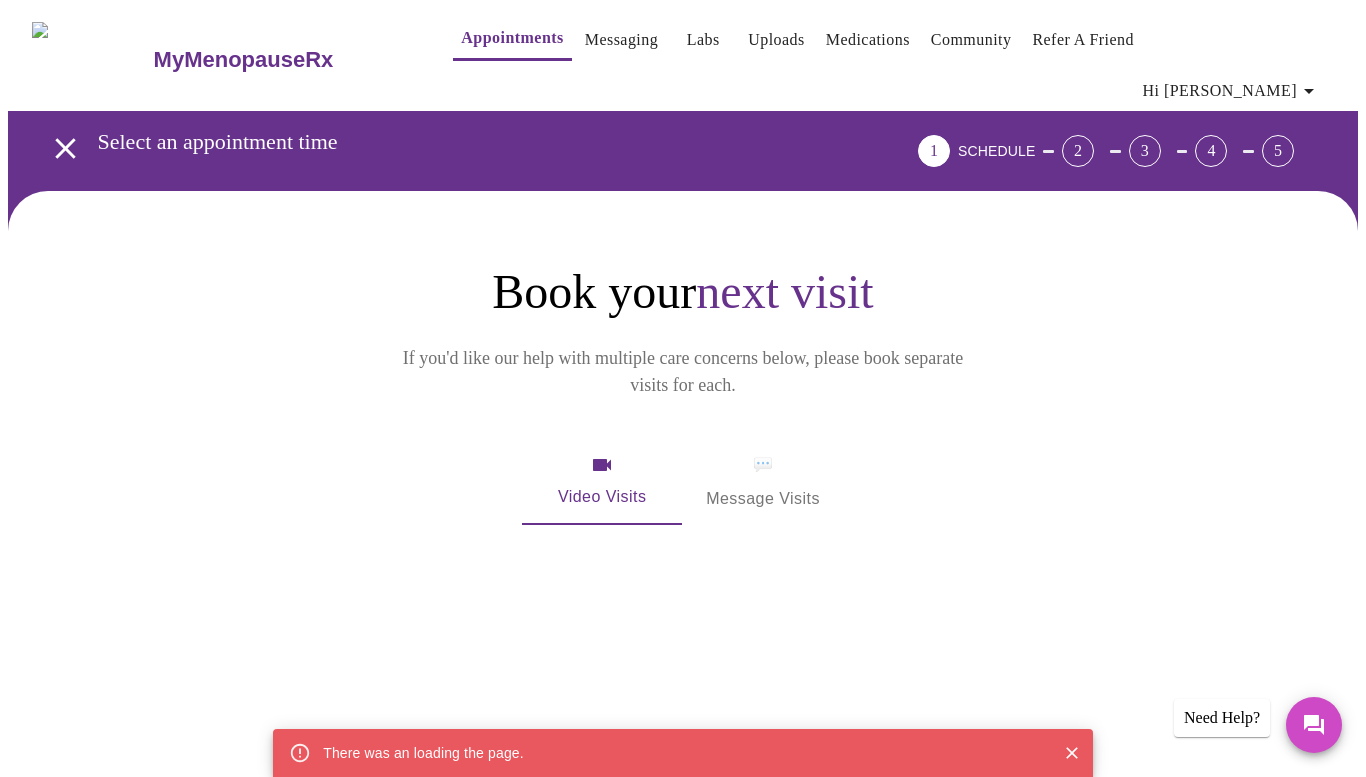 scroll, scrollTop: 0, scrollLeft: 0, axis: both 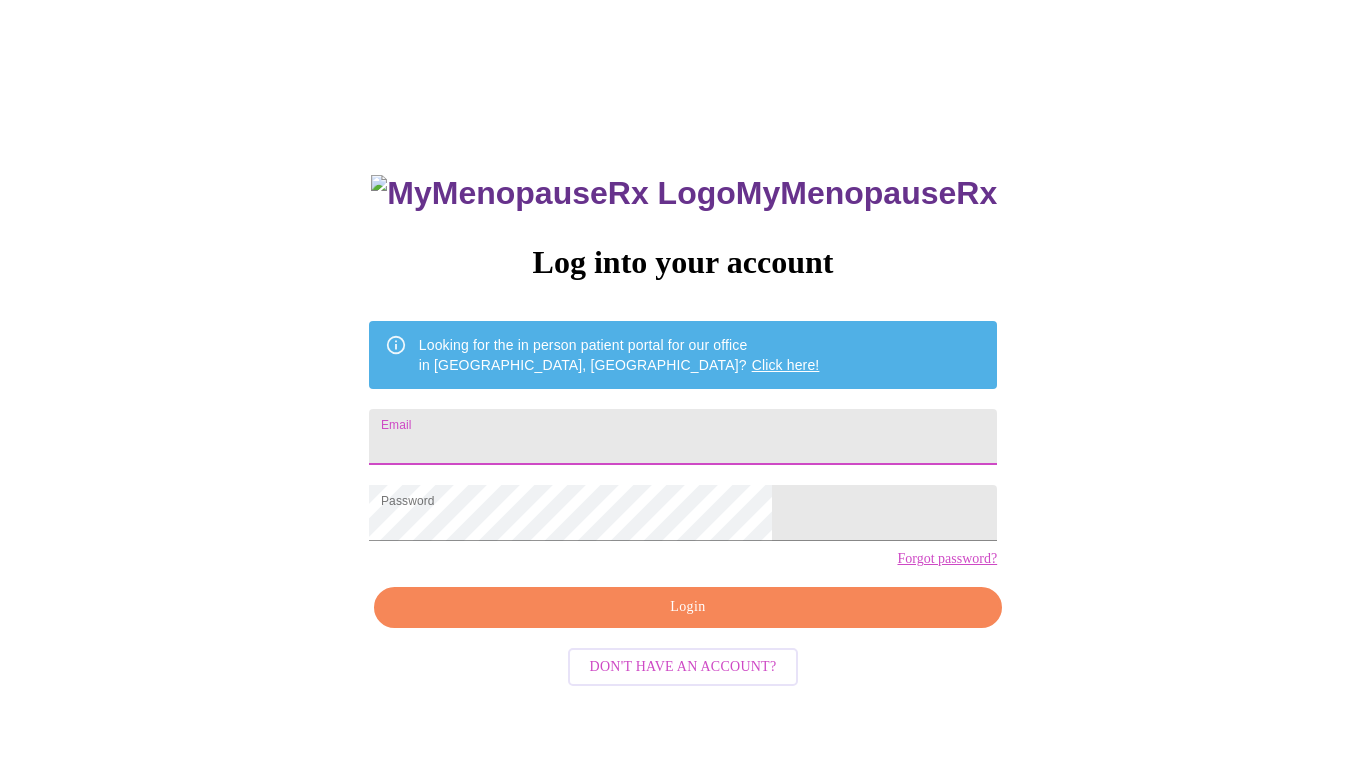 click on "Email" at bounding box center (683, 437) 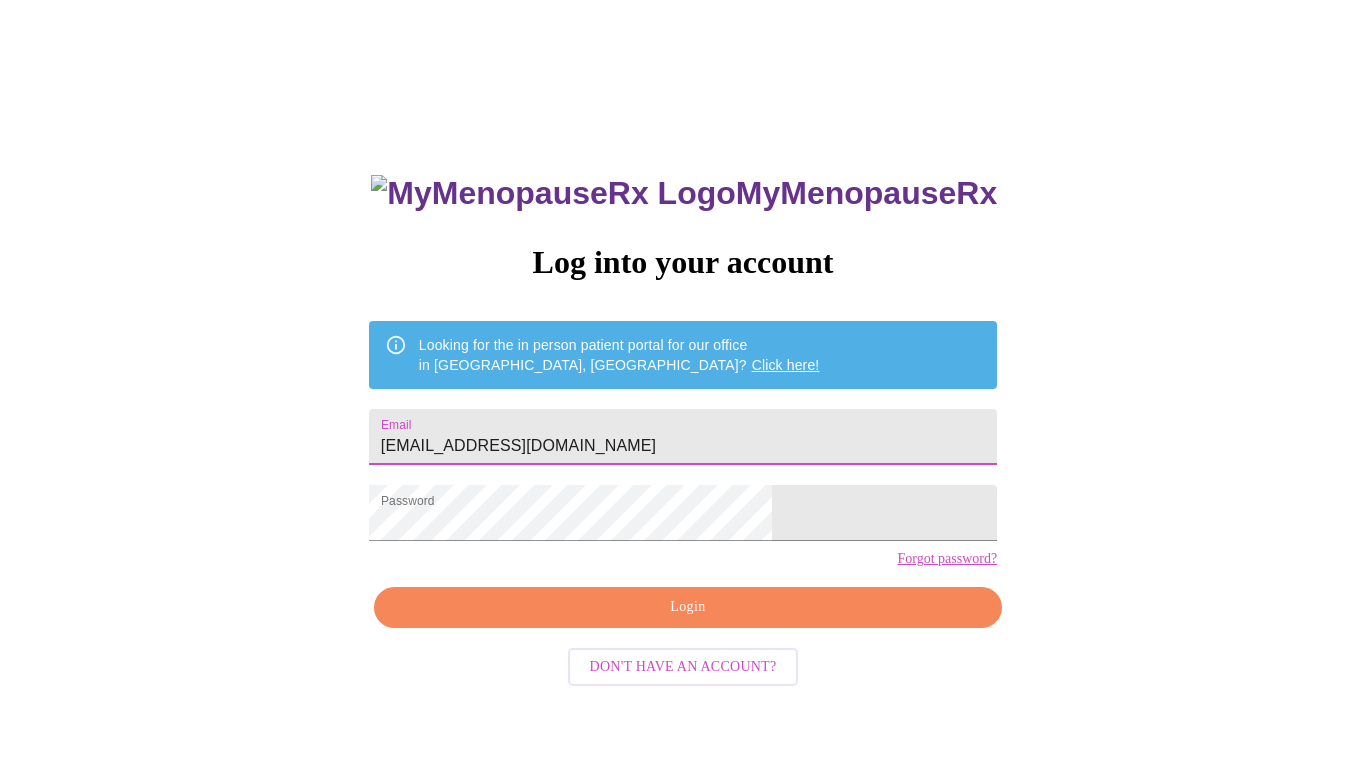 click on "Login" at bounding box center [688, 607] 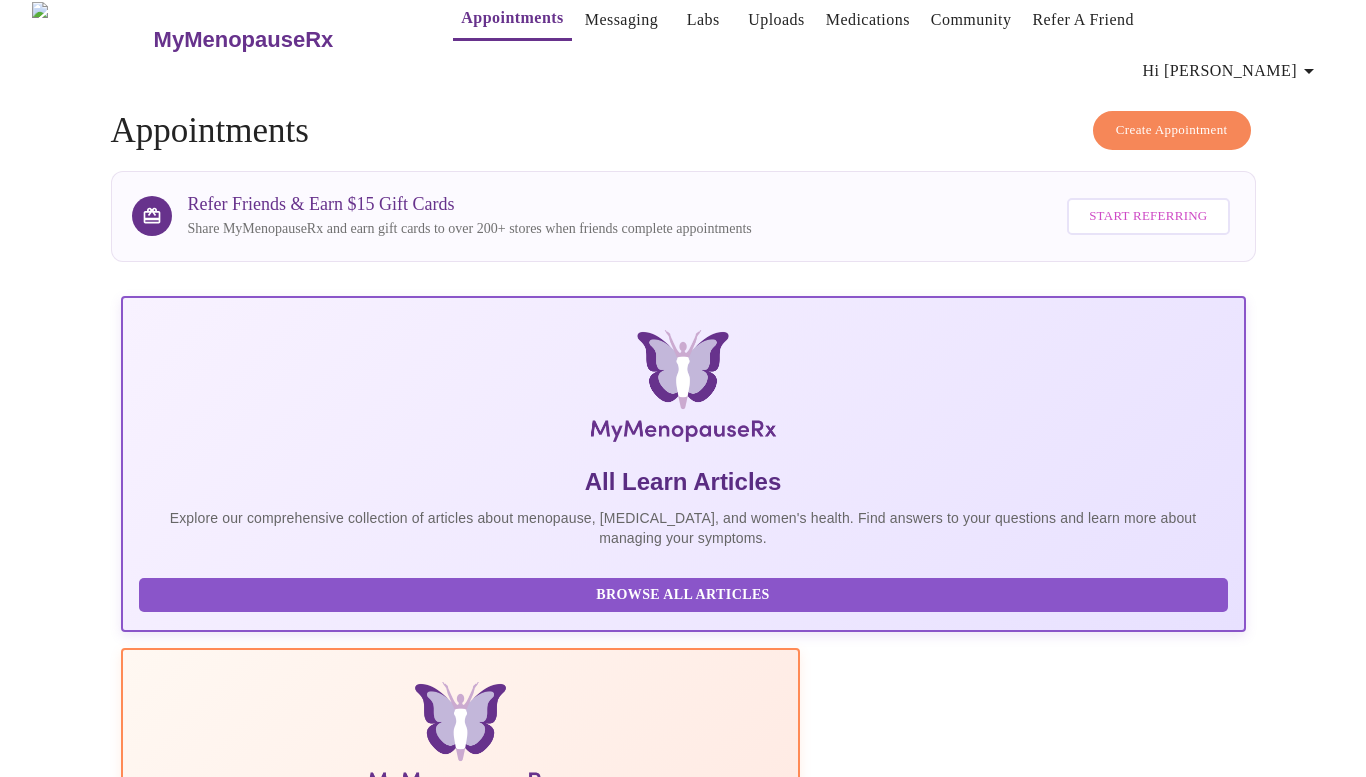 scroll, scrollTop: 0, scrollLeft: 0, axis: both 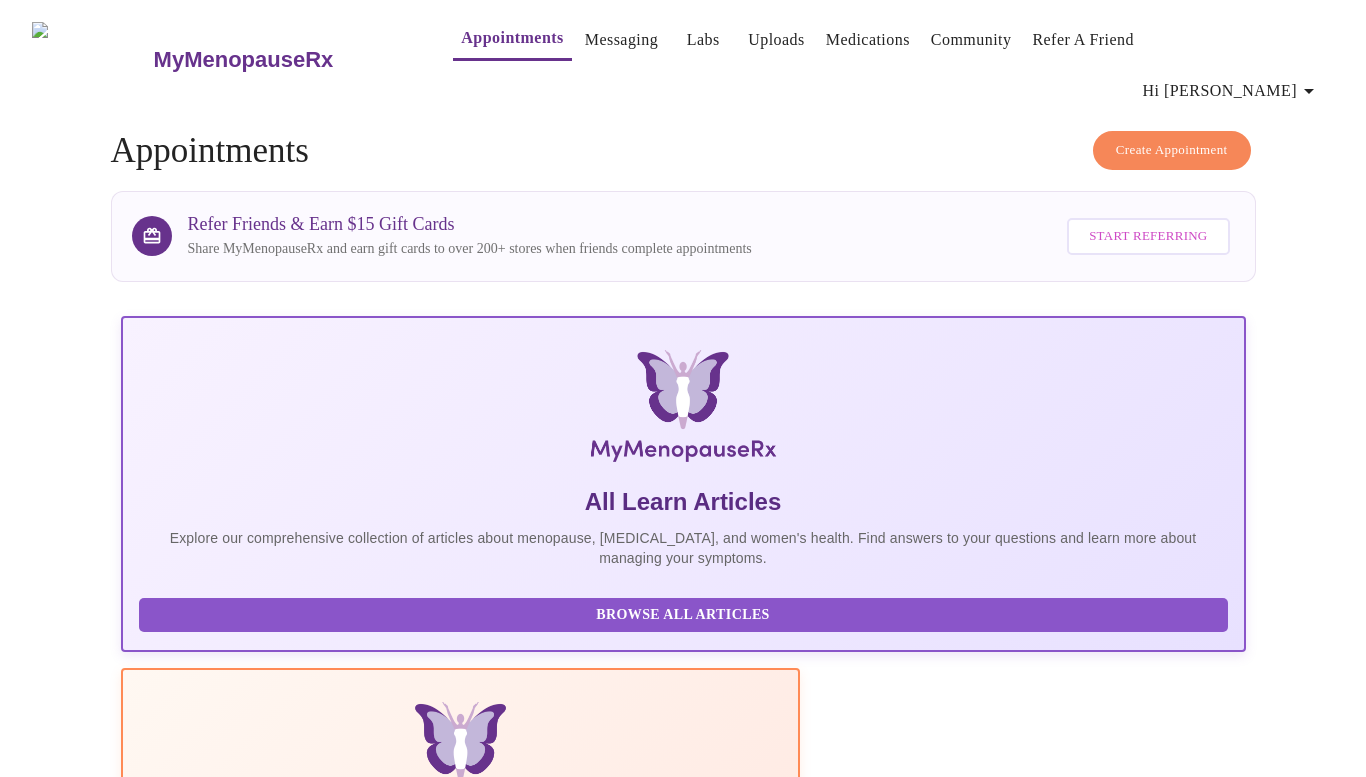 click on "Messaging" at bounding box center (621, 40) 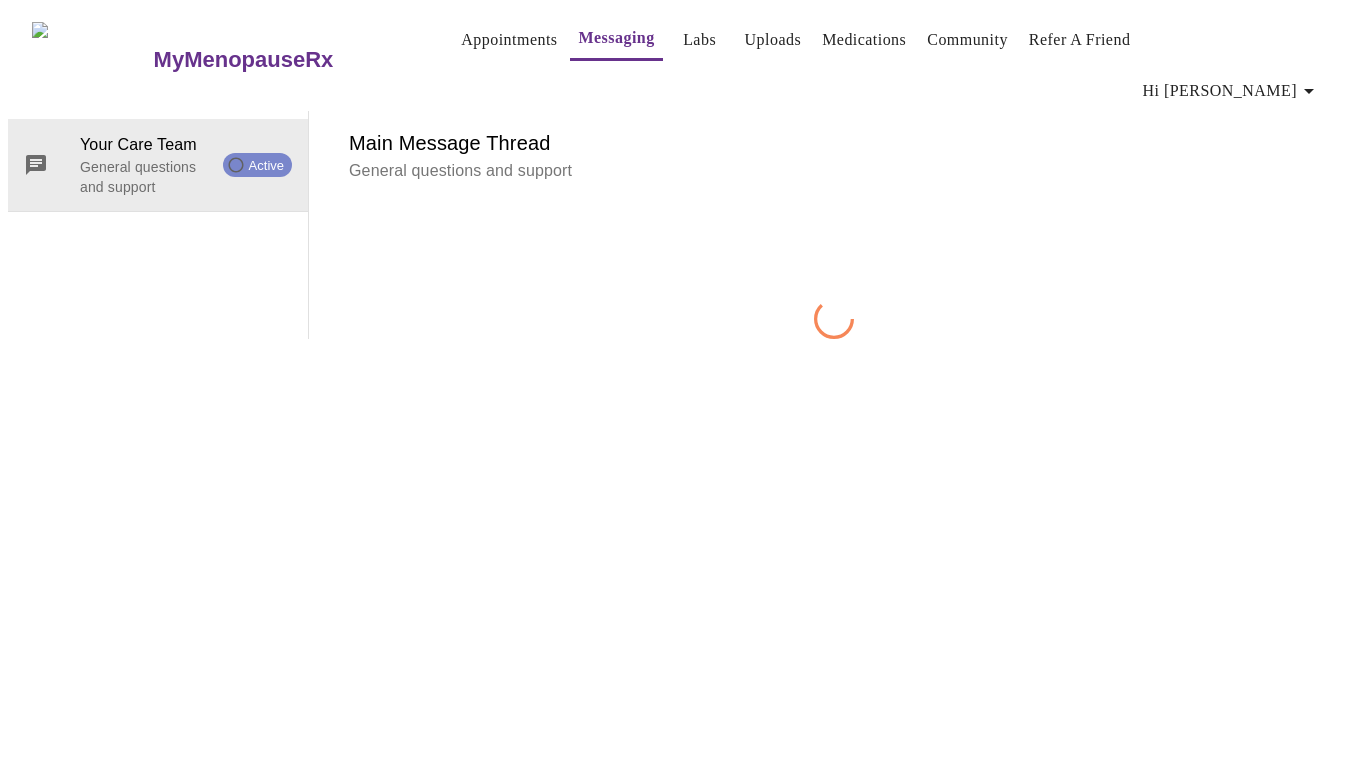 scroll, scrollTop: 75, scrollLeft: 0, axis: vertical 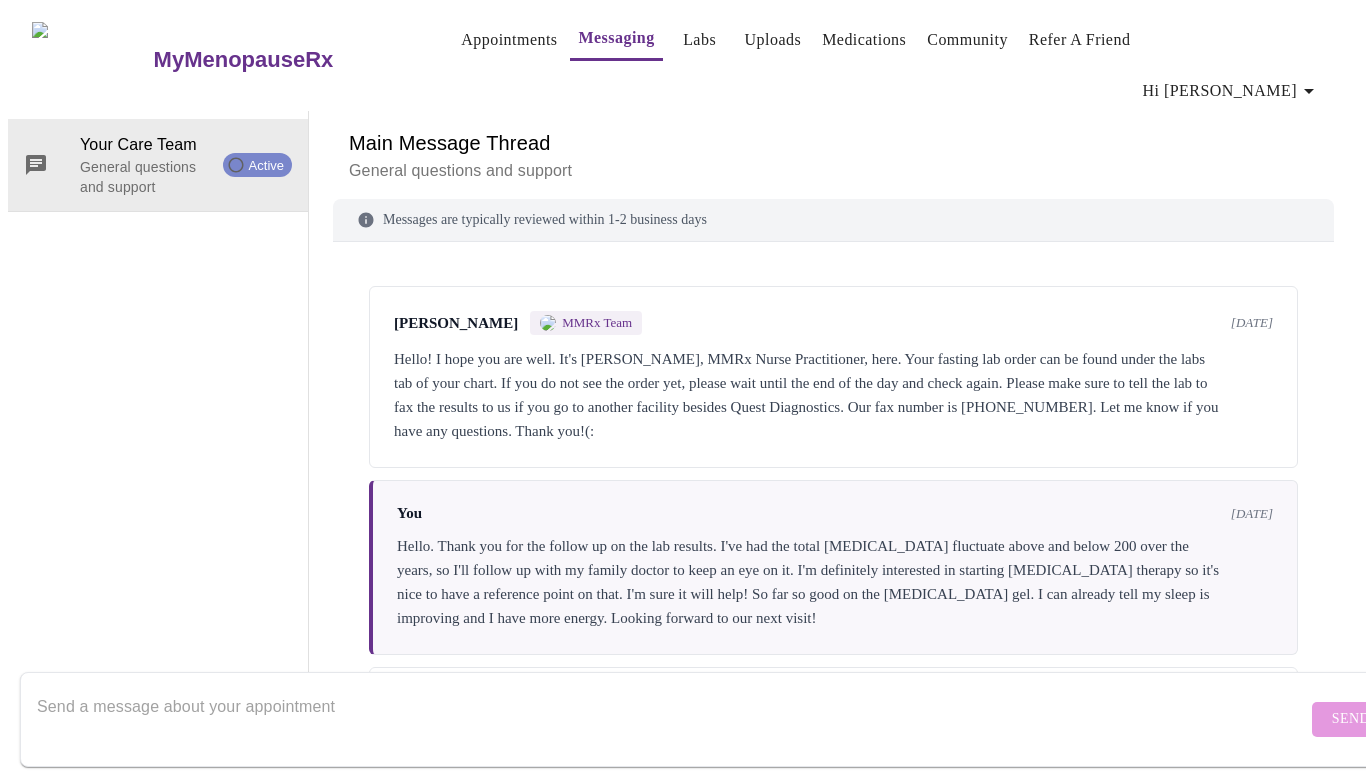 click on "Labs" at bounding box center (699, 40) 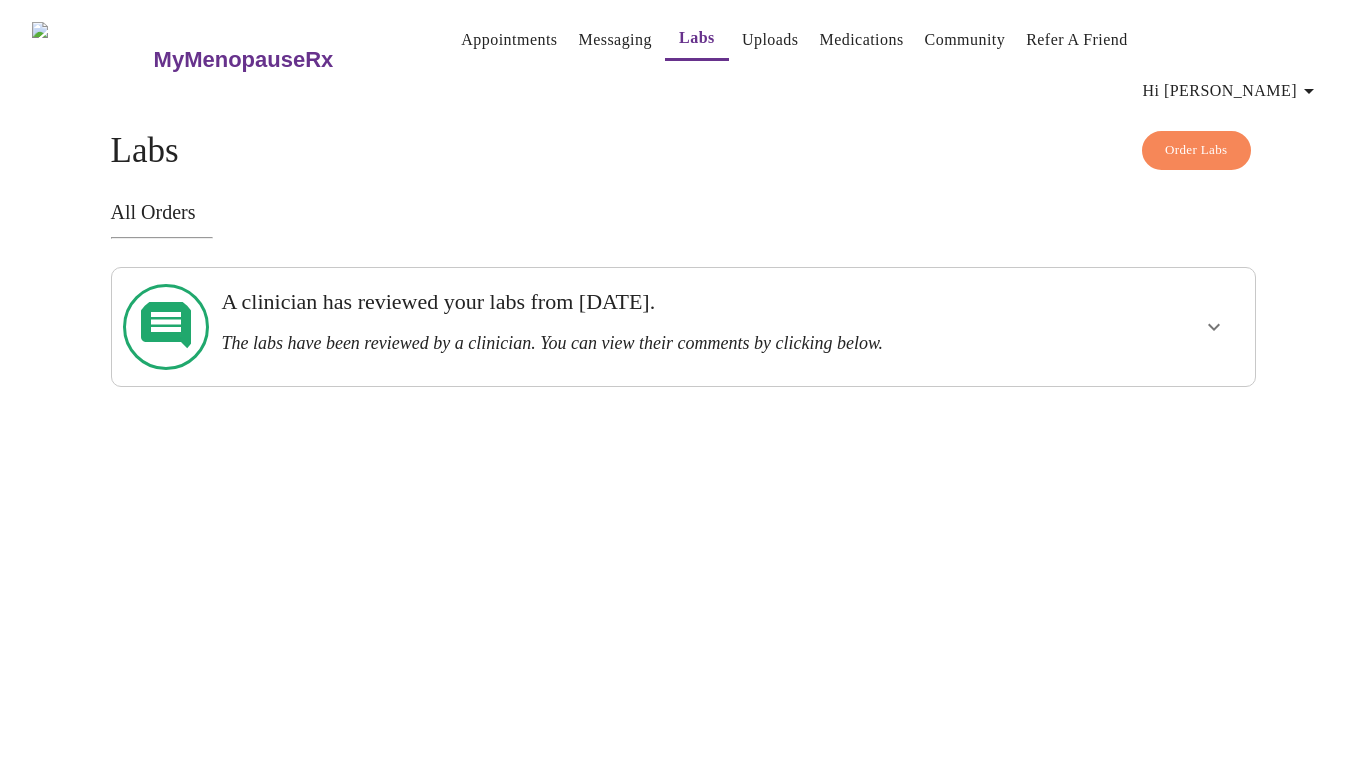 click on "Uploads" at bounding box center [770, 40] 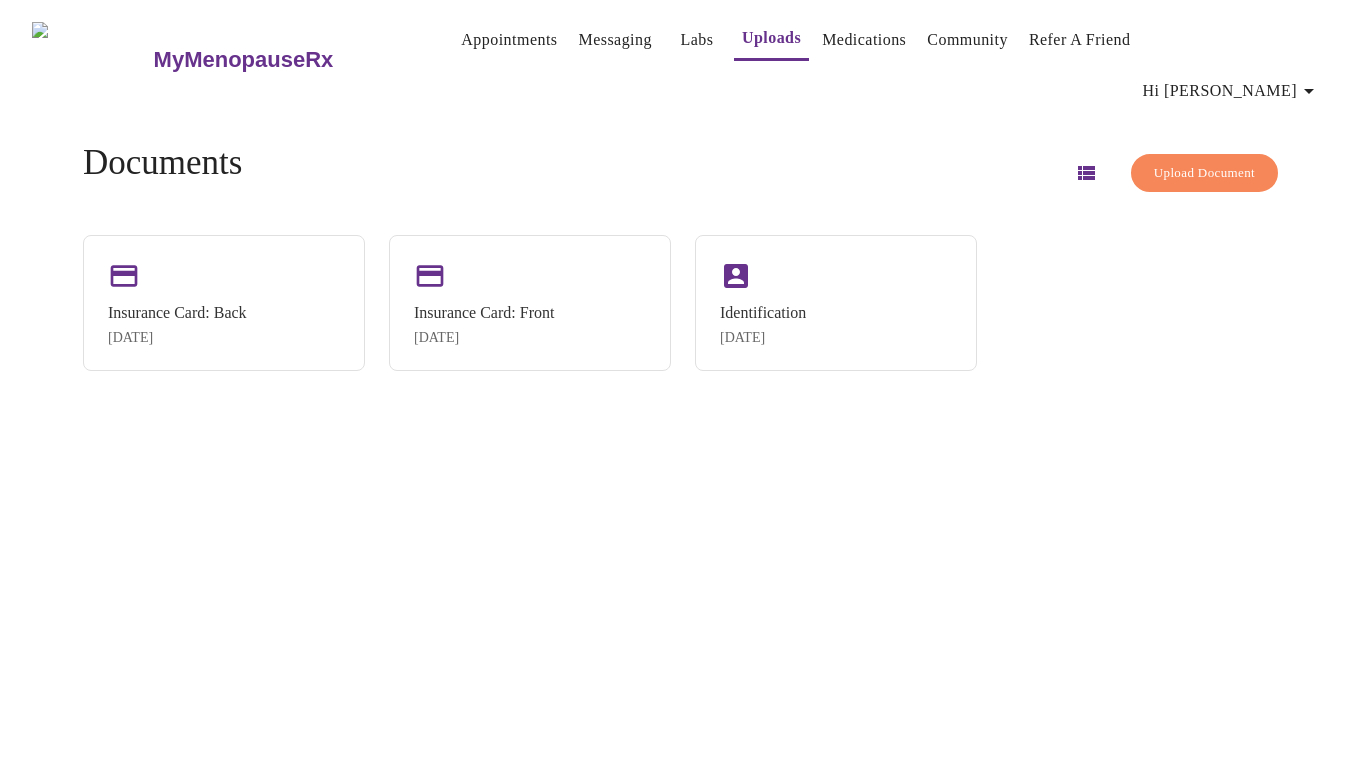 click on "Medications" at bounding box center [864, 40] 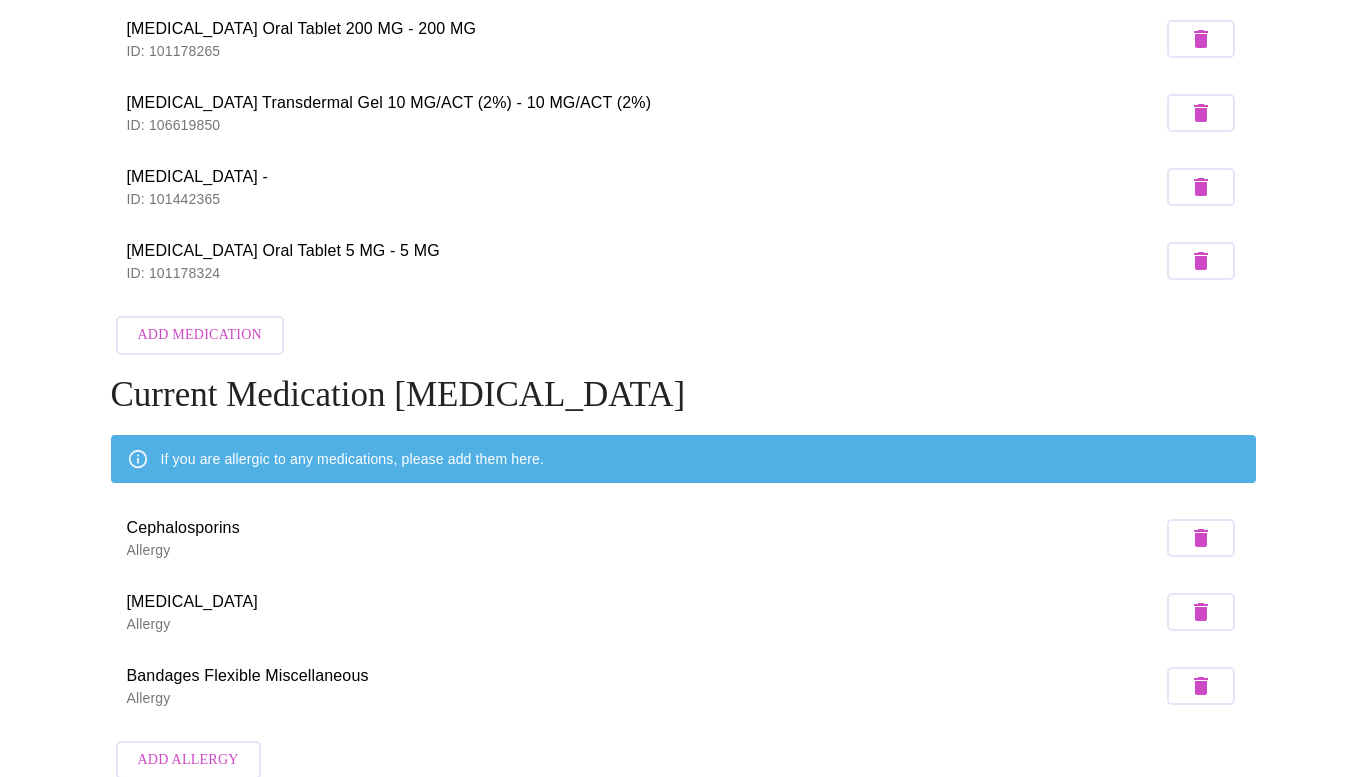 scroll, scrollTop: 0, scrollLeft: 0, axis: both 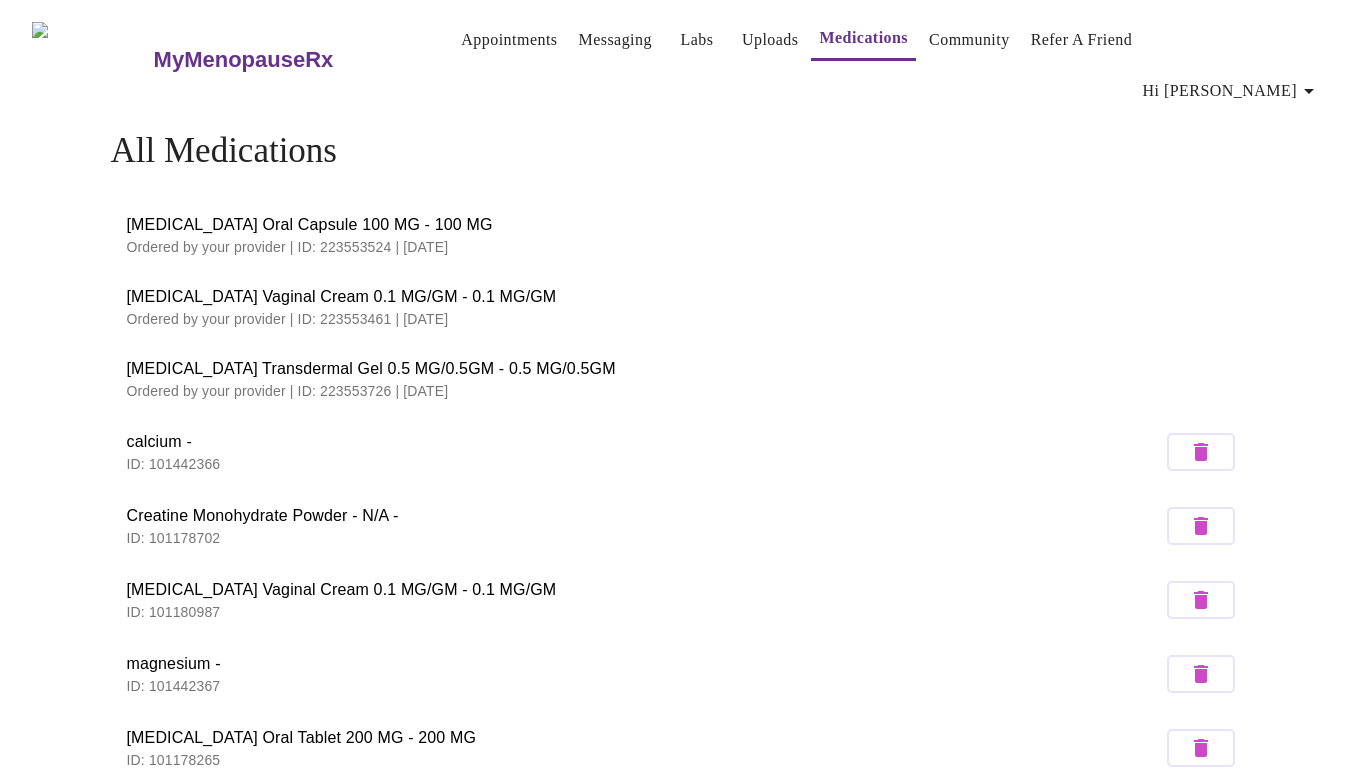 click on "Uploads" at bounding box center (770, 40) 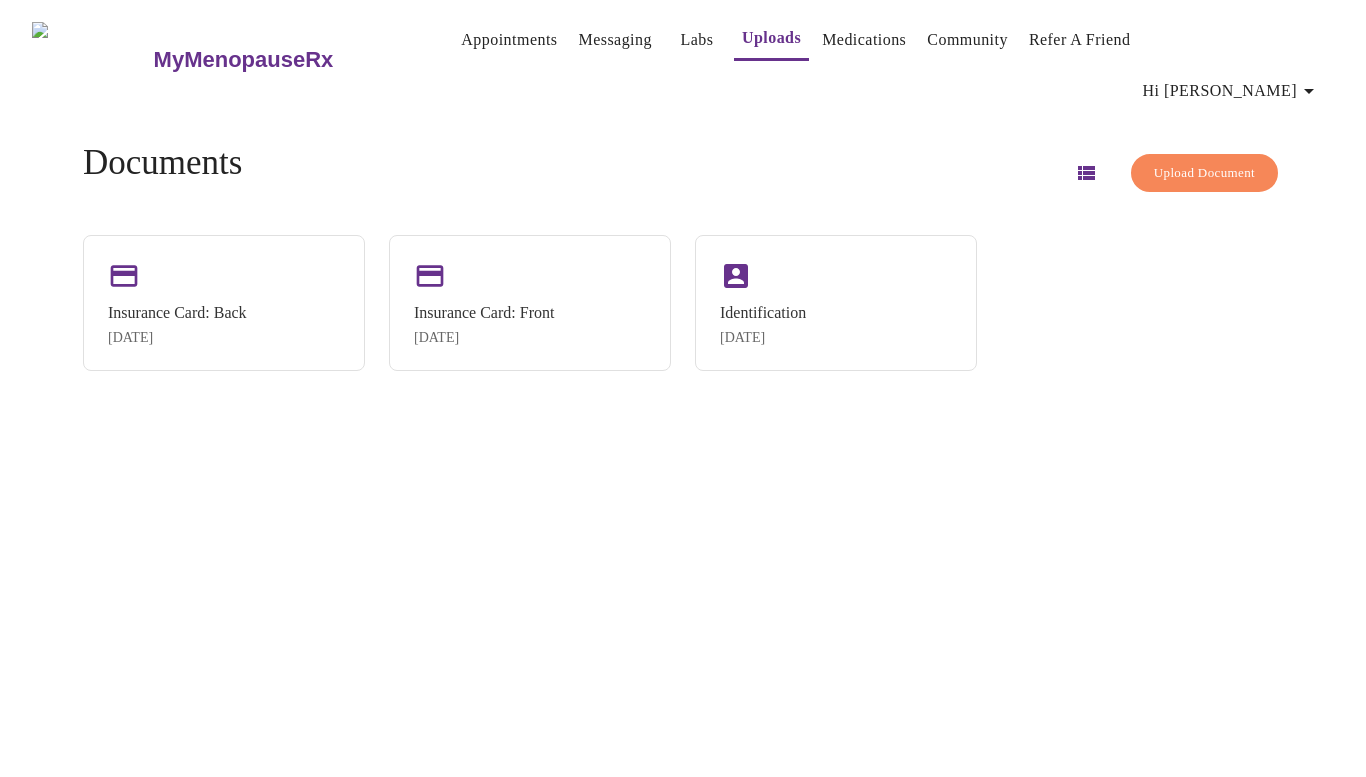 click on "Labs" at bounding box center (696, 40) 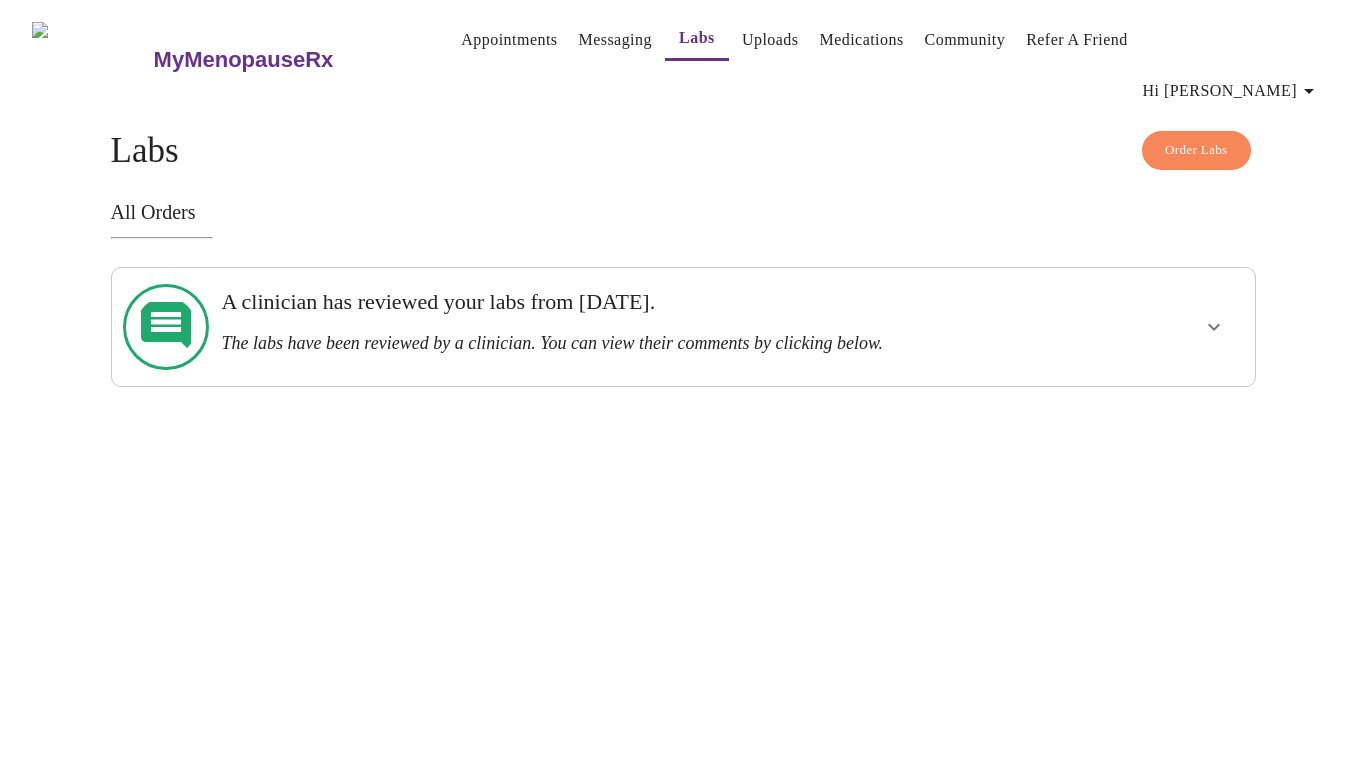 click on "Hi [PERSON_NAME]" at bounding box center [1232, 91] 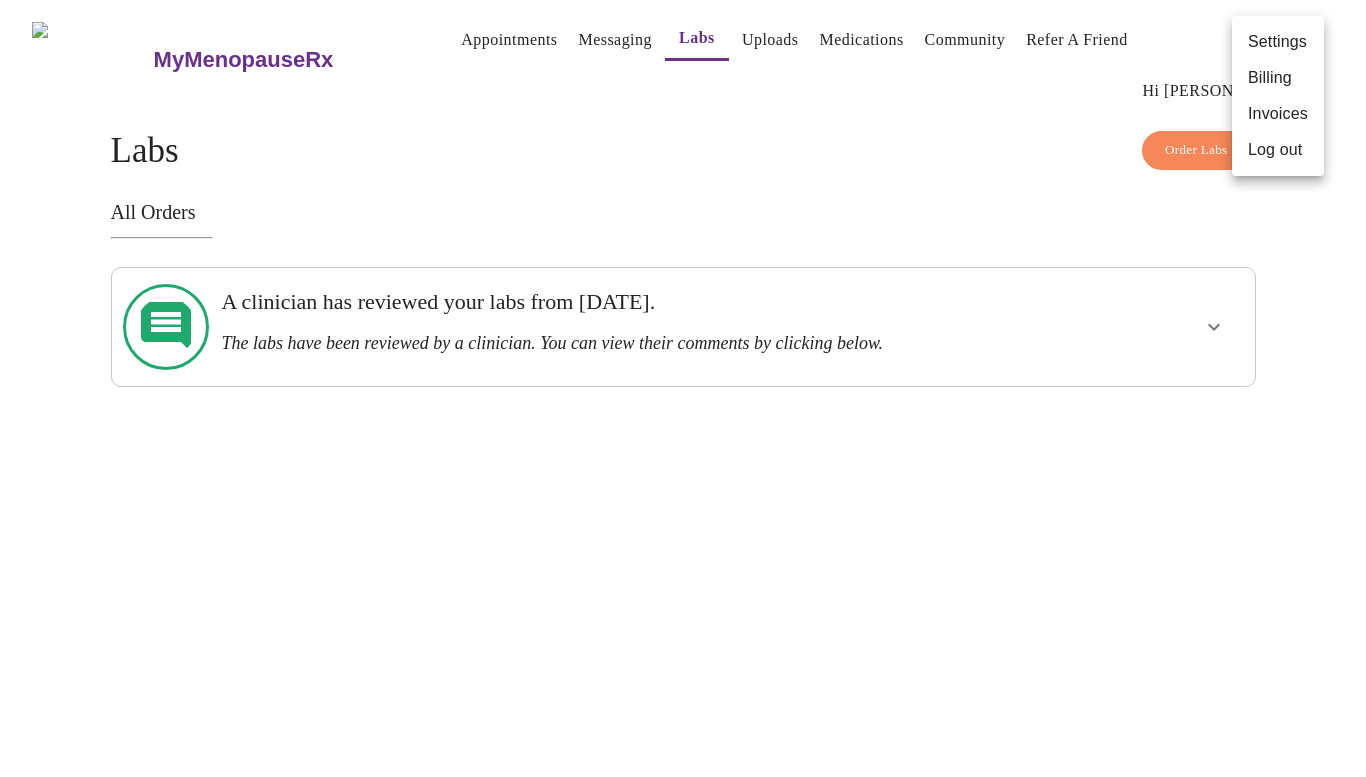 click at bounding box center (683, 388) 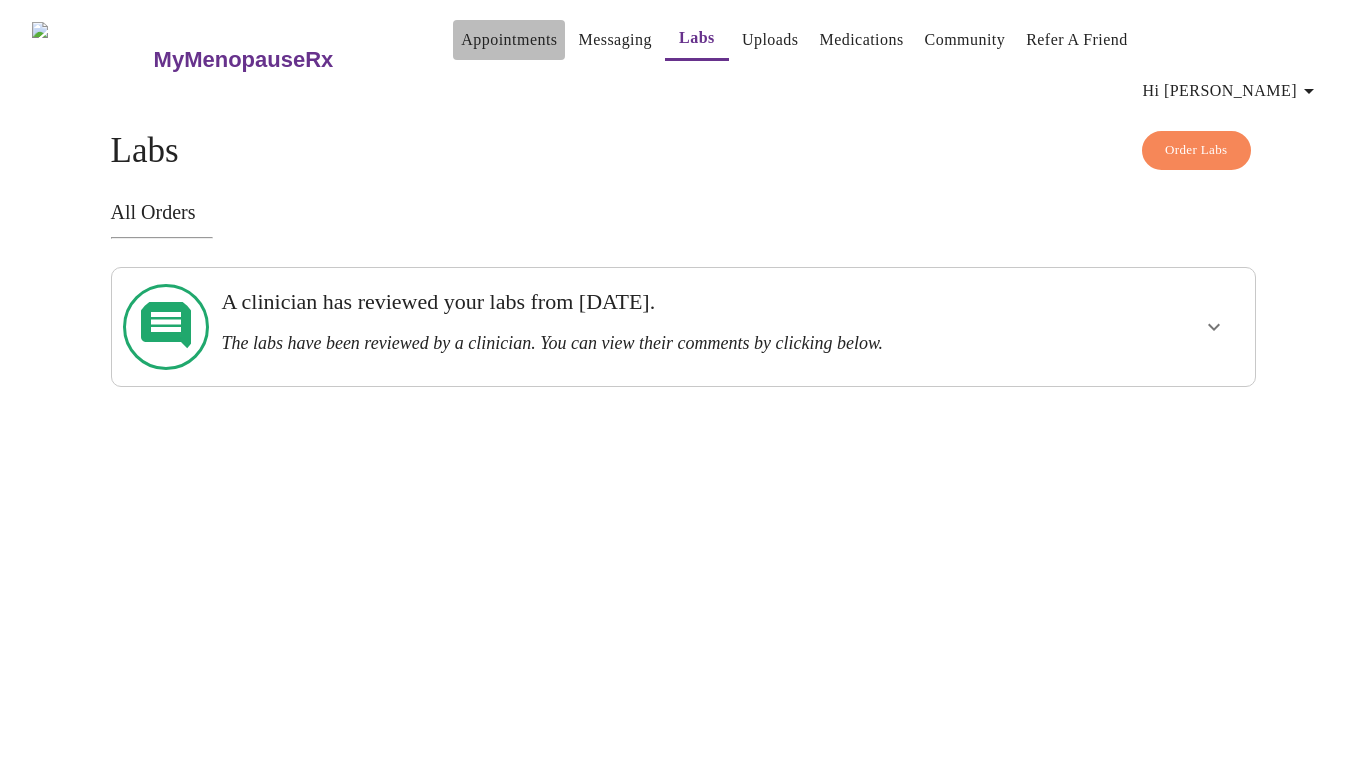 click on "Appointments" at bounding box center [509, 40] 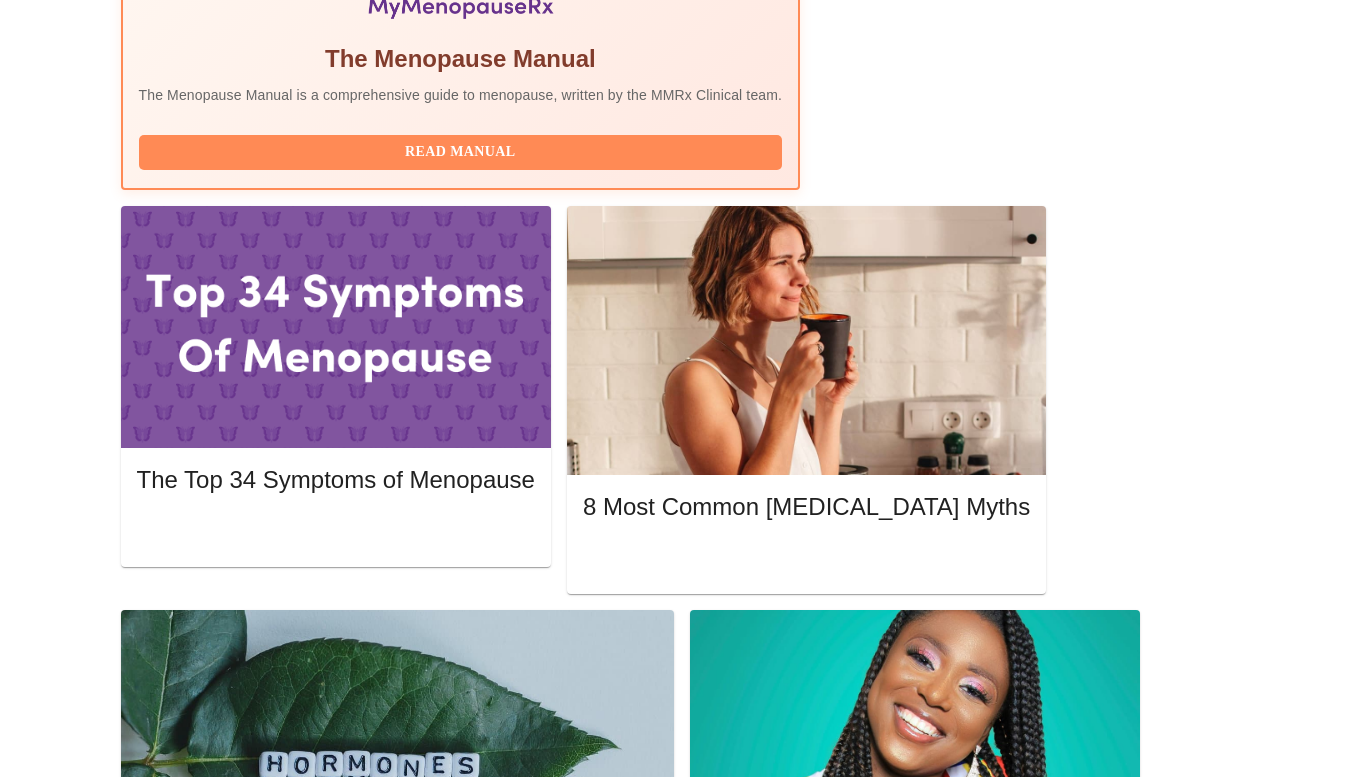scroll, scrollTop: 807, scrollLeft: 0, axis: vertical 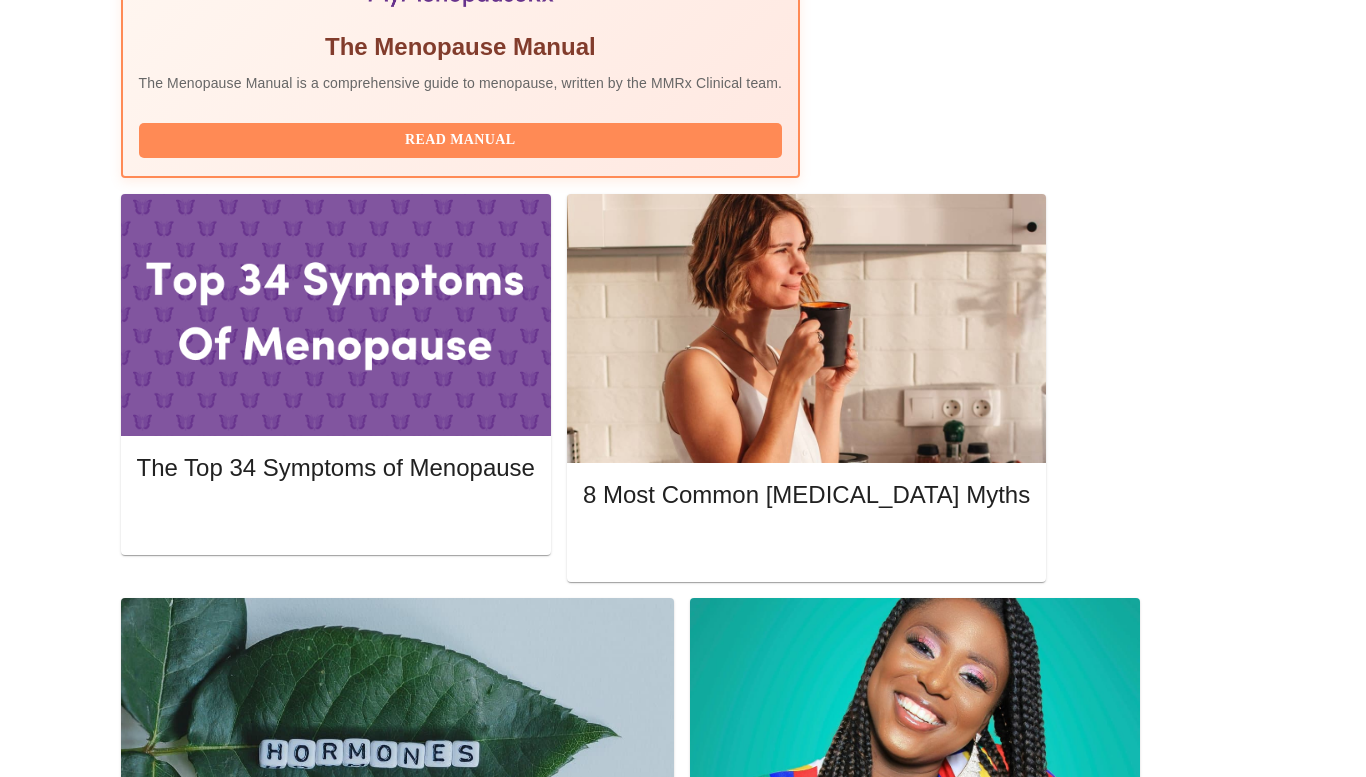 click on "Perimenopause / Menopause Symptoms" at bounding box center (397, 1874) 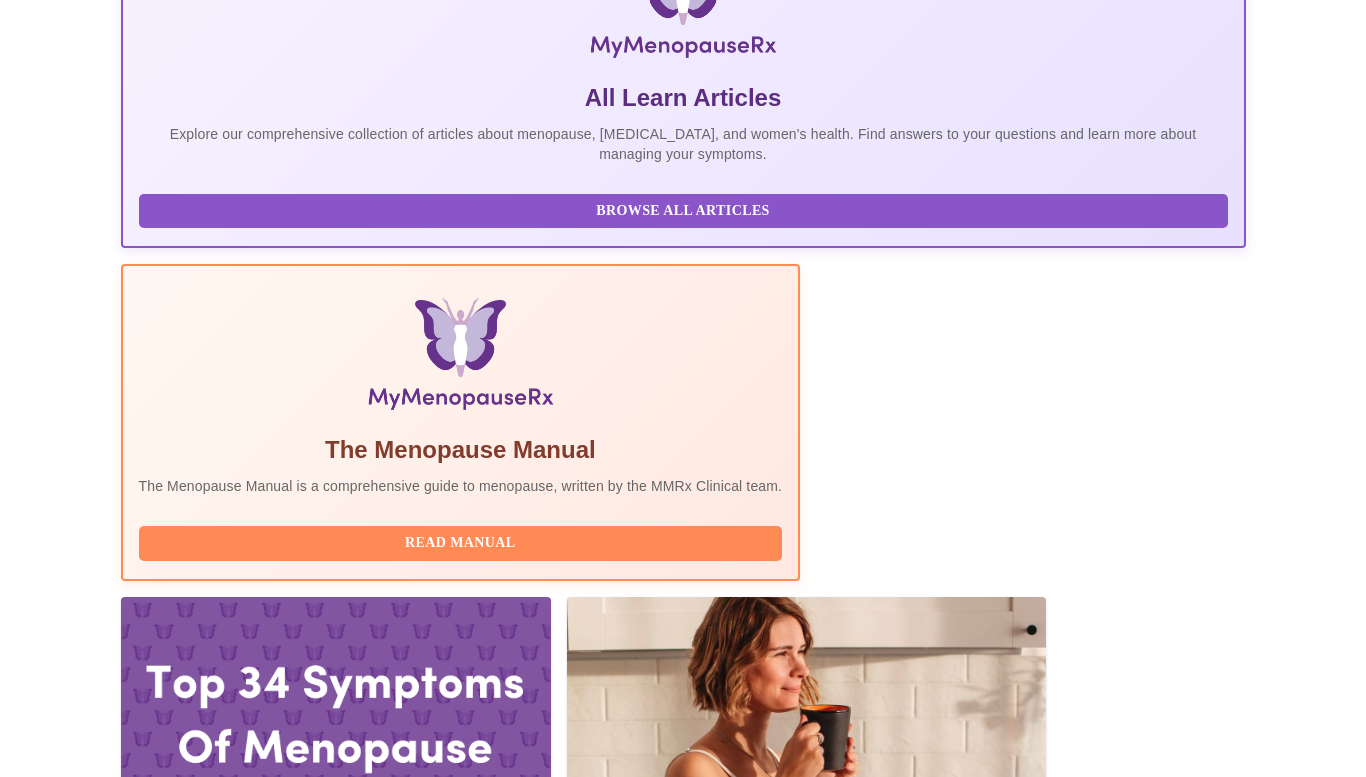 scroll, scrollTop: 403, scrollLeft: 0, axis: vertical 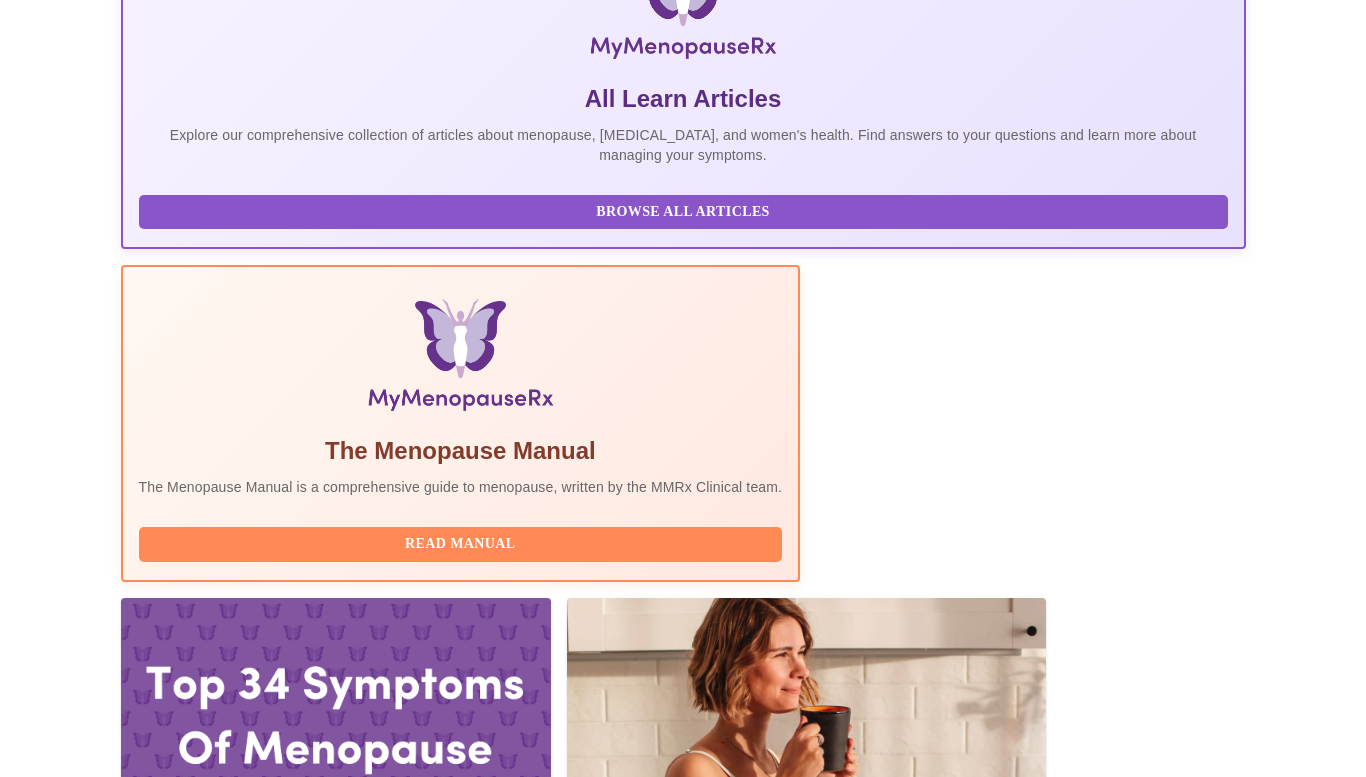 click on "View Billing" at bounding box center [966, 2177] 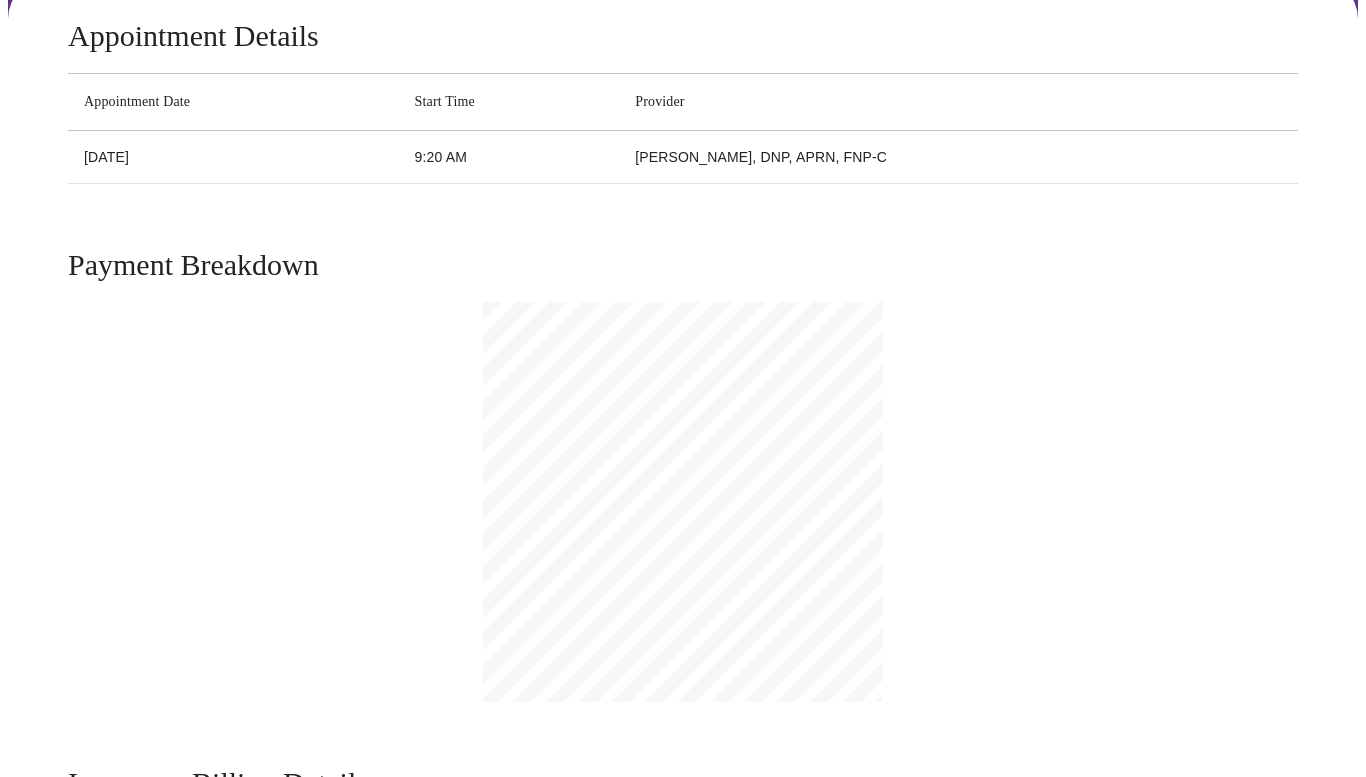 scroll, scrollTop: 0, scrollLeft: 0, axis: both 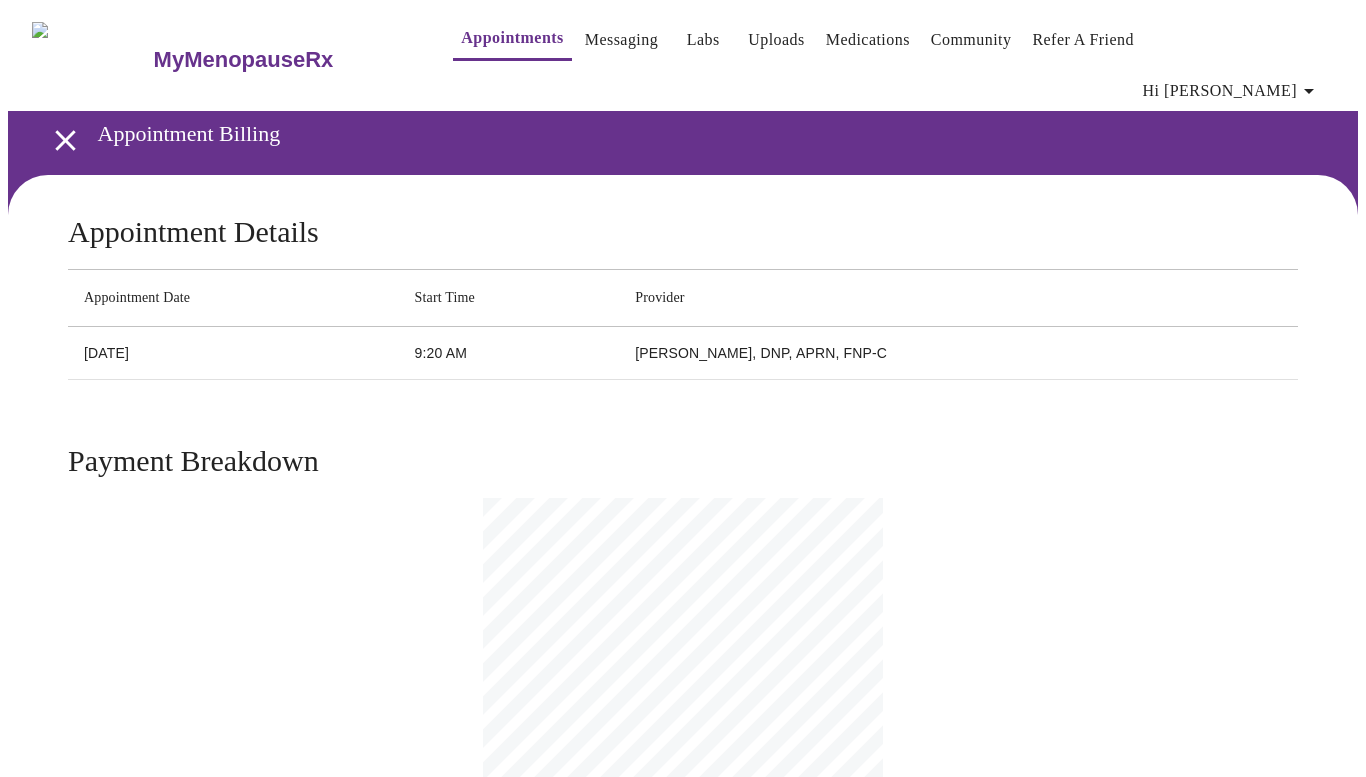 click 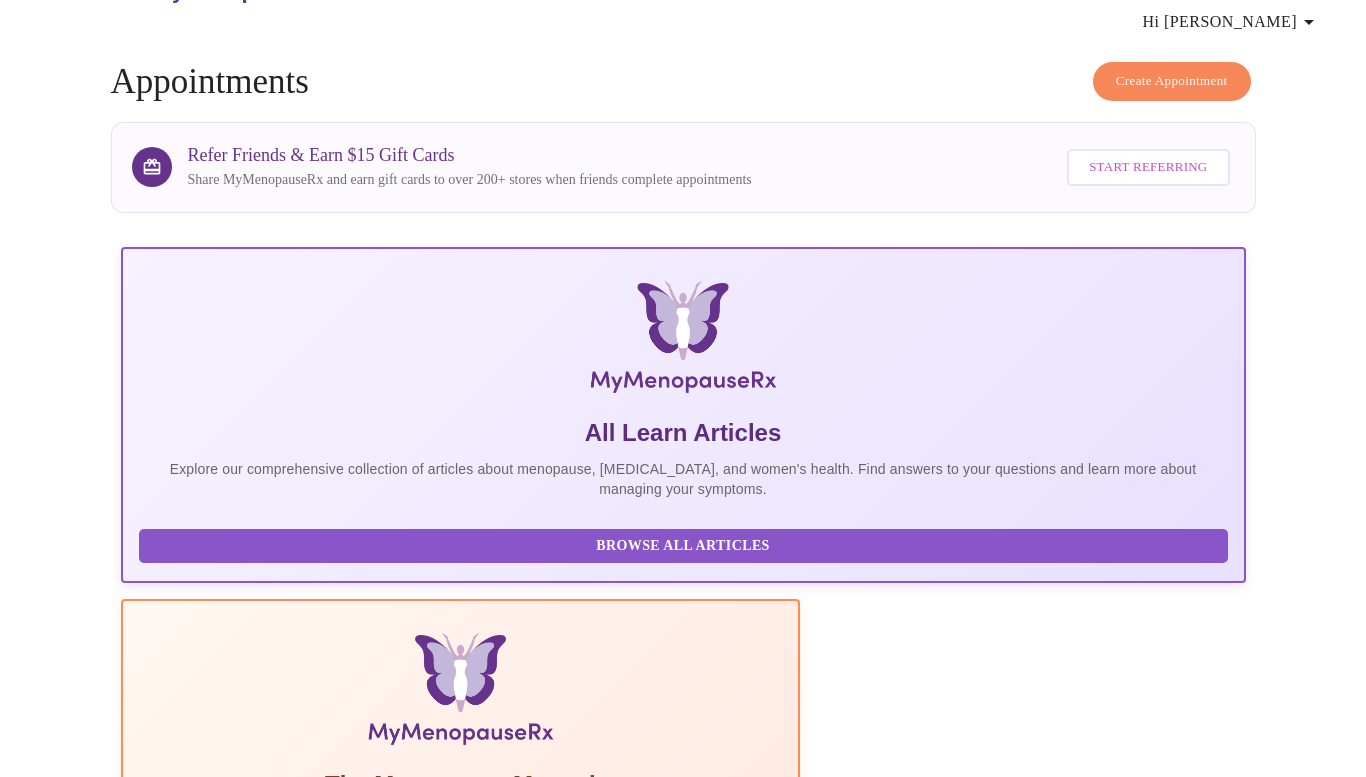 scroll, scrollTop: 0, scrollLeft: 0, axis: both 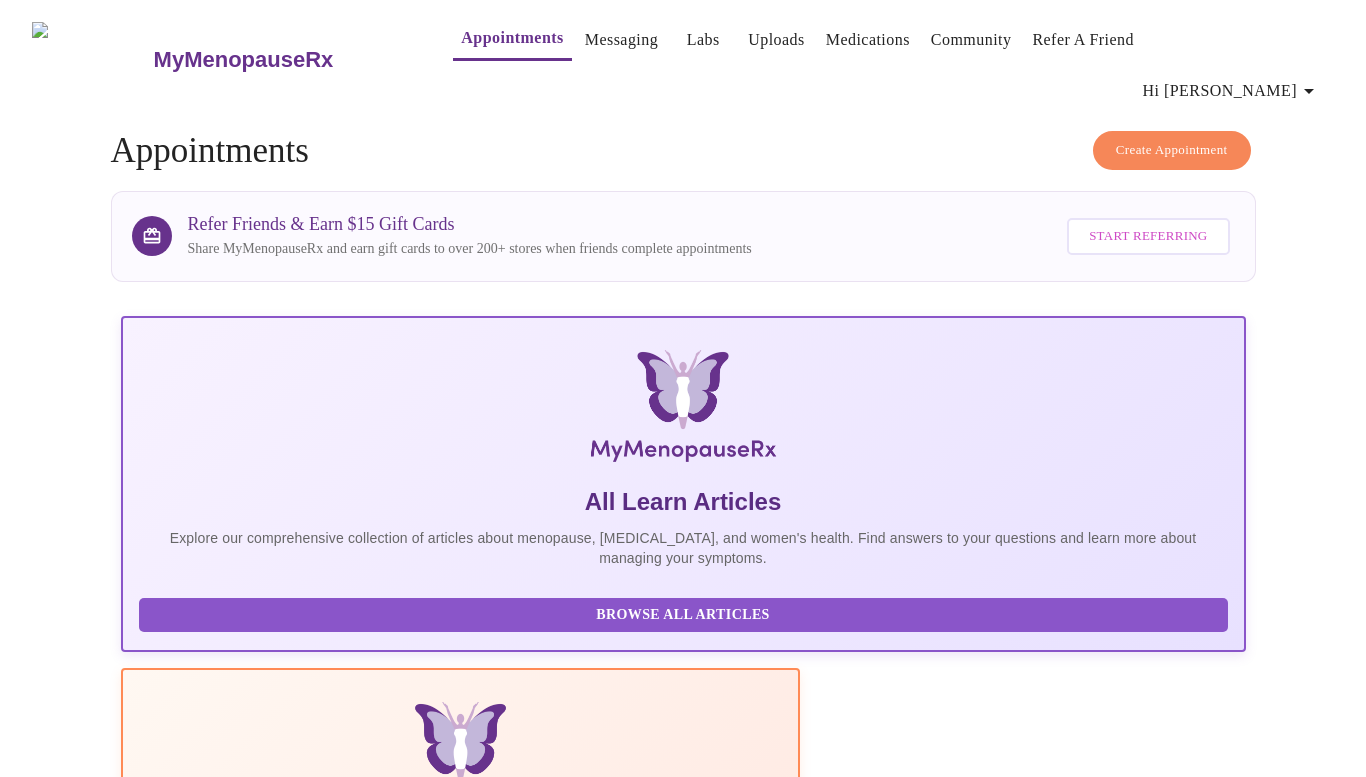 click on "Create Appointment" at bounding box center [1172, 150] 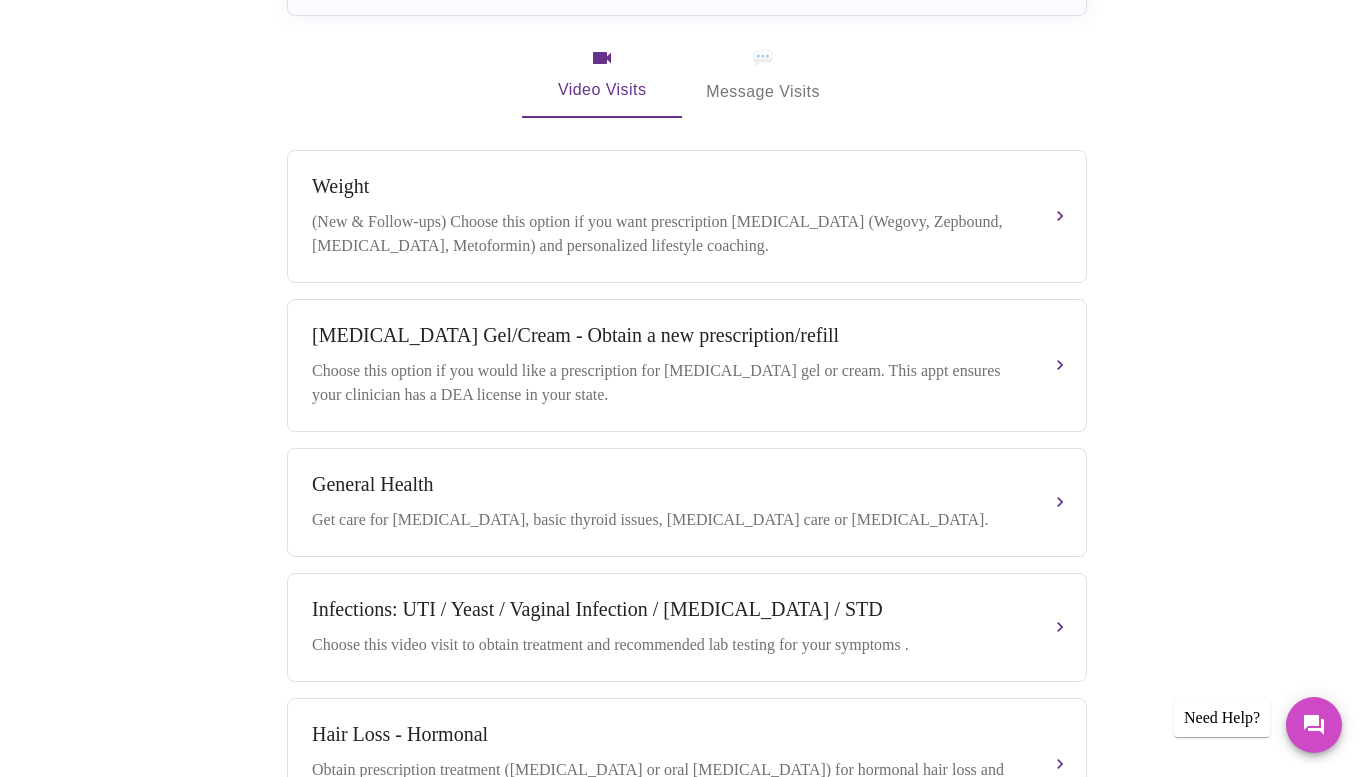 scroll, scrollTop: 648, scrollLeft: 0, axis: vertical 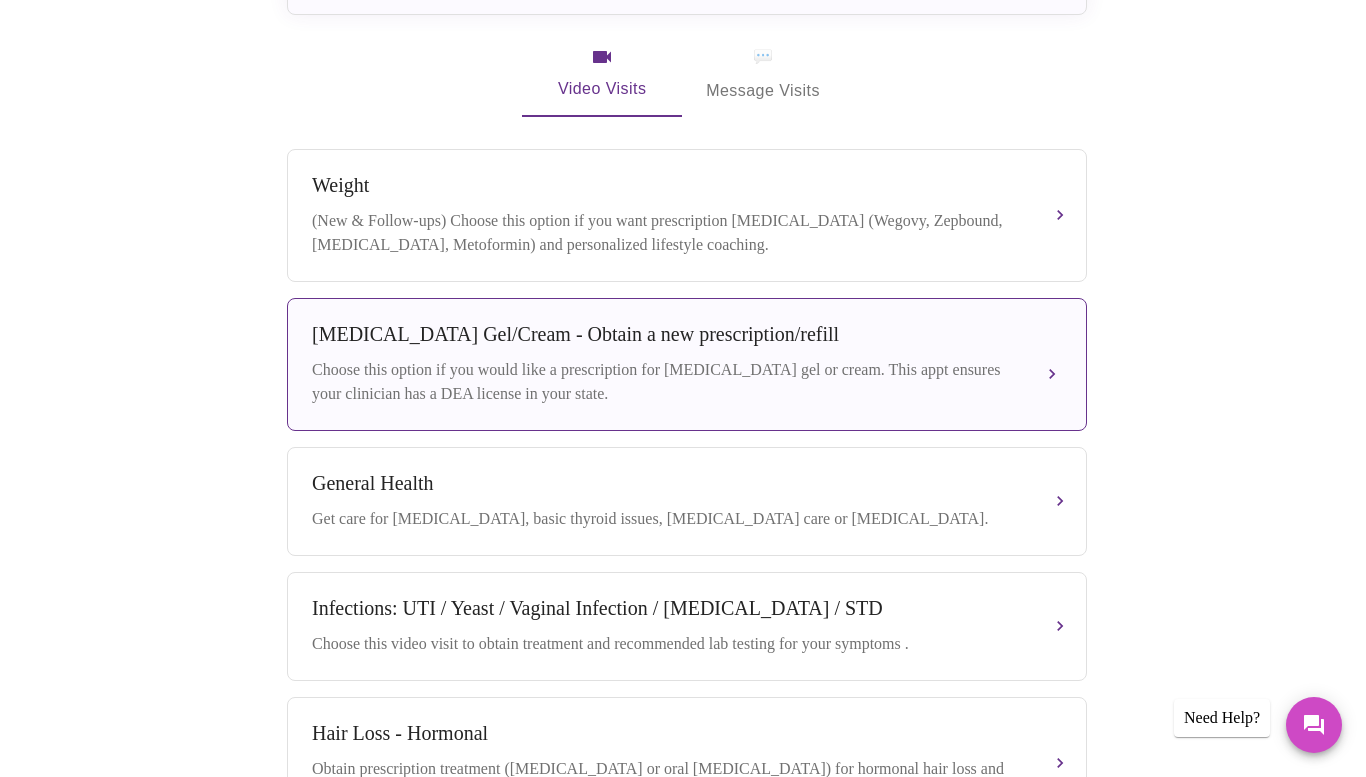 click on "Testosterone Gel/Cream - Obtain a new prescription/refill  Choose this option if you would like a prescription for testosterone gel or cream. This appt ensures your clinician has a DEA license in your state." at bounding box center [687, 364] 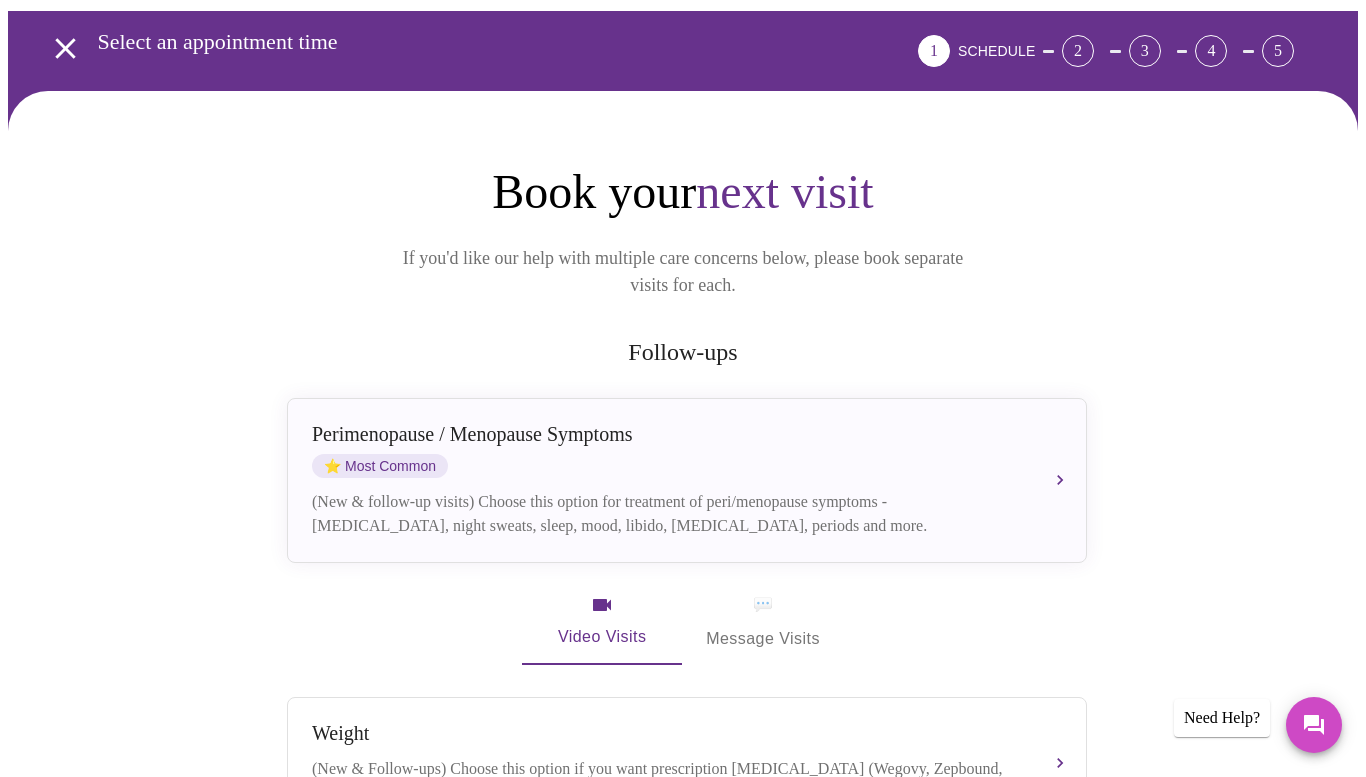 scroll, scrollTop: 101, scrollLeft: 0, axis: vertical 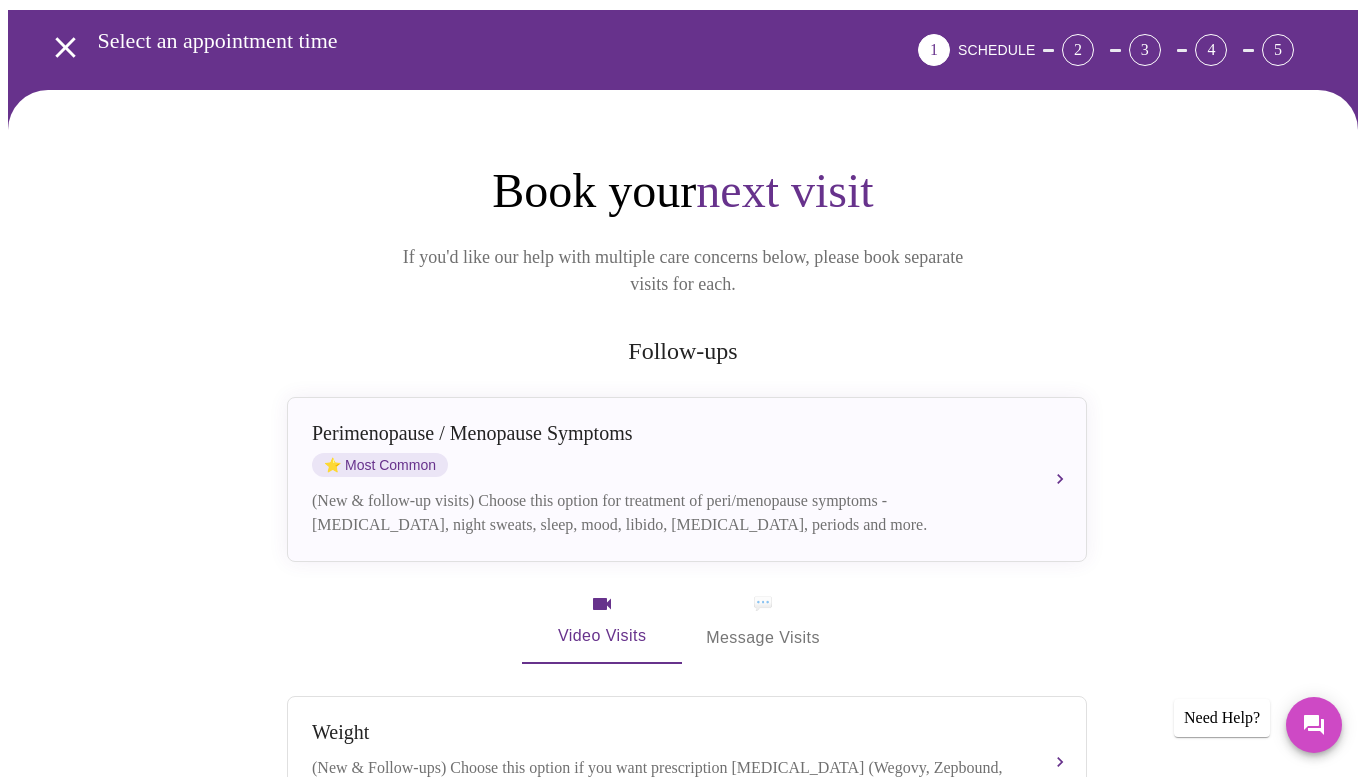 click on "💬 Message Visits" at bounding box center (763, 621) 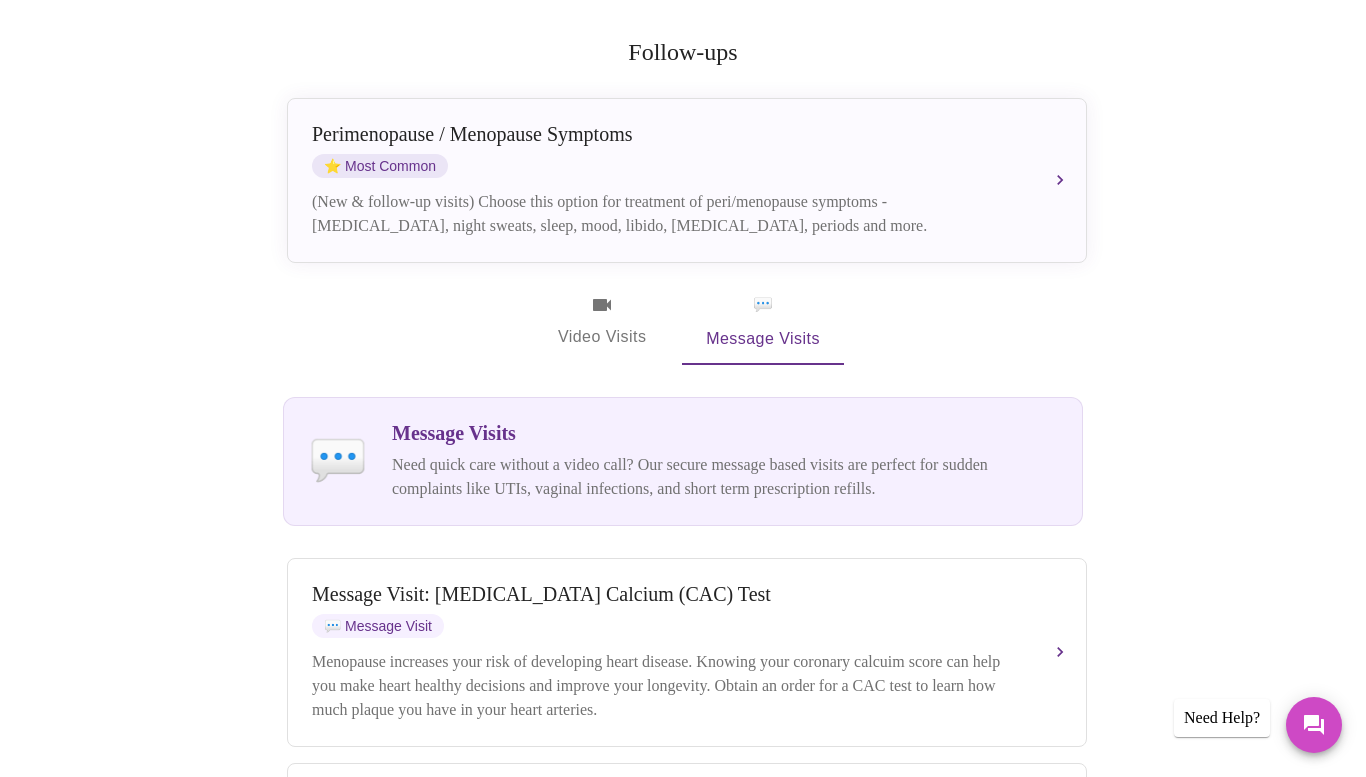 scroll, scrollTop: 401, scrollLeft: 0, axis: vertical 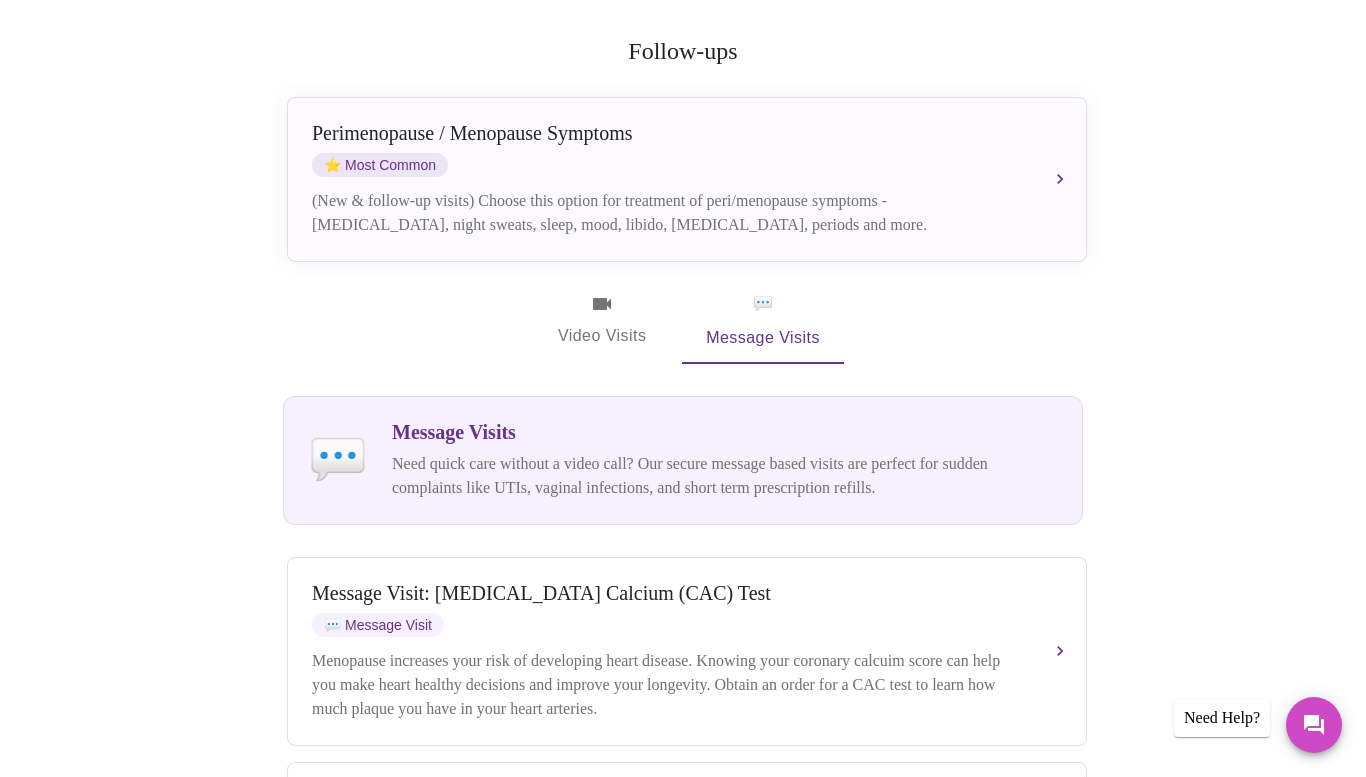 click on "Video Visits" at bounding box center [602, 321] 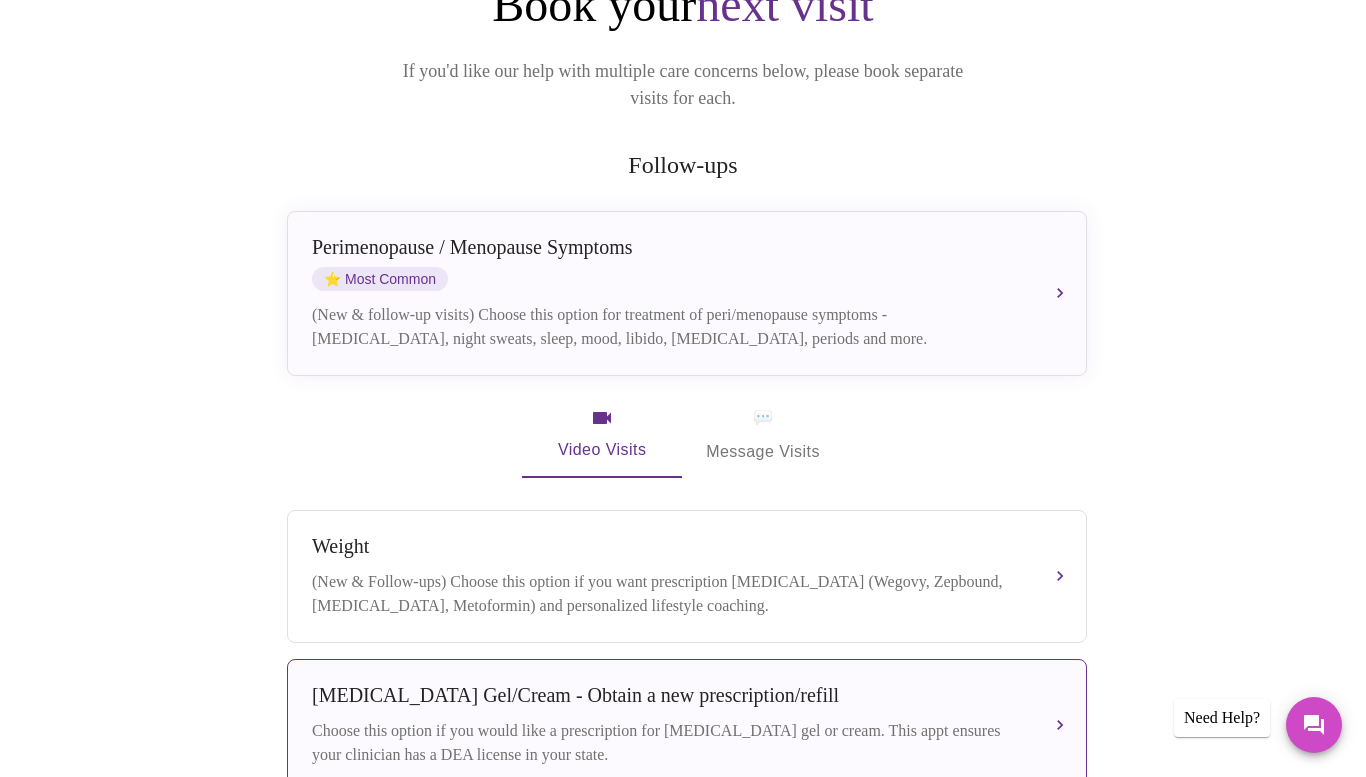 scroll, scrollTop: 281, scrollLeft: 0, axis: vertical 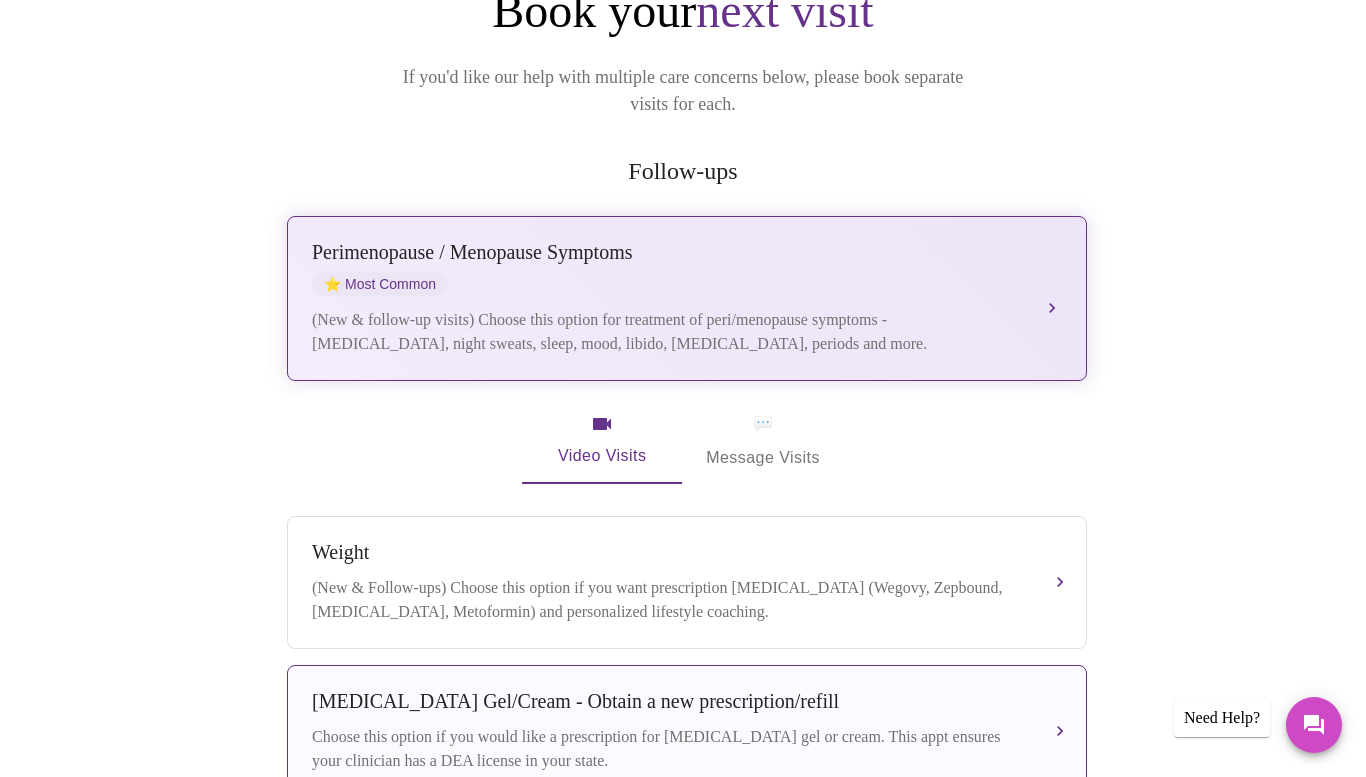 click on "Perimenopause / Menopause Symptoms  ⭐  Most Common" at bounding box center (667, 268) 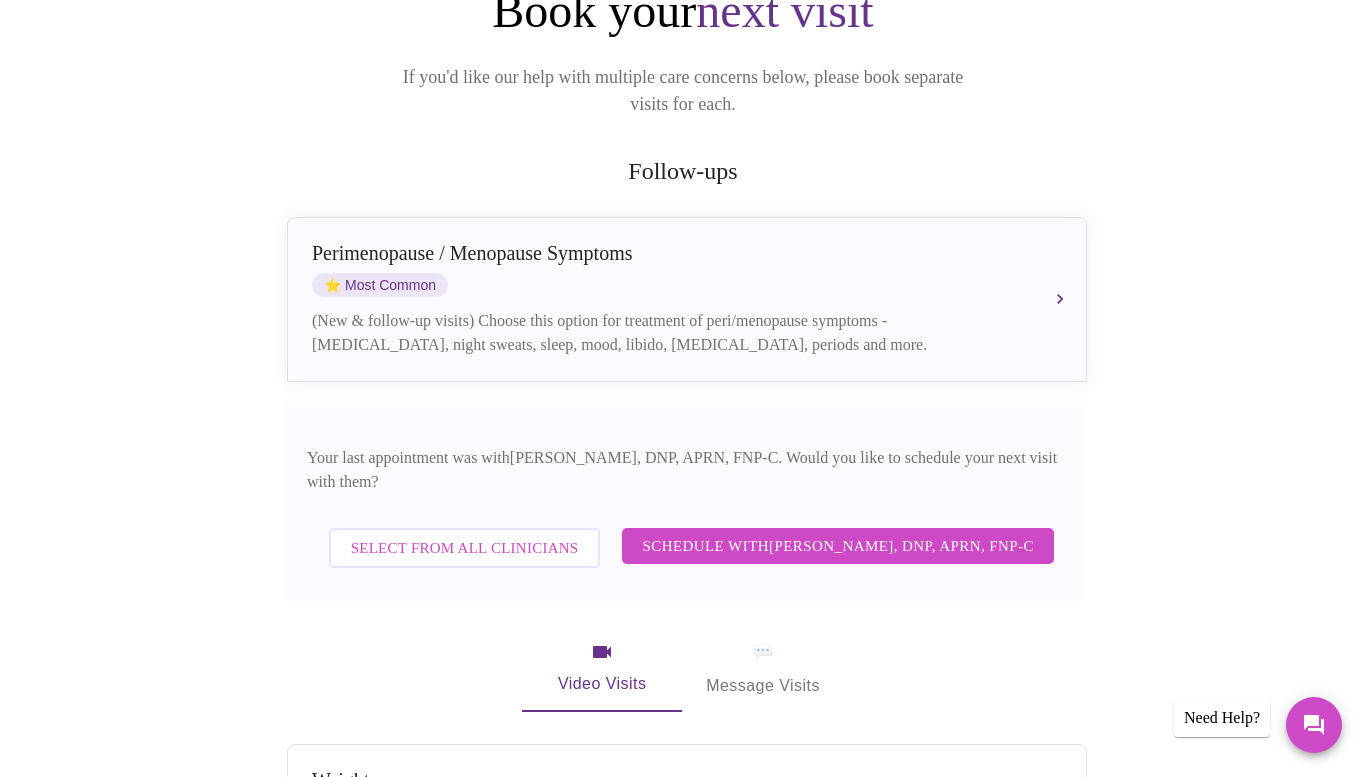 click on "Schedule with  Jillian Montefusco, DNP, APRN, FNP-C" at bounding box center (838, 546) 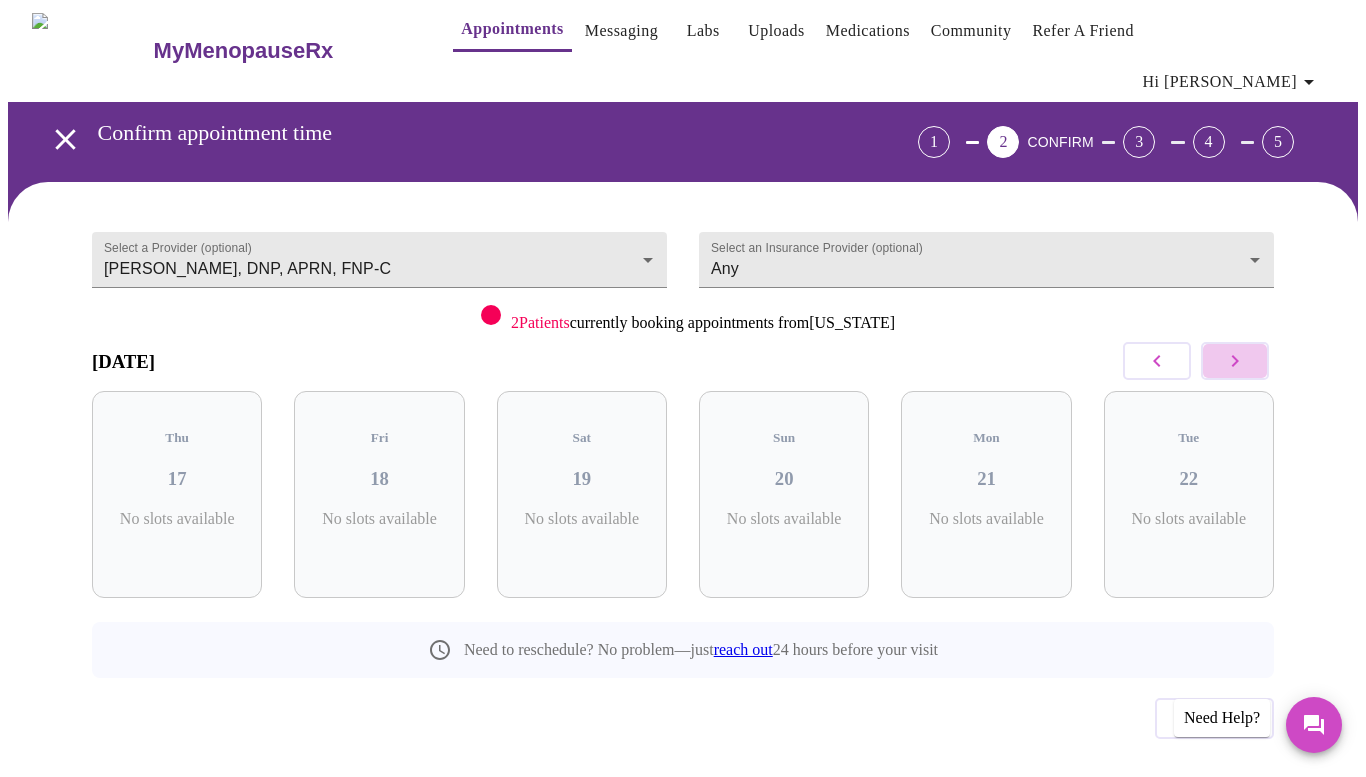 click 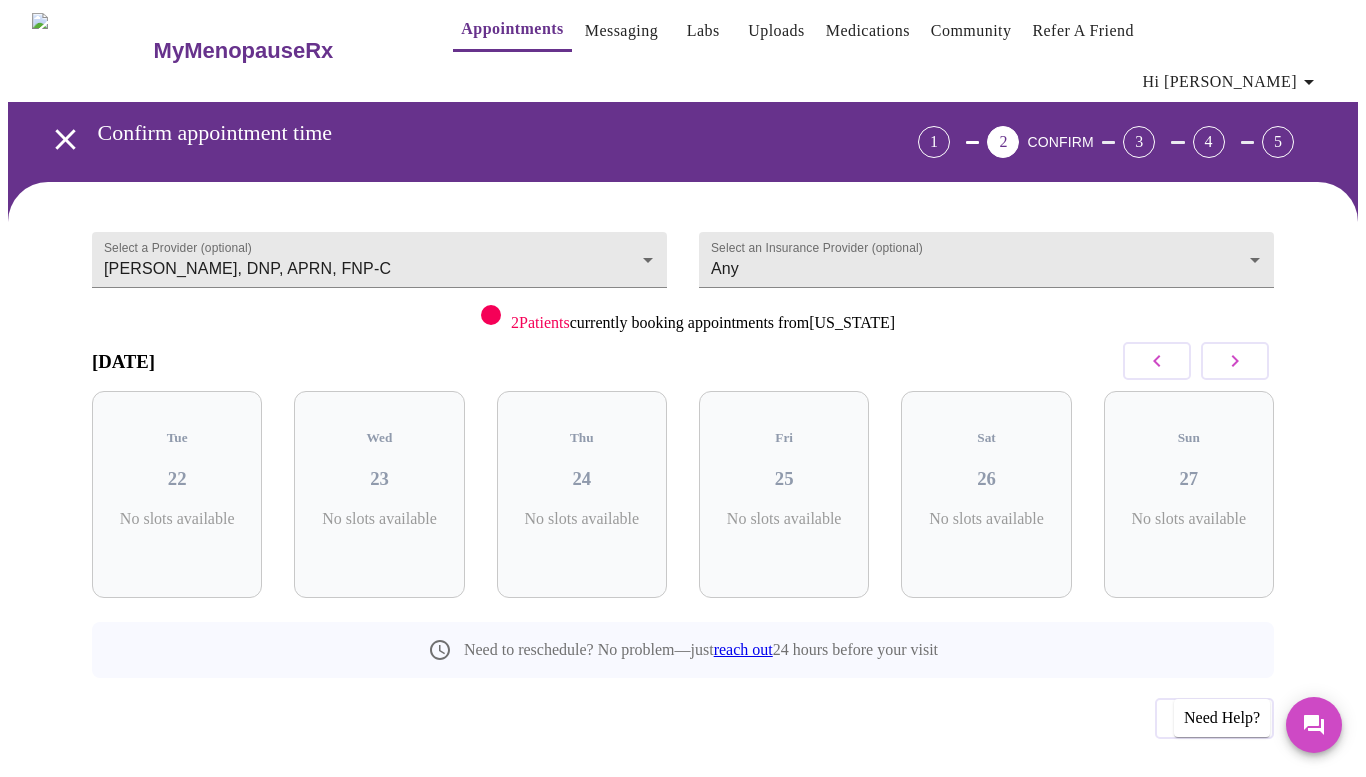 click 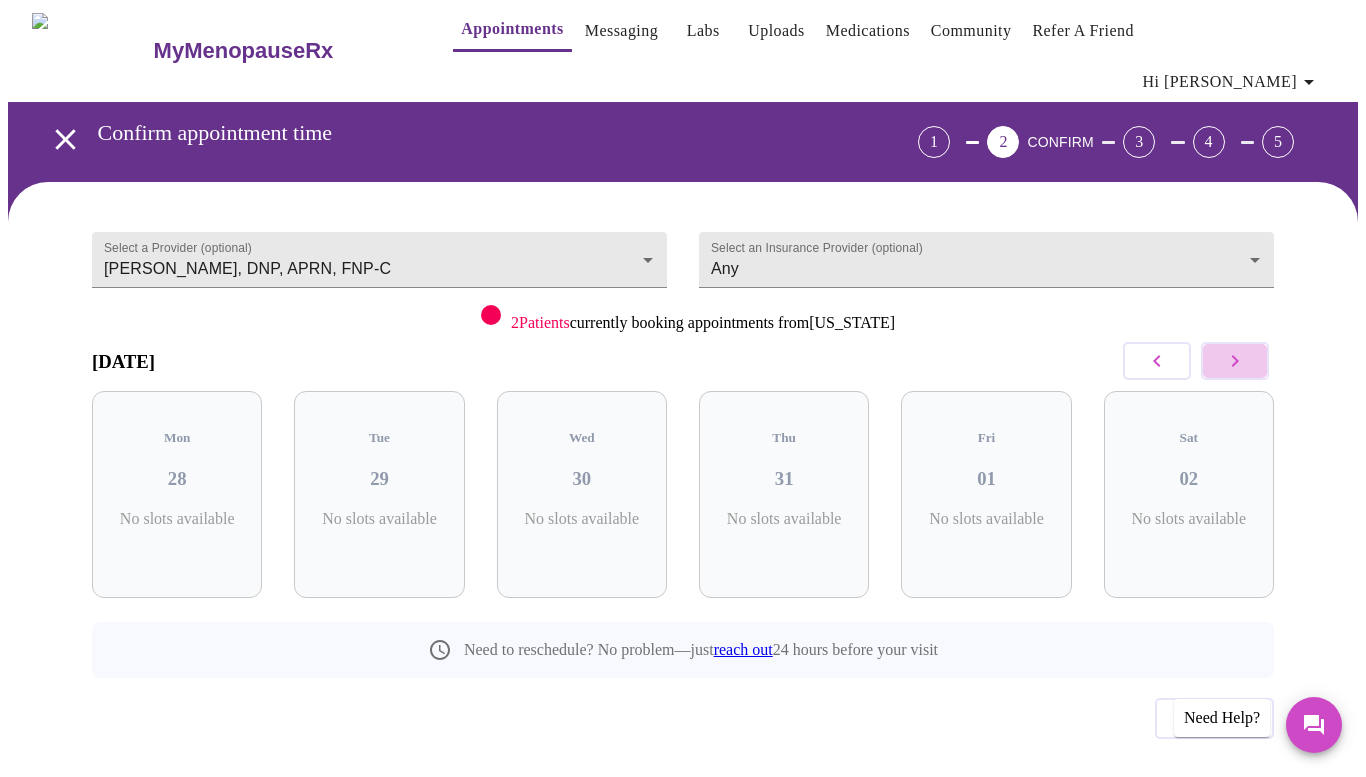 click 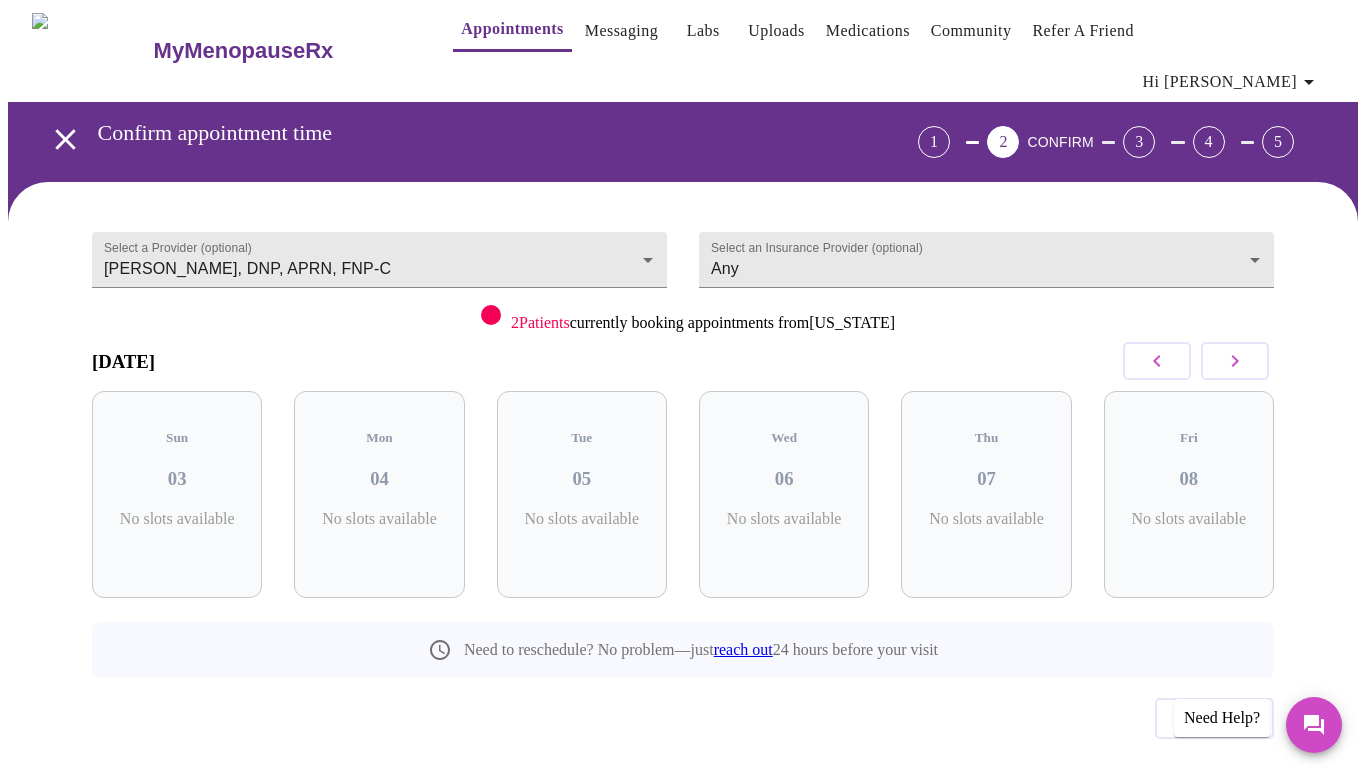 click 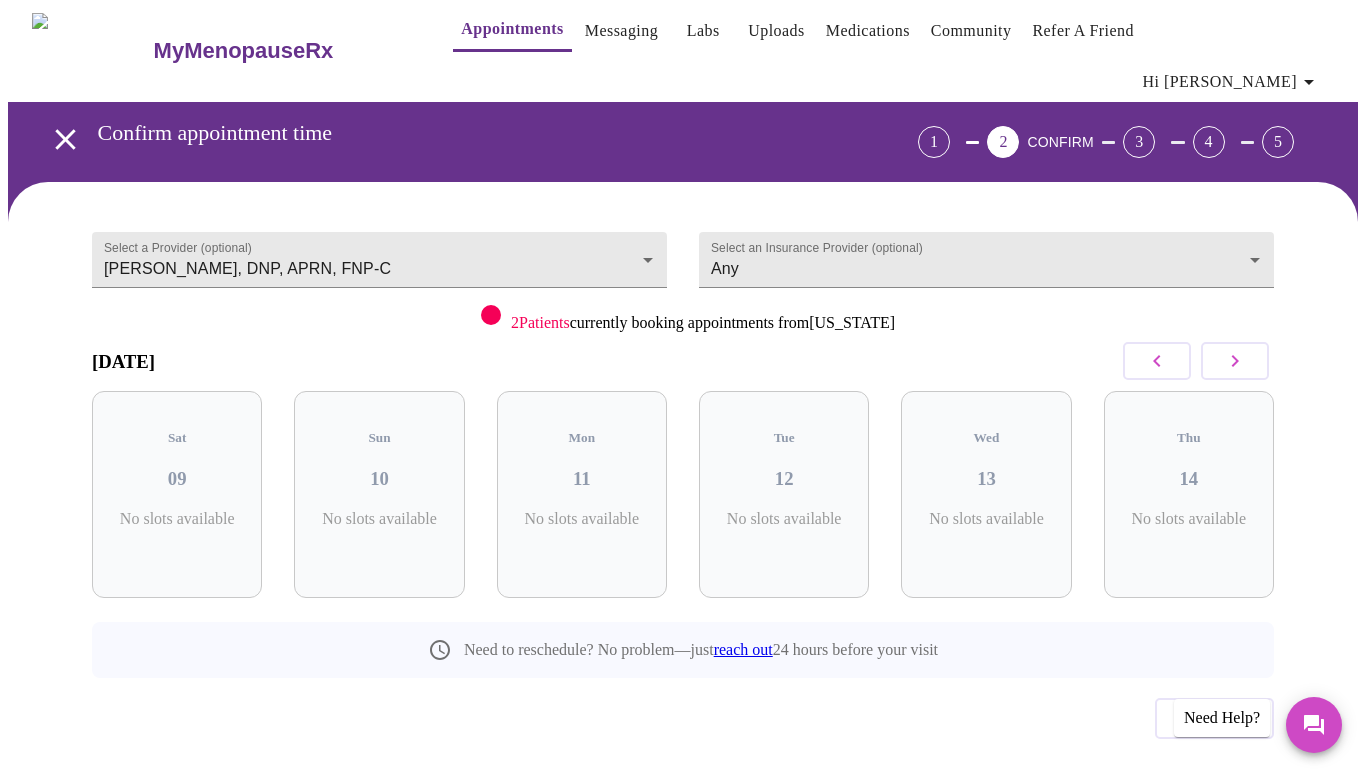 click 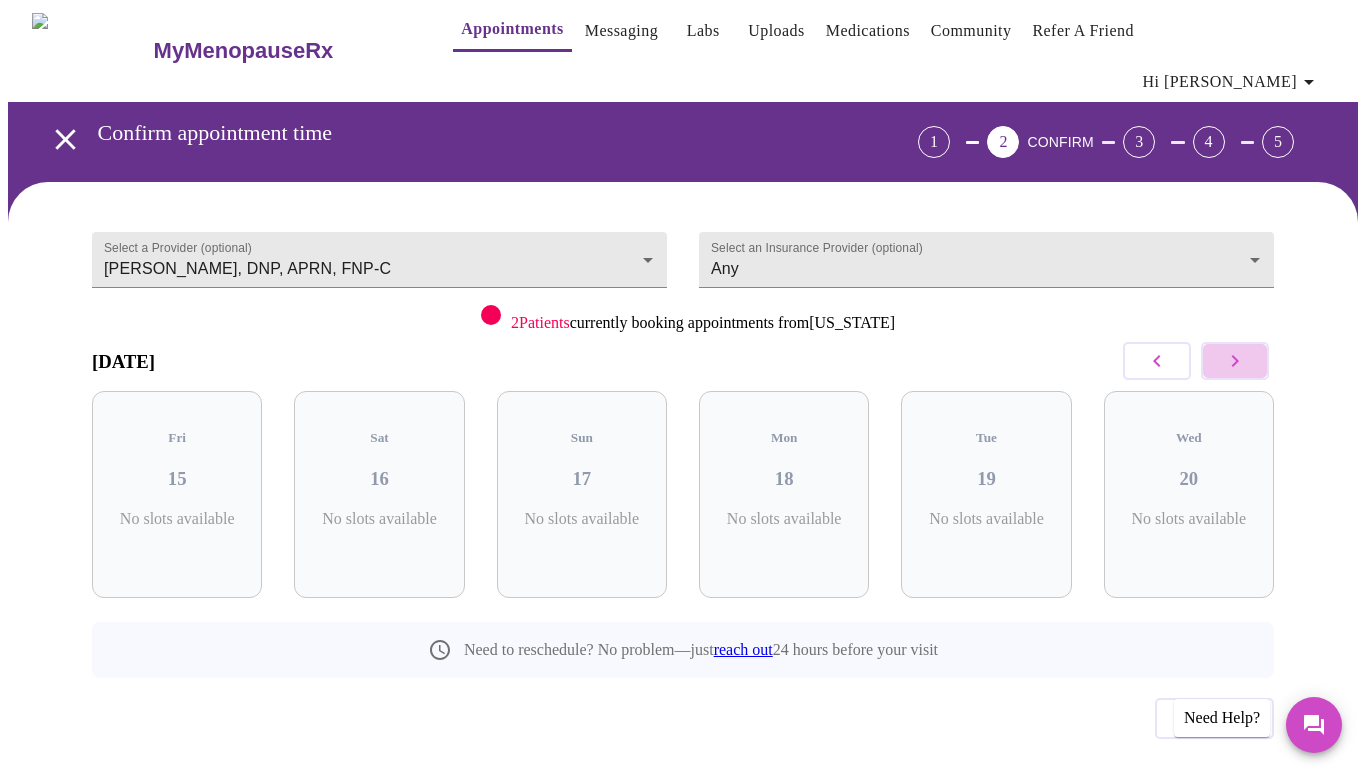 click 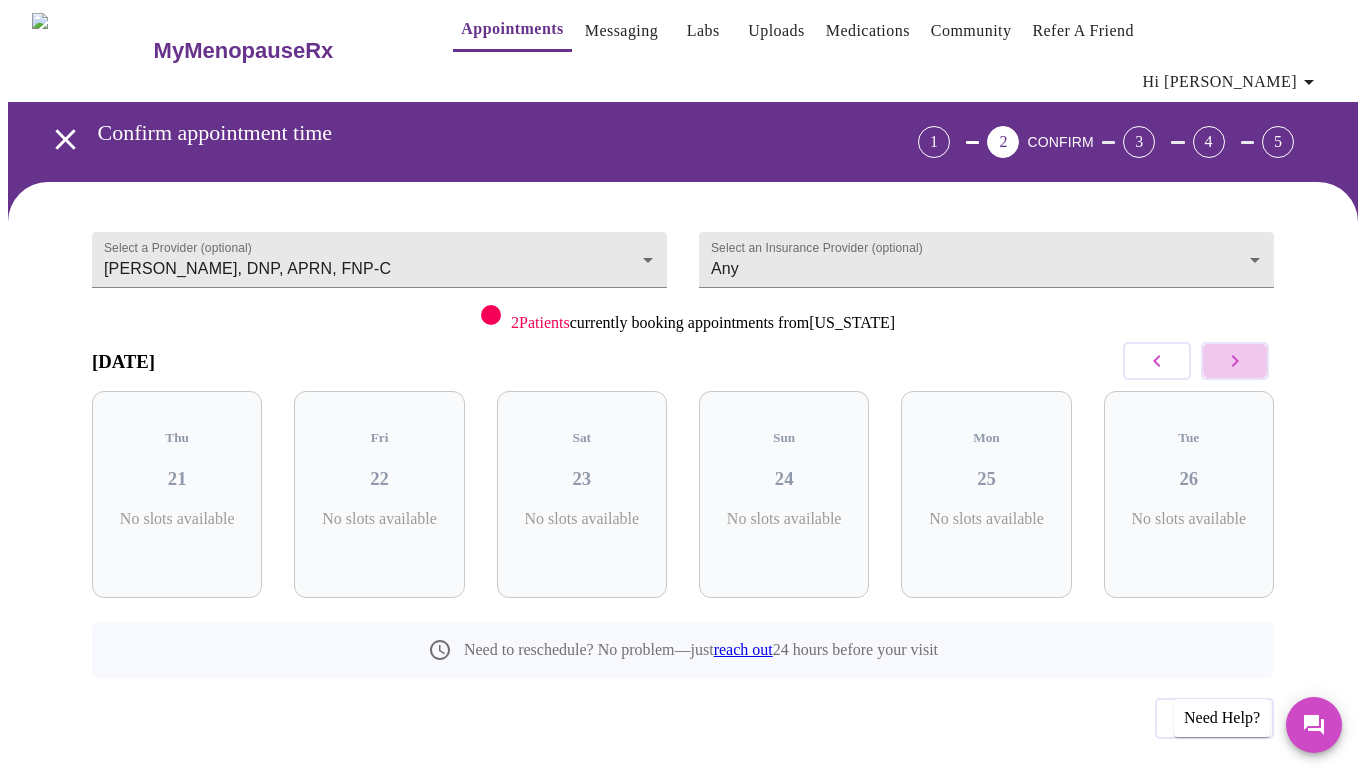 click 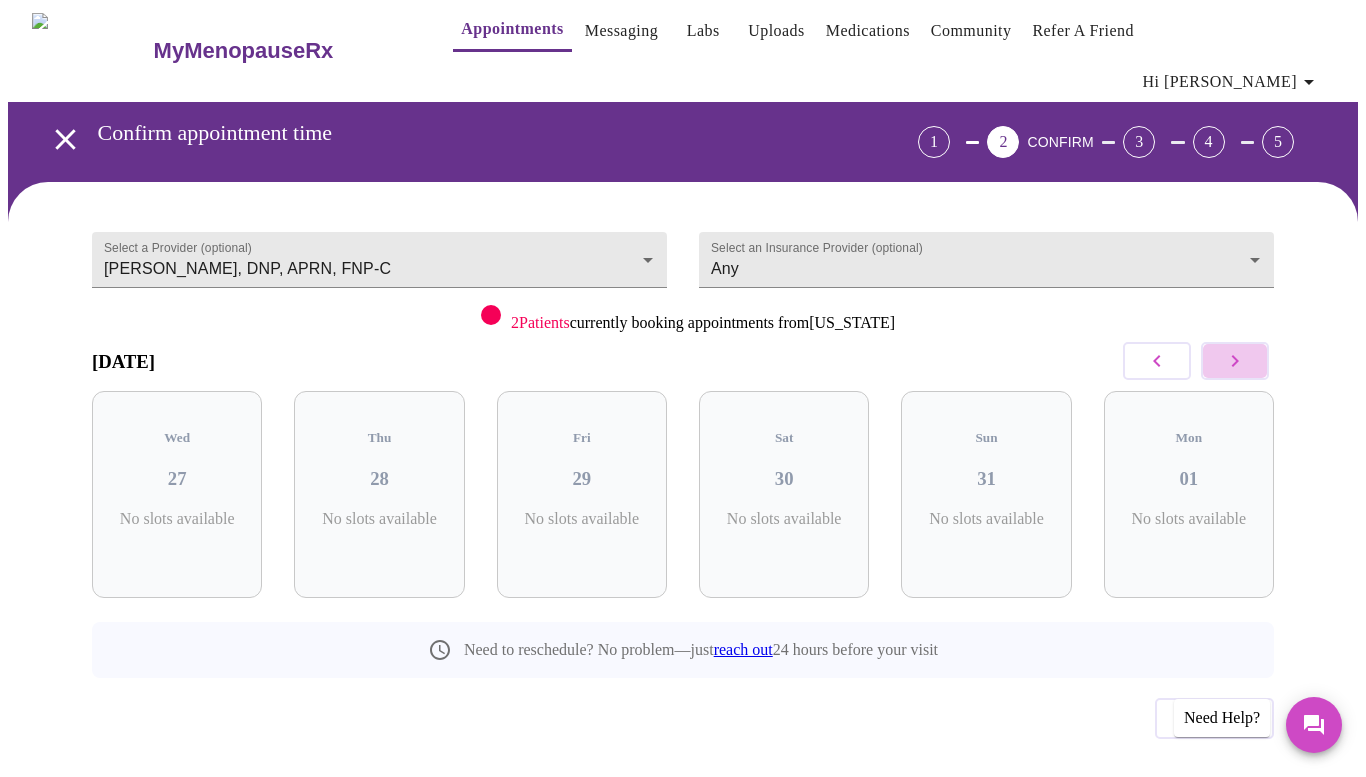 click 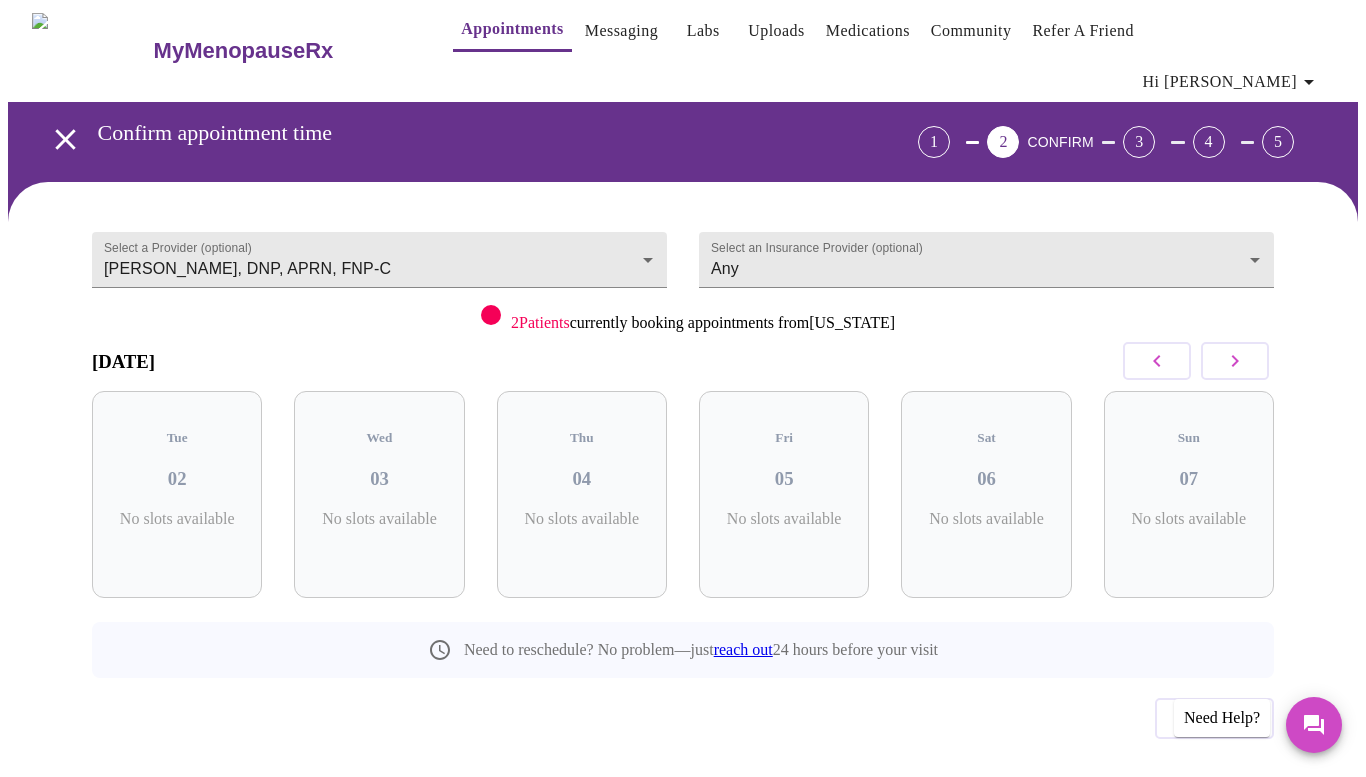 click 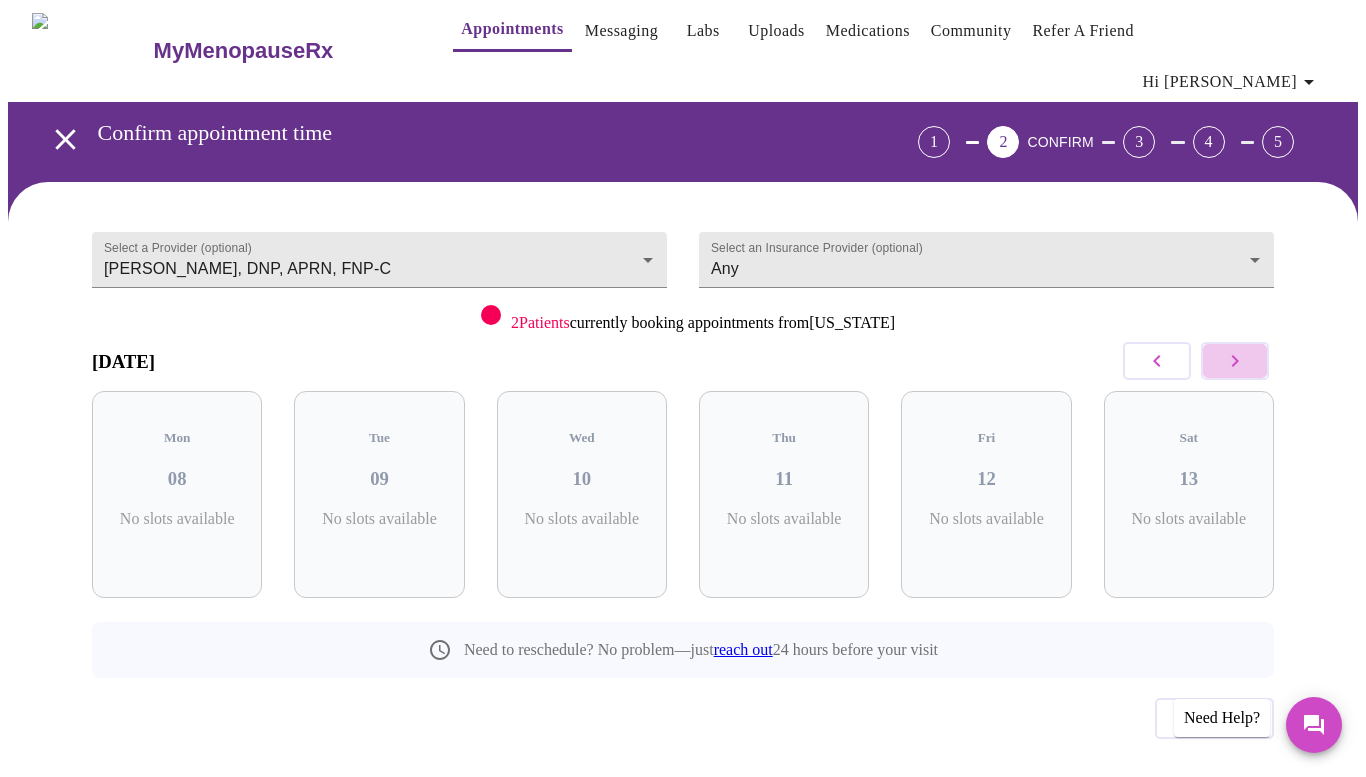 click 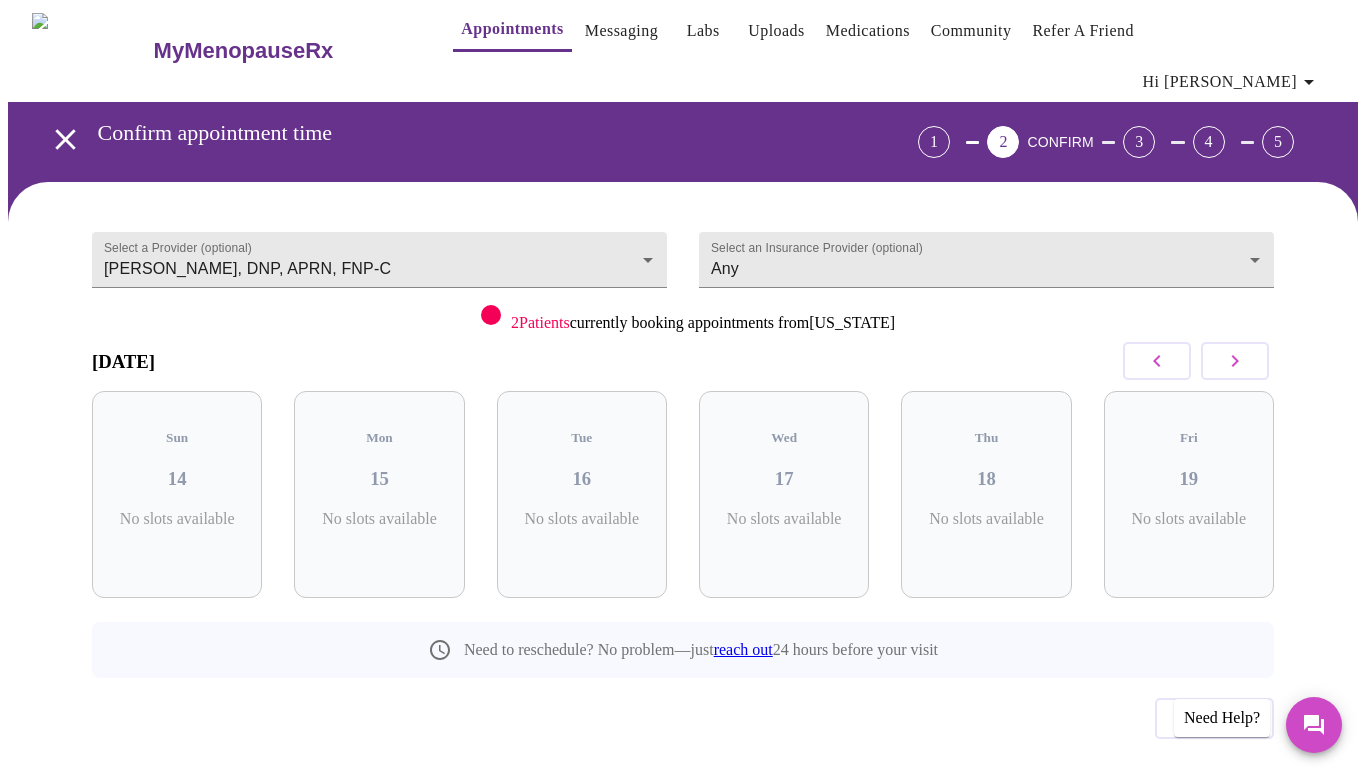 click 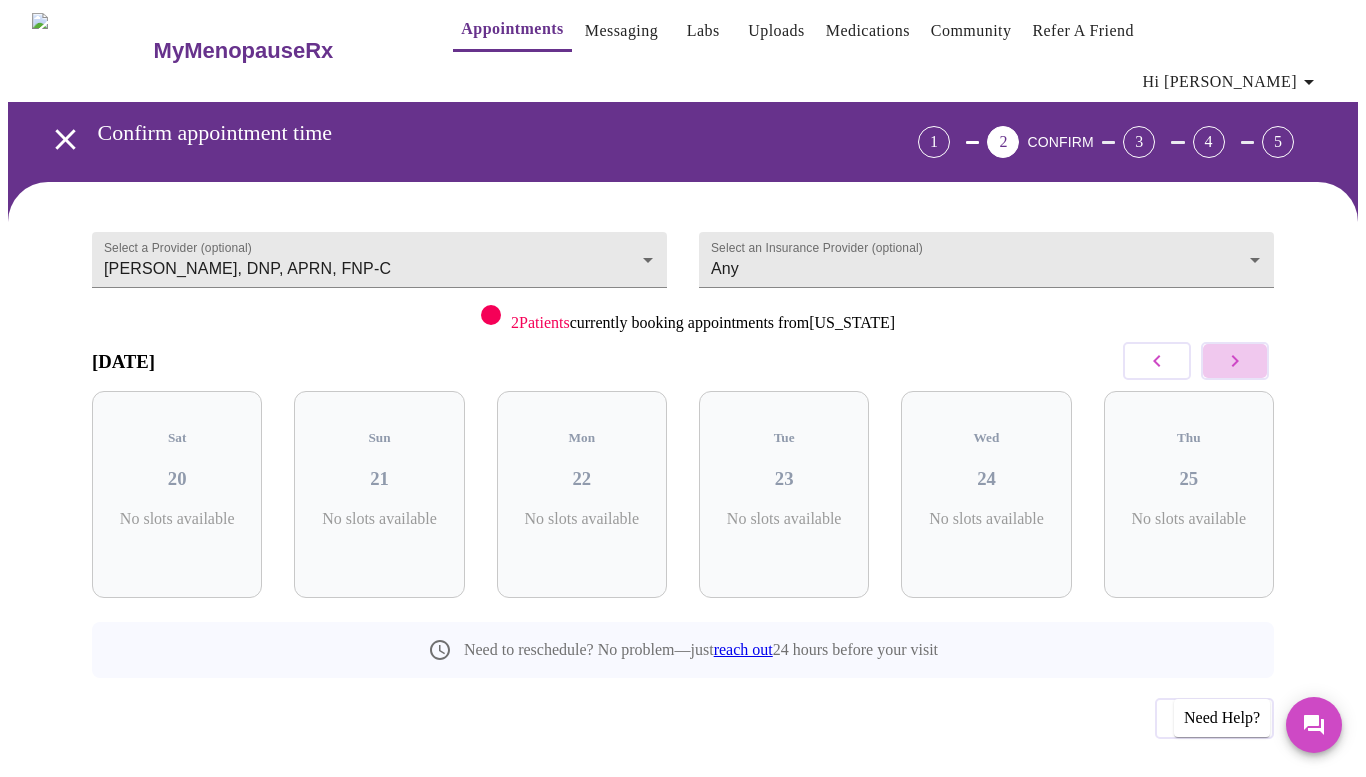 click 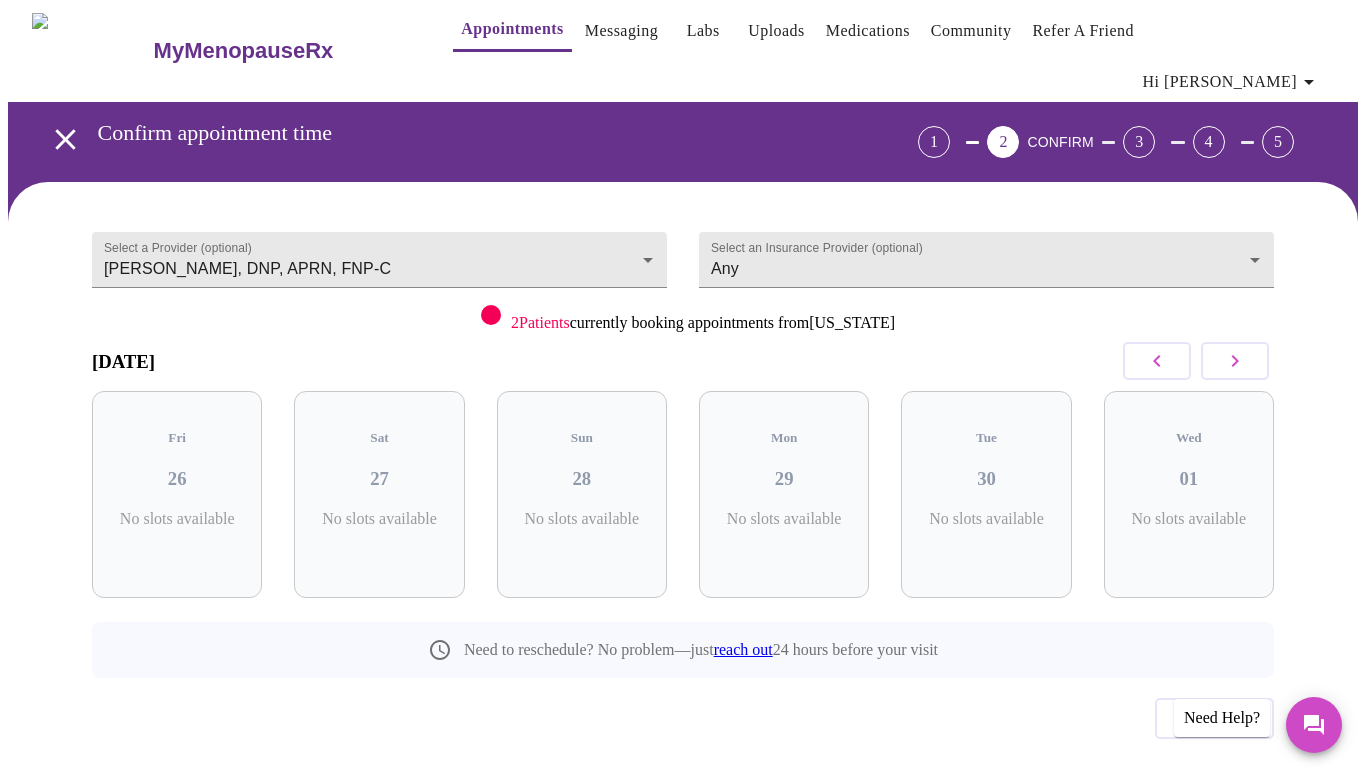 click 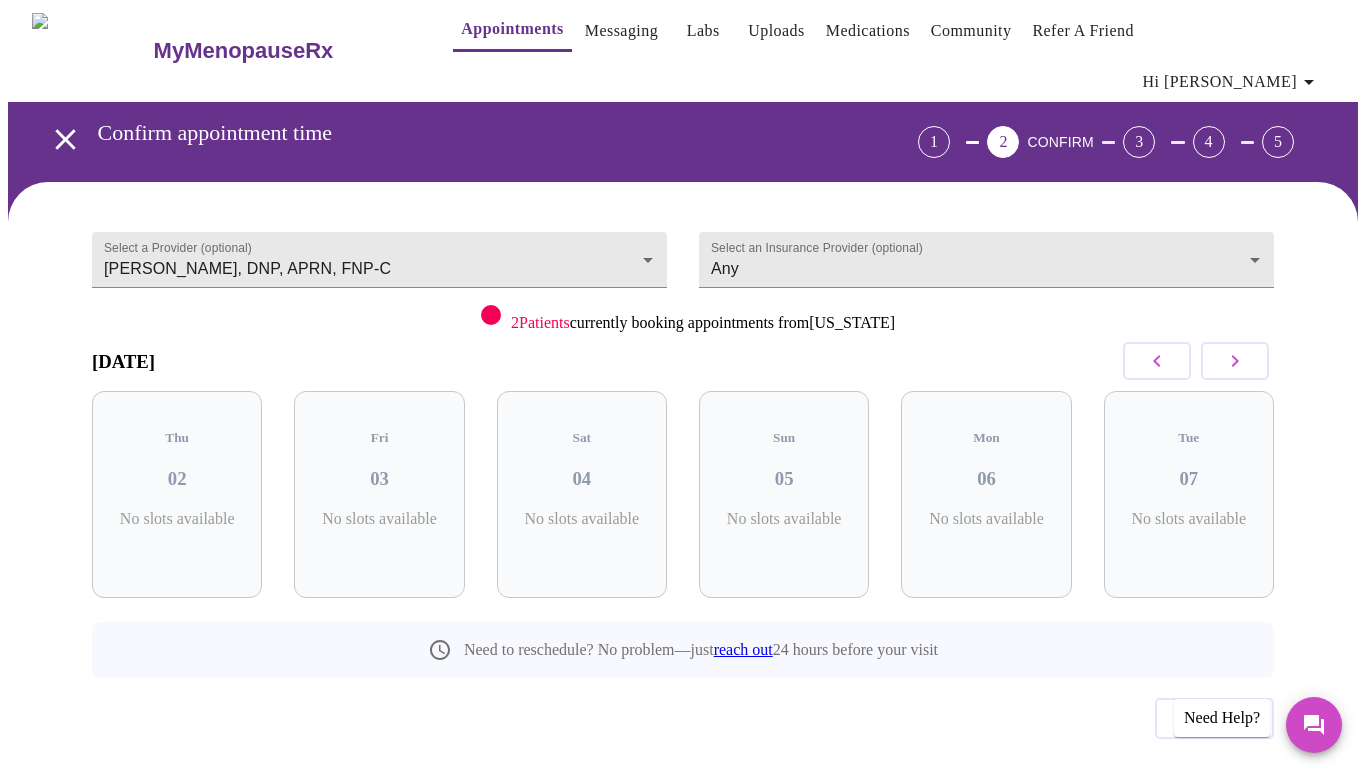 click 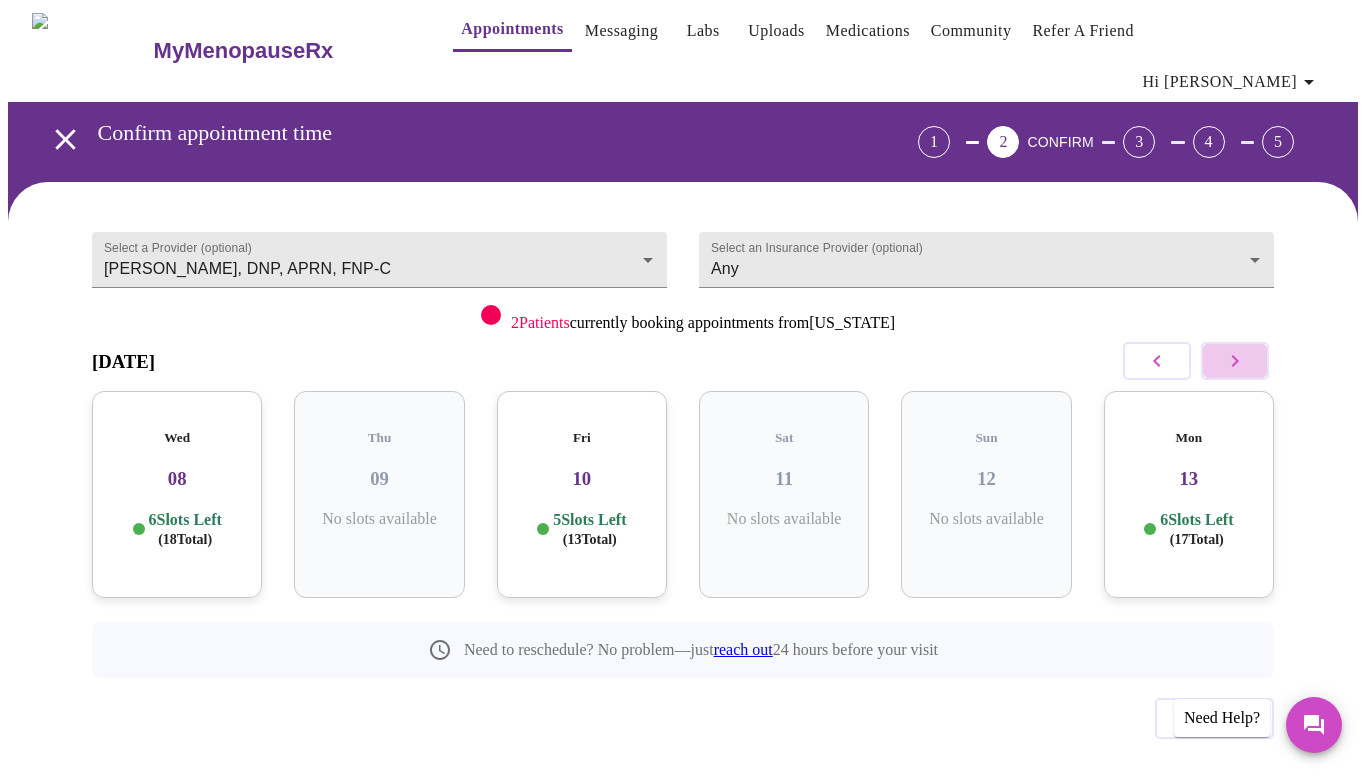 click 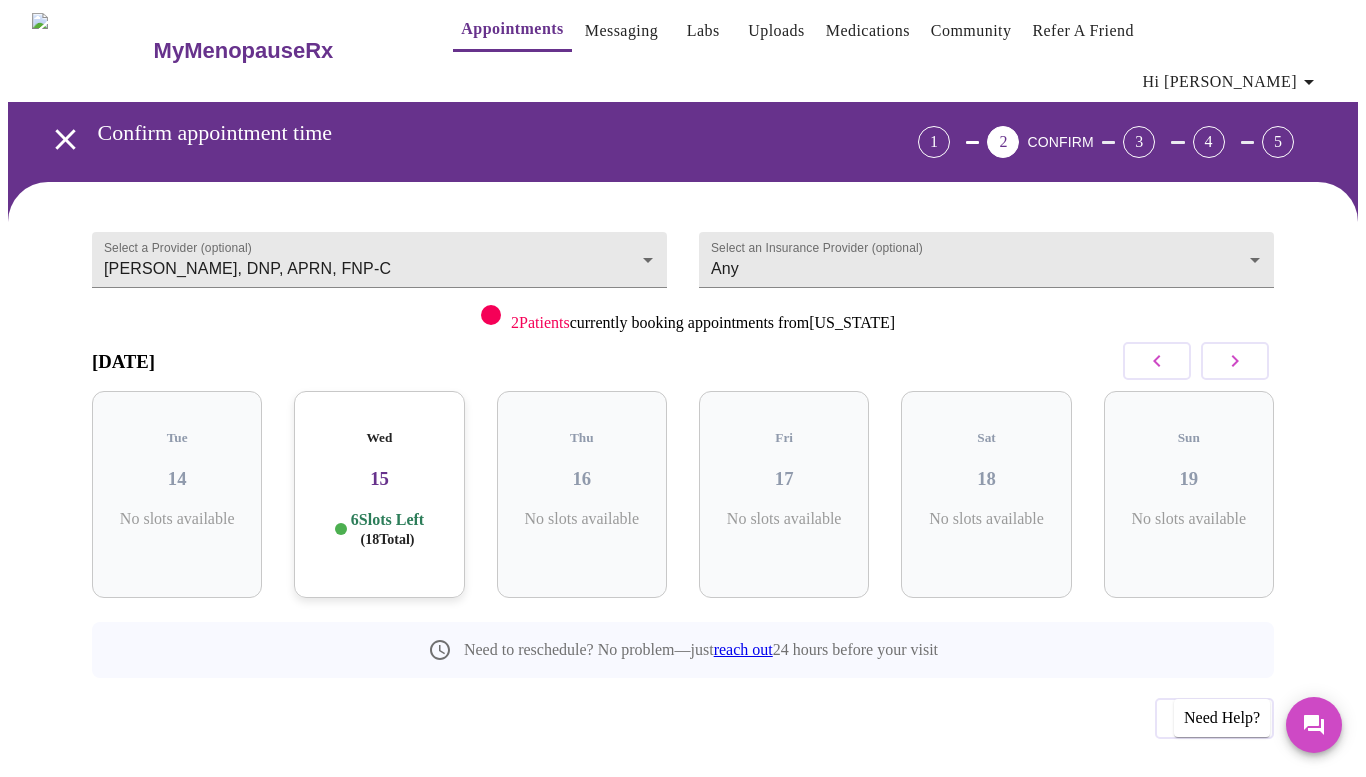 click 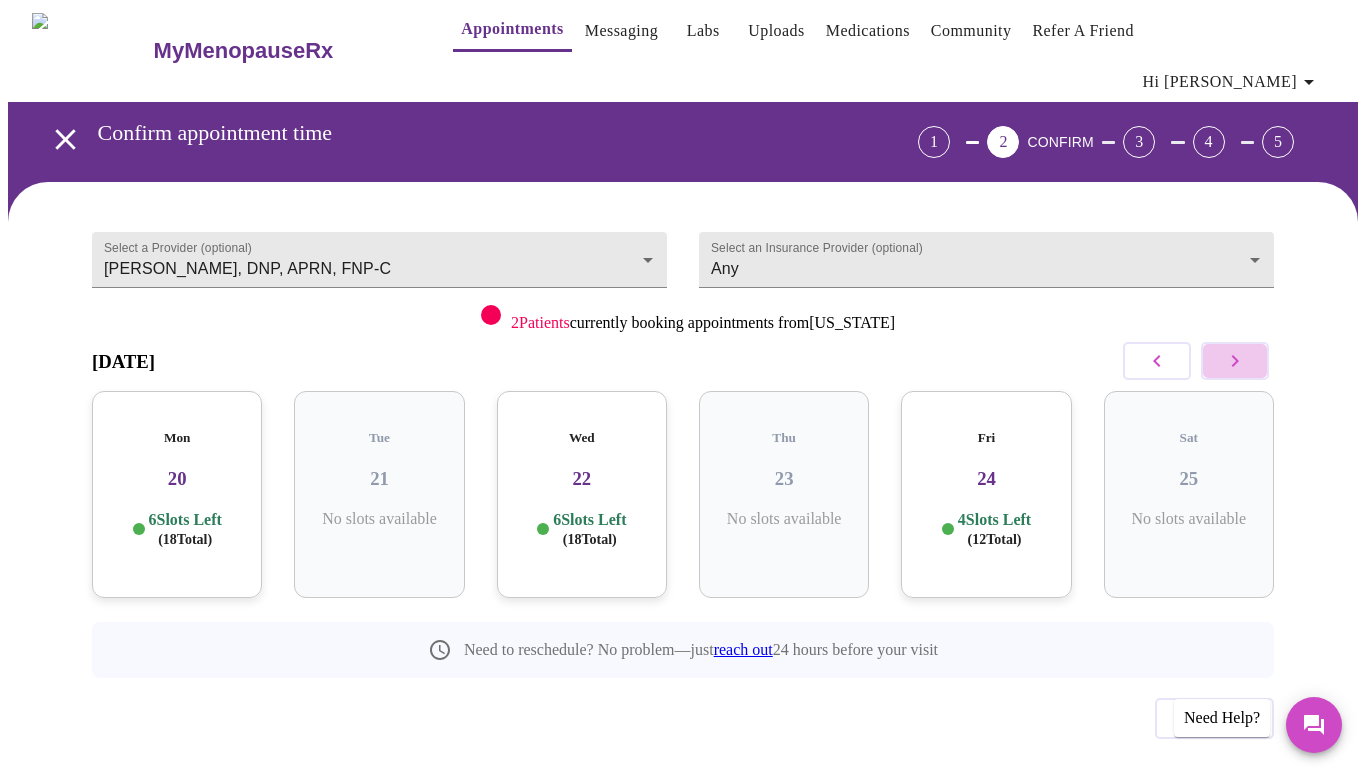 click 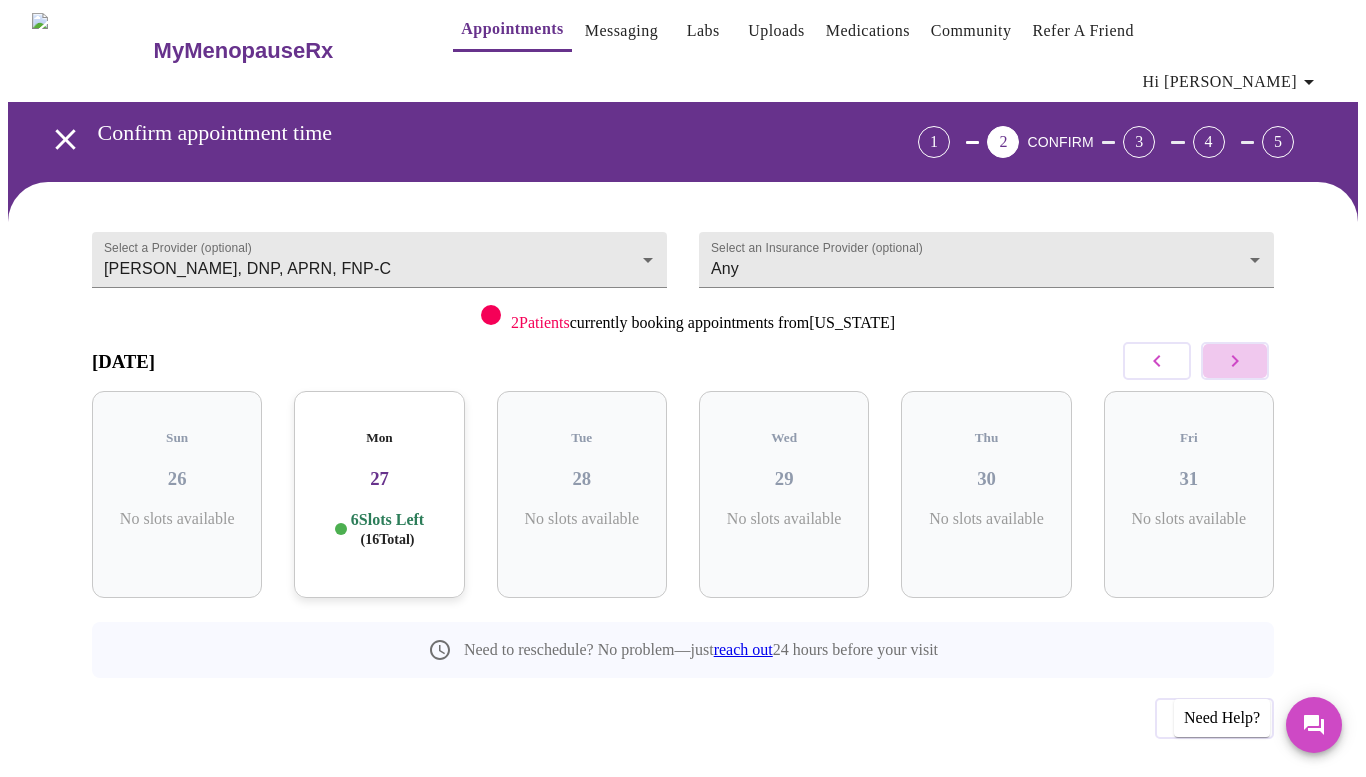 click 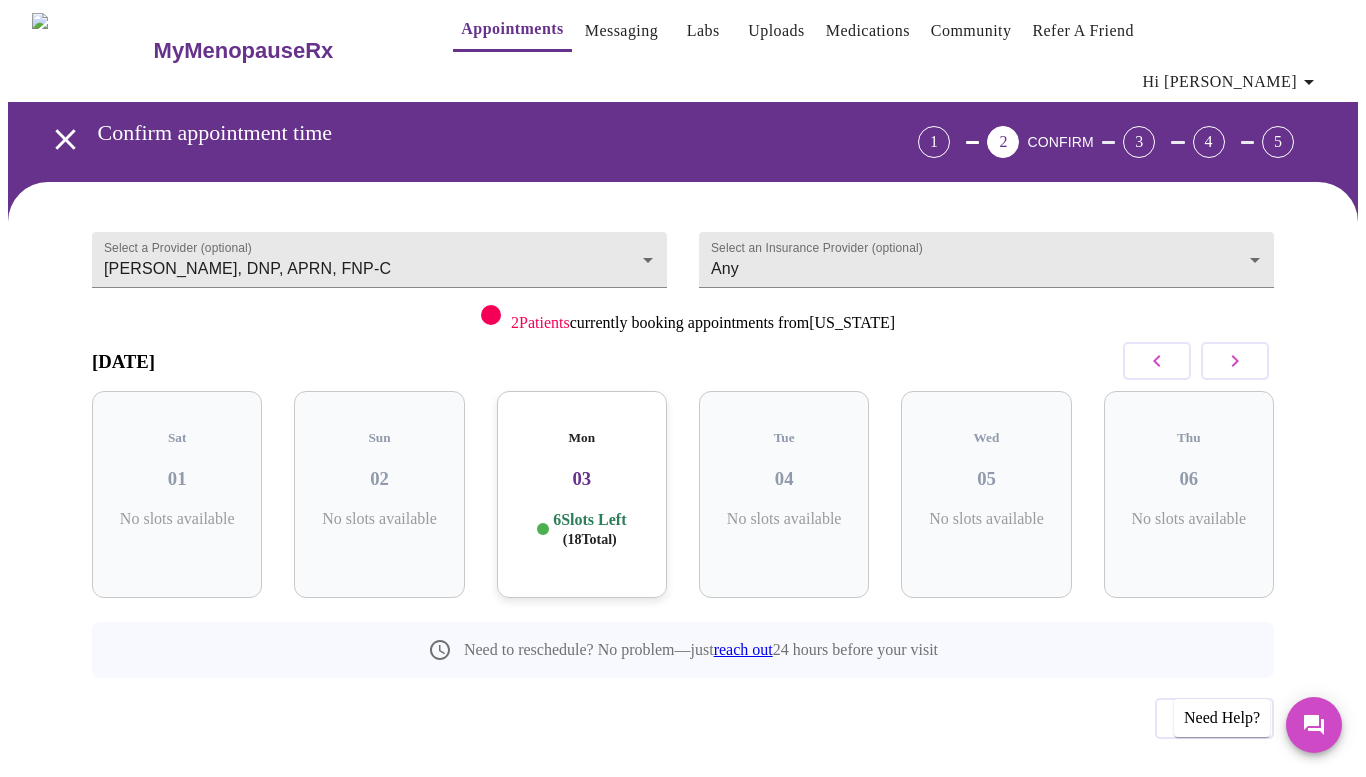 click 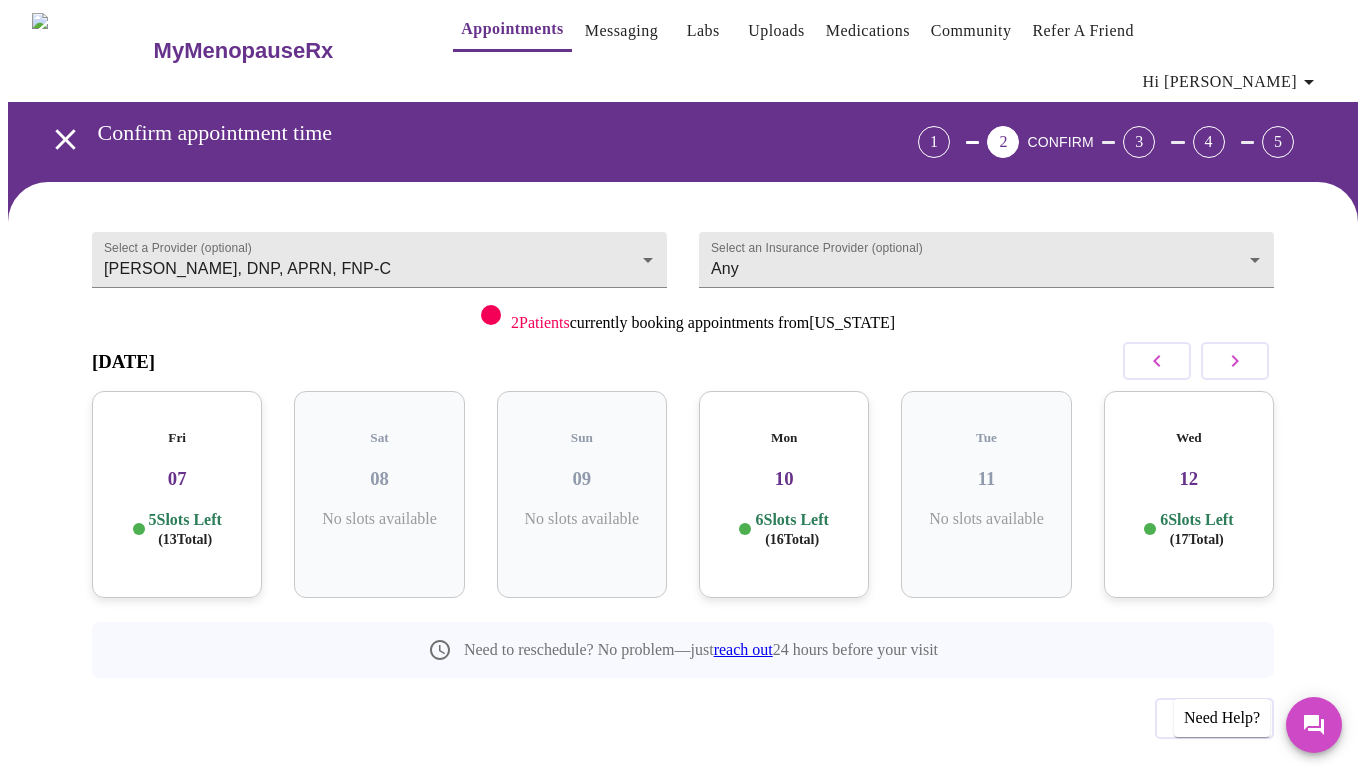 click 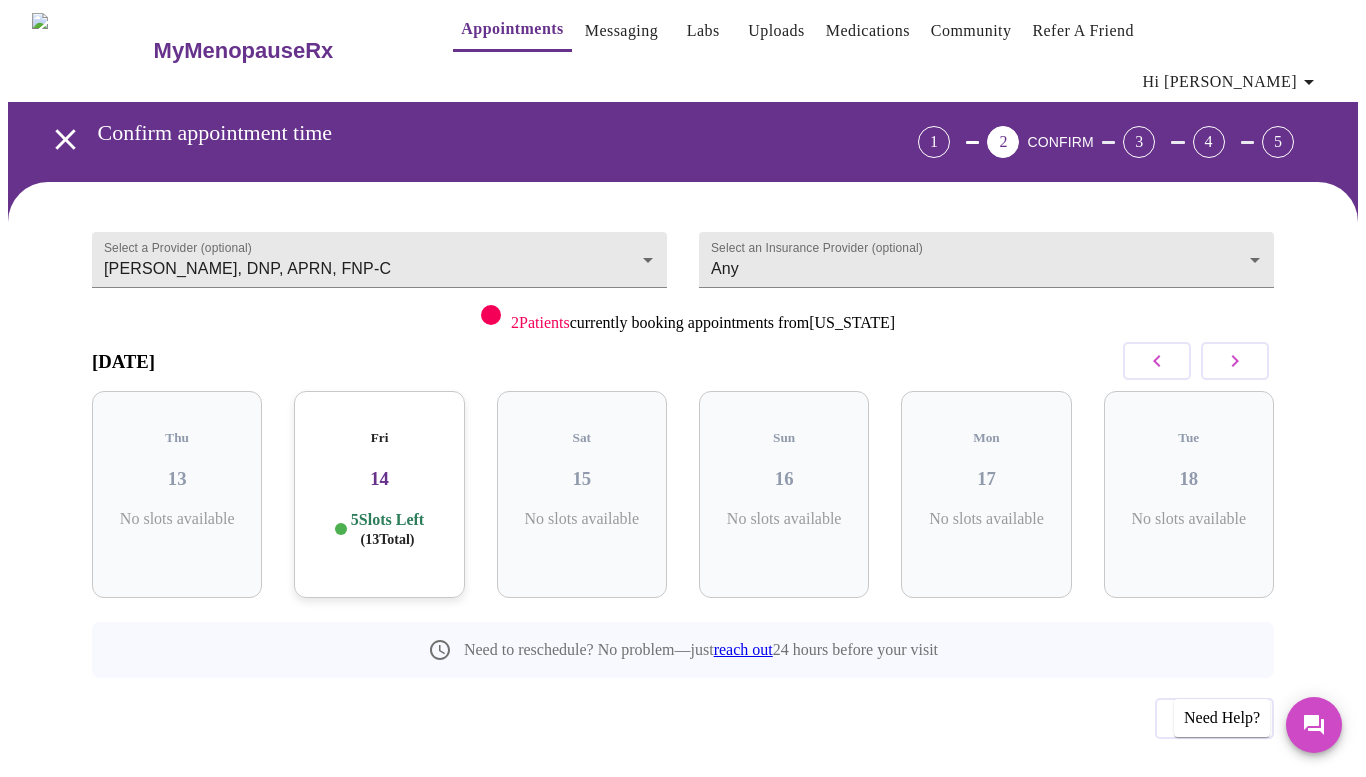click 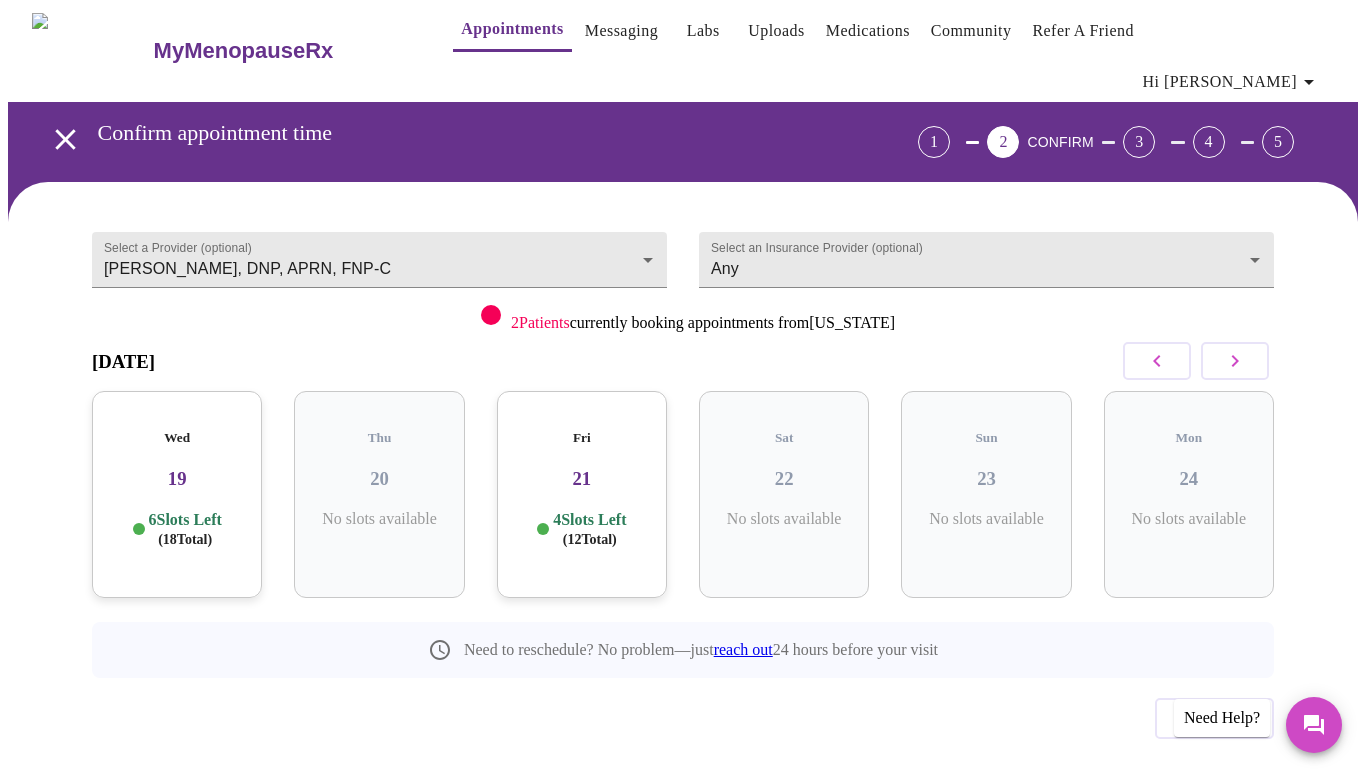 click 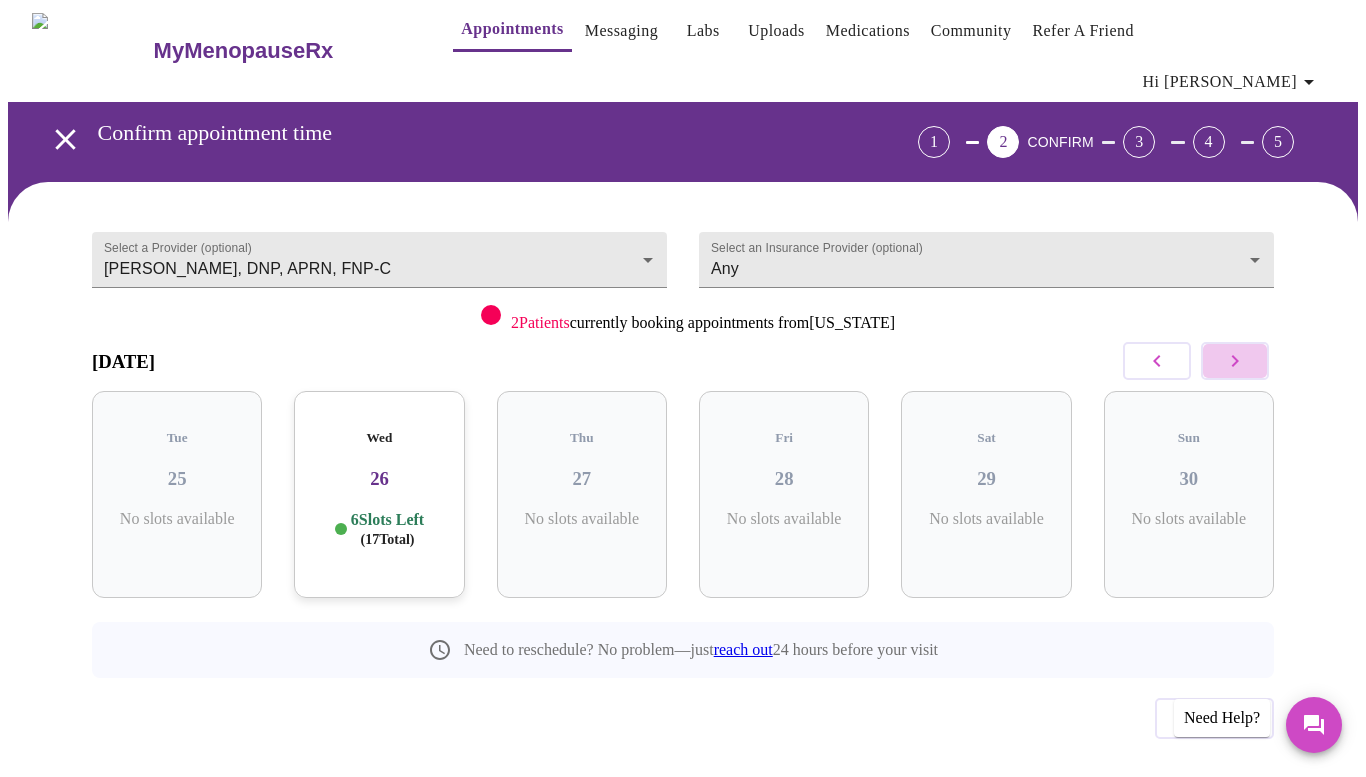 click 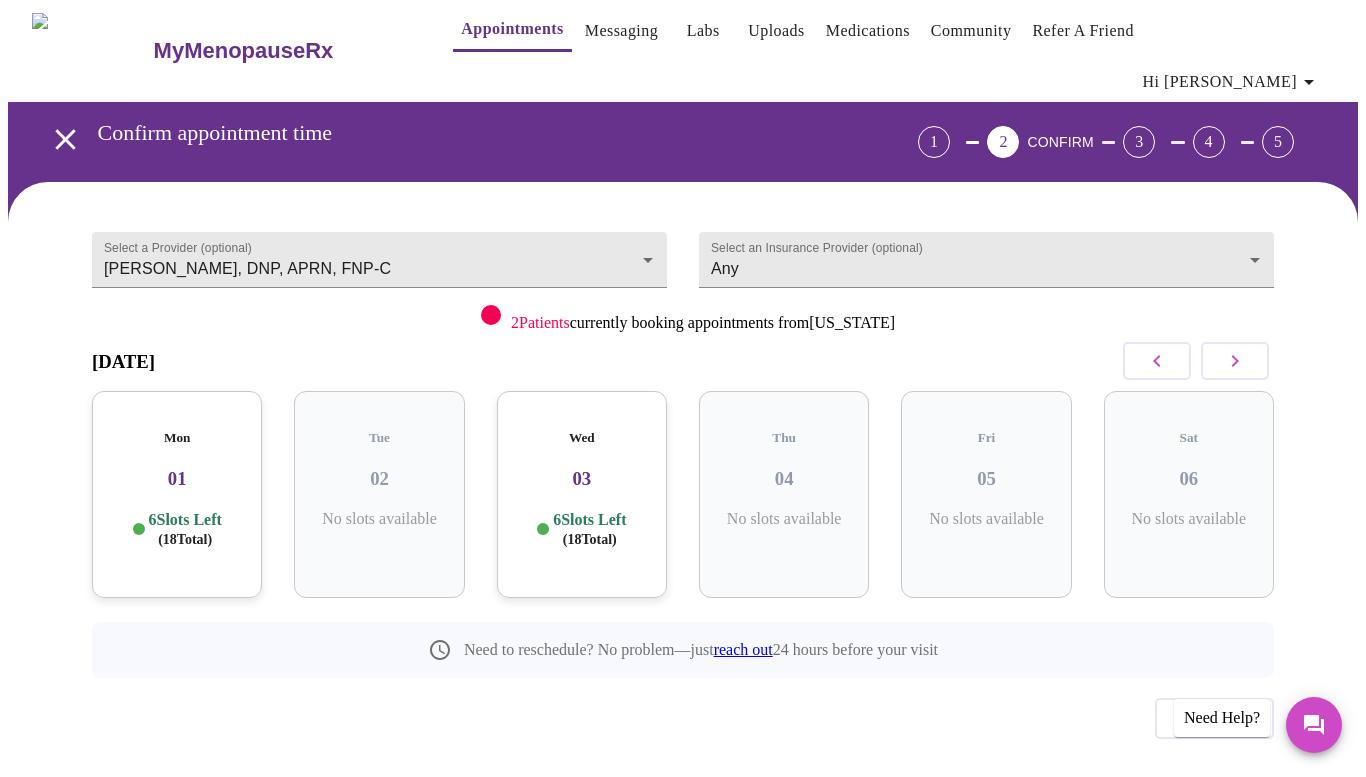 click 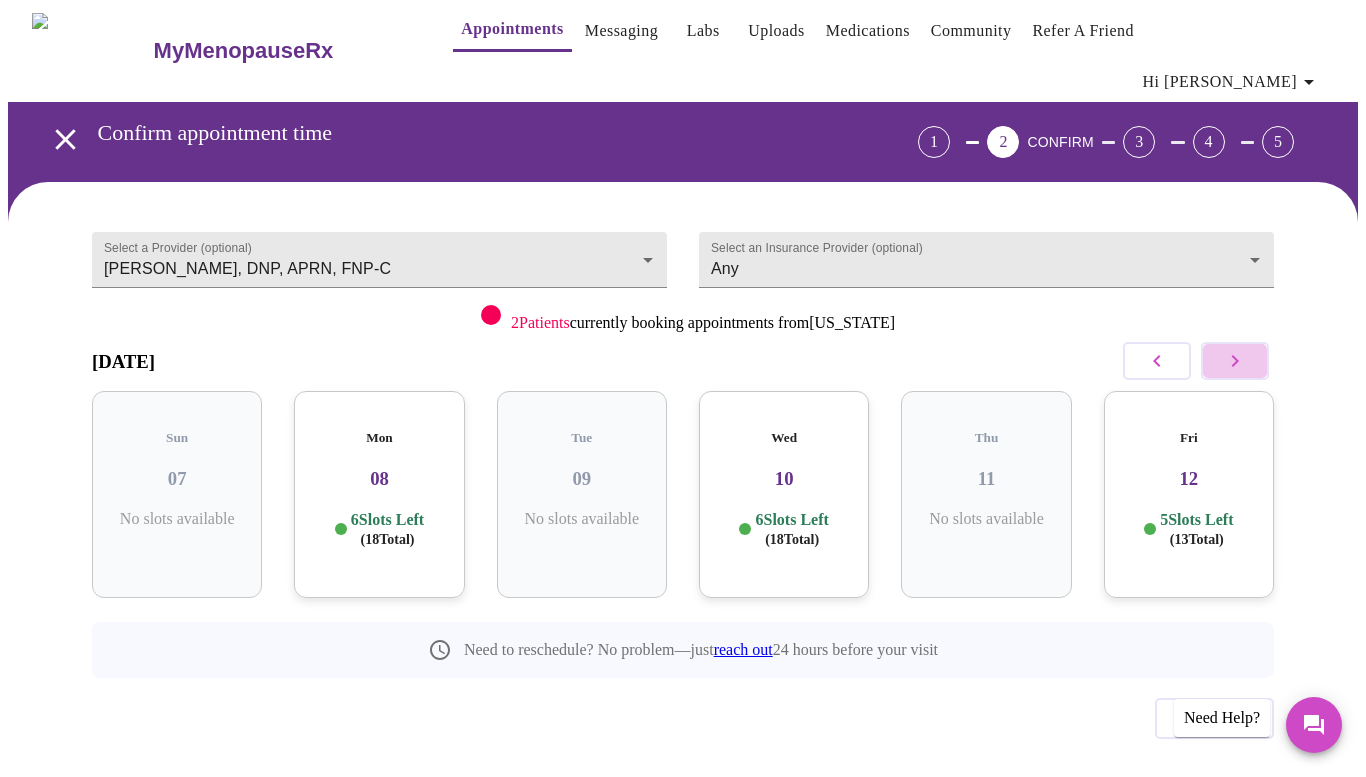click 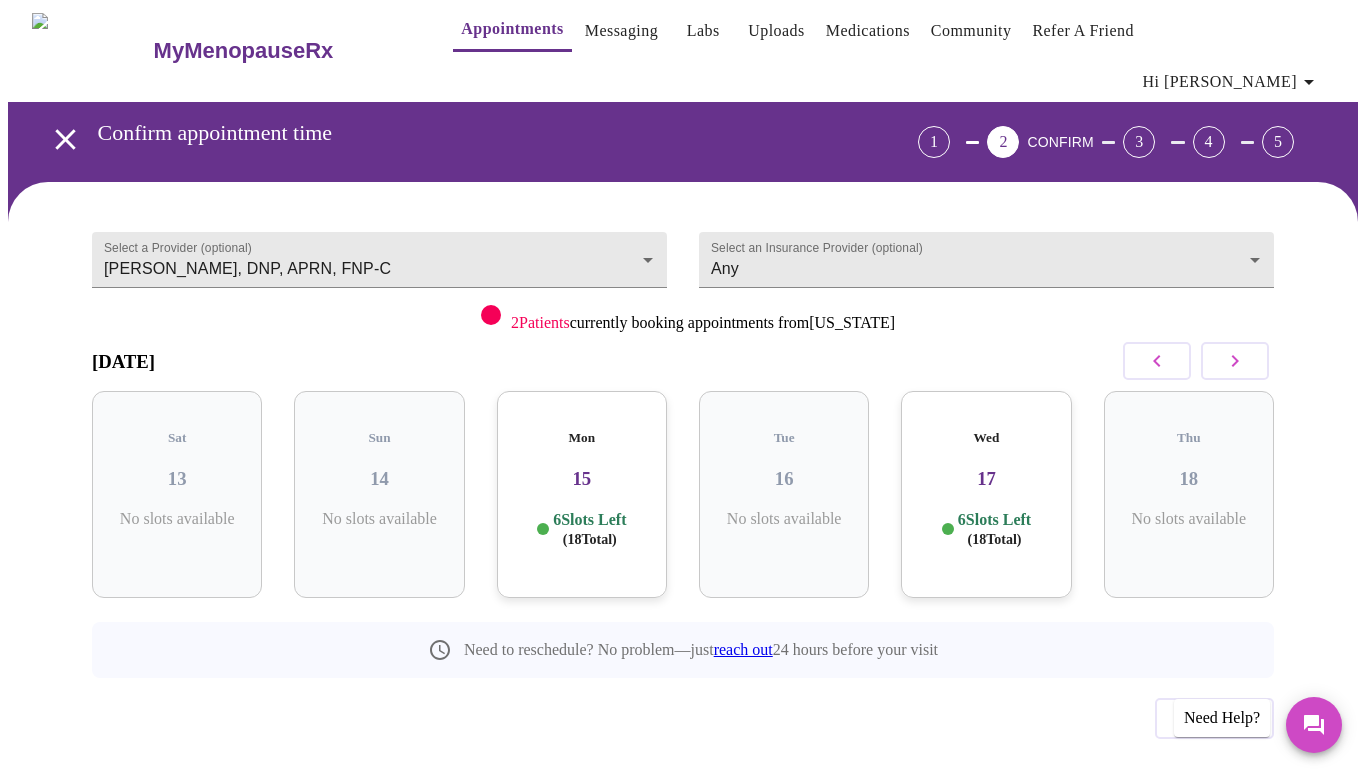 click 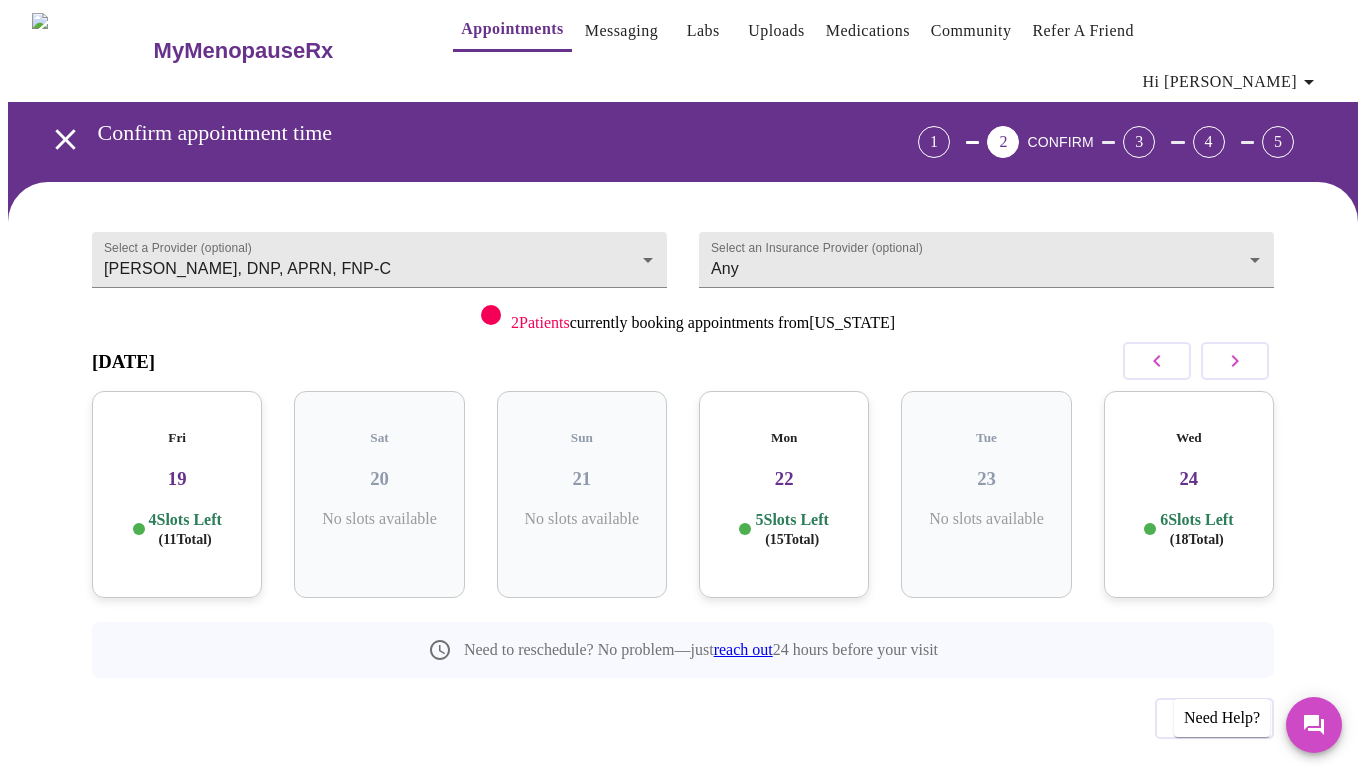 click on "4  Slots Left ( 11  Total)" at bounding box center (185, 529) 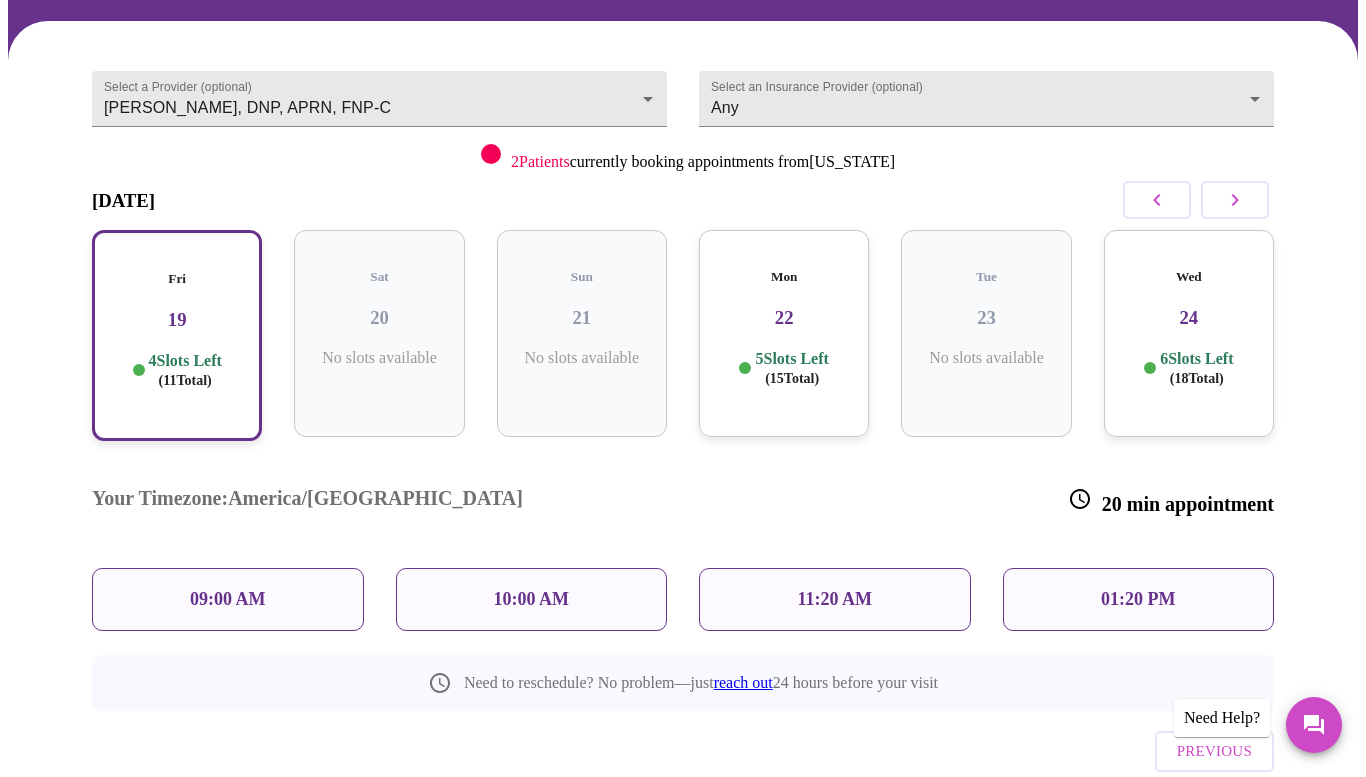scroll, scrollTop: 0, scrollLeft: 0, axis: both 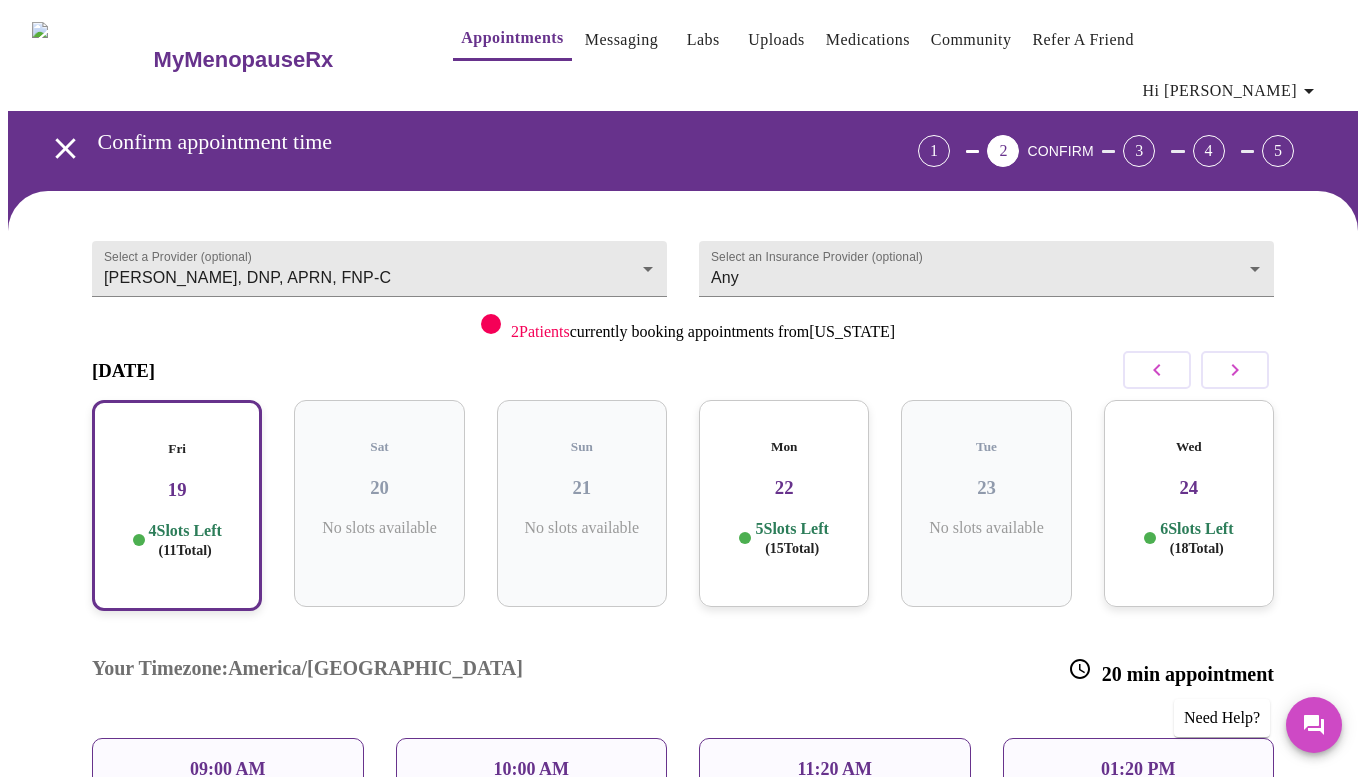 click on "22" at bounding box center [784, 488] 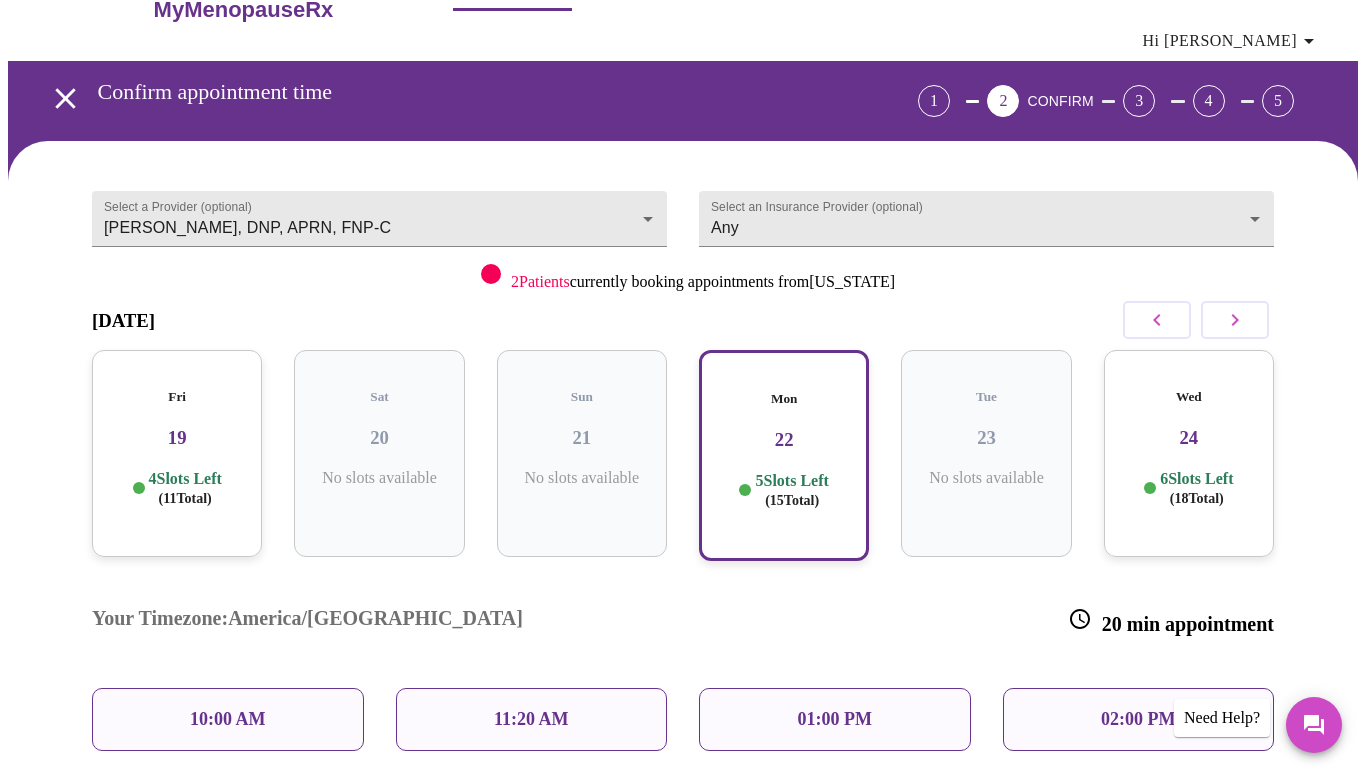 scroll, scrollTop: 37, scrollLeft: 0, axis: vertical 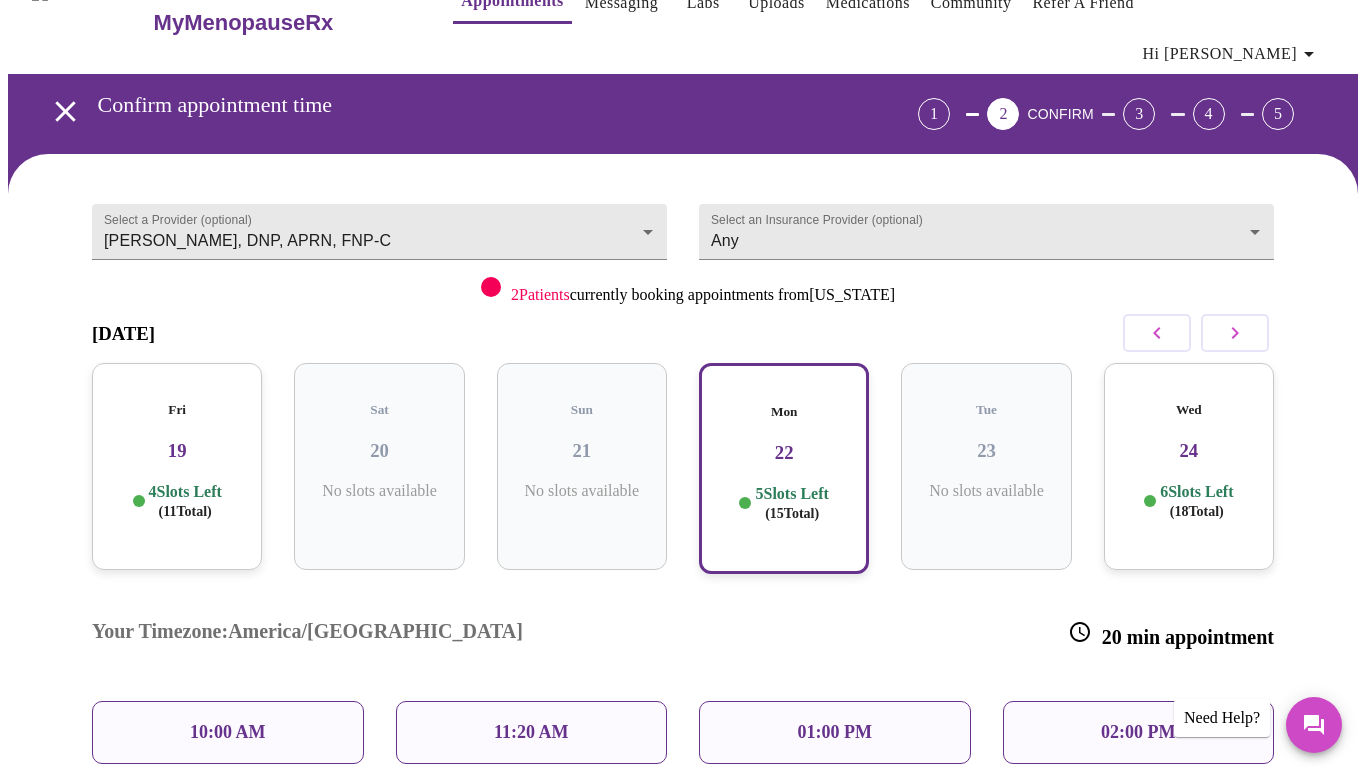 click 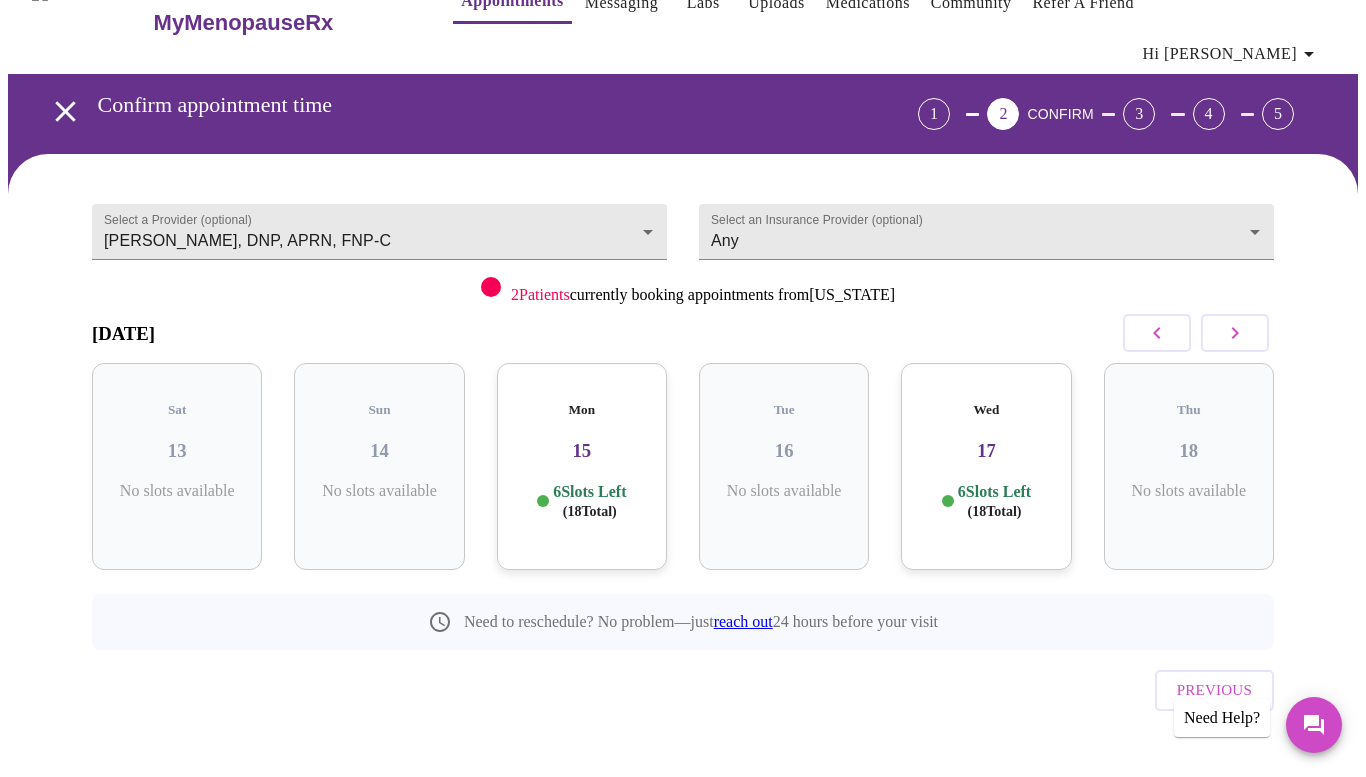 scroll, scrollTop: 9, scrollLeft: 0, axis: vertical 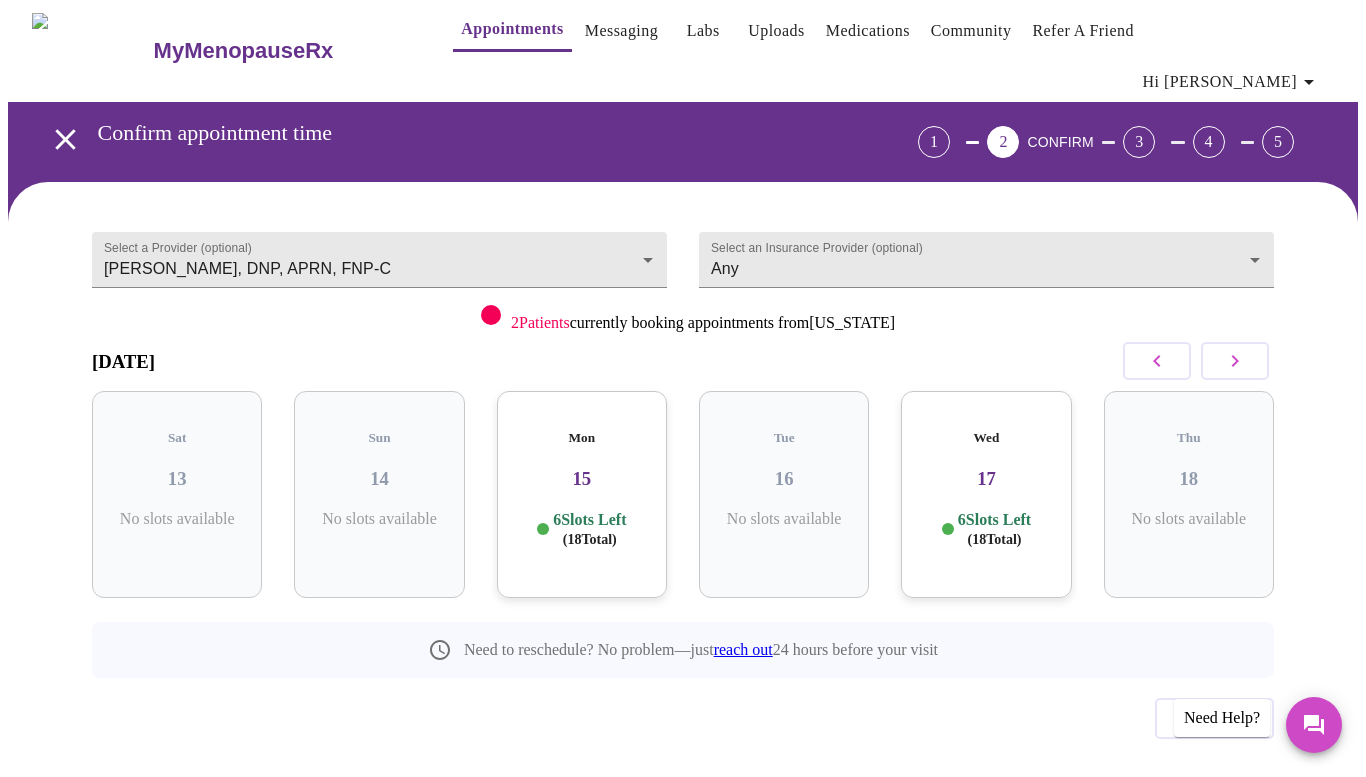 click on "6  Slots Left ( 18  Total)" at bounding box center (994, 529) 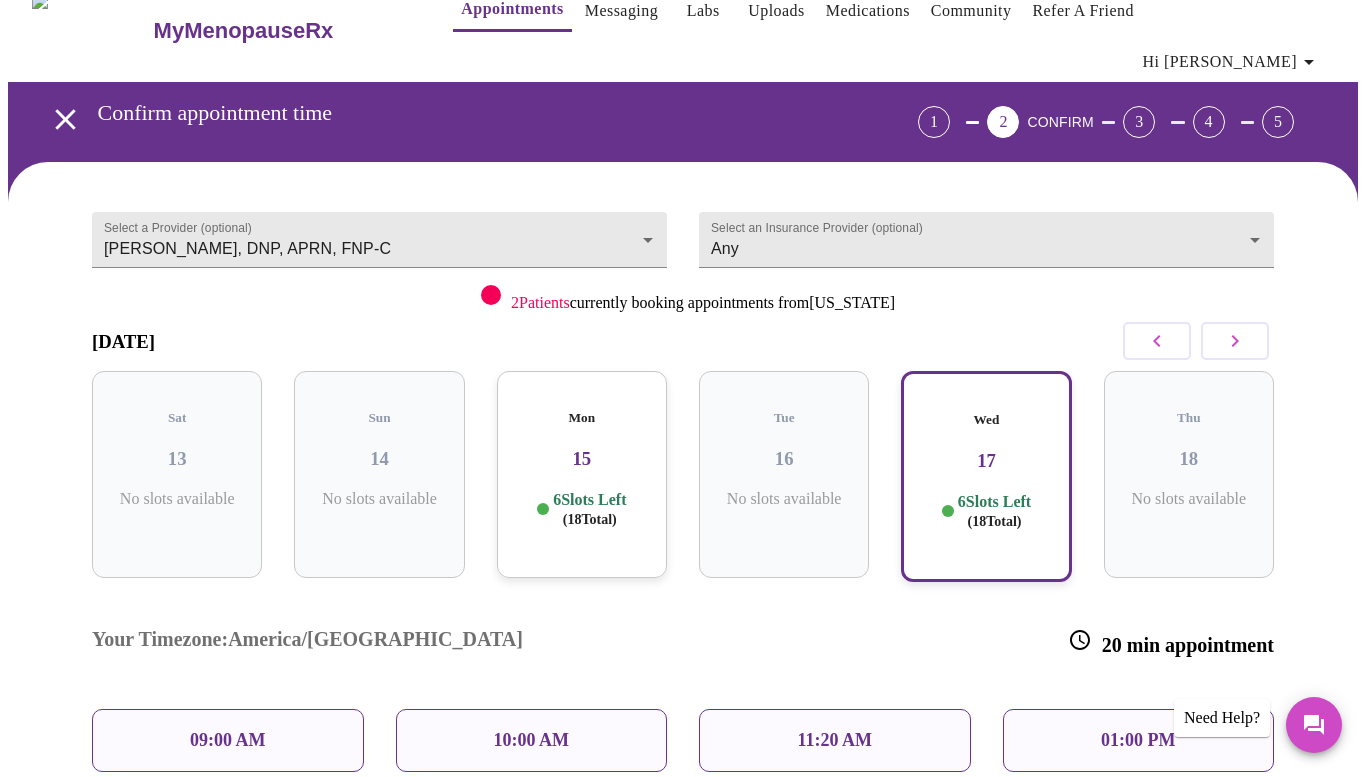 scroll, scrollTop: 24, scrollLeft: 0, axis: vertical 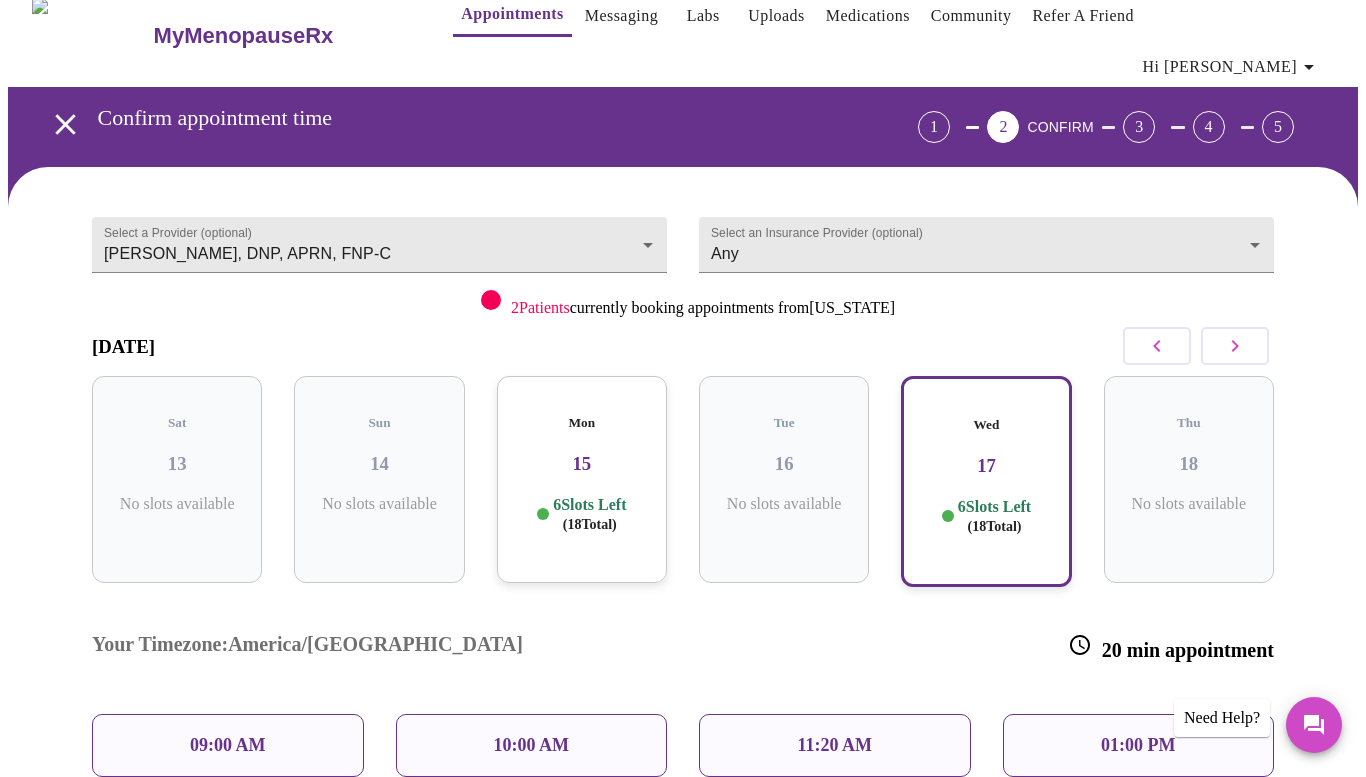 click 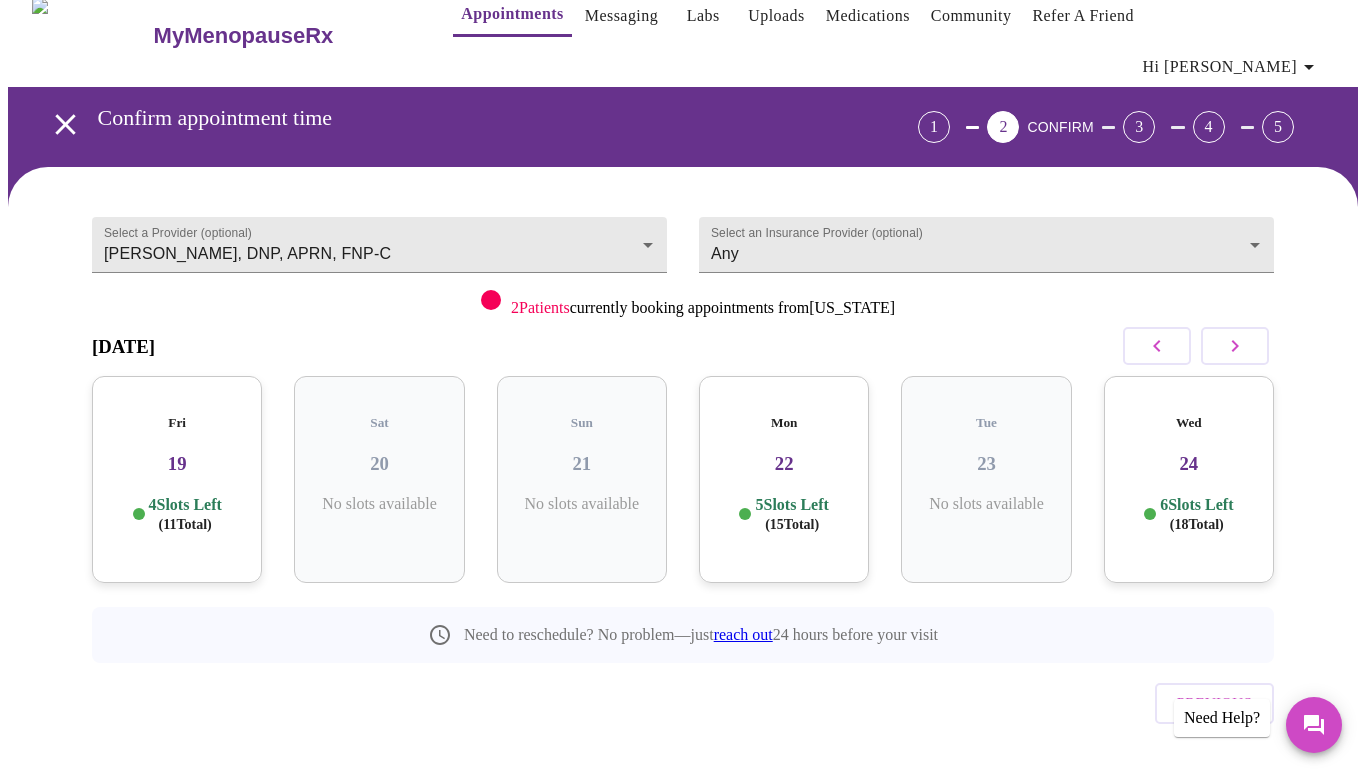 scroll, scrollTop: 9, scrollLeft: 0, axis: vertical 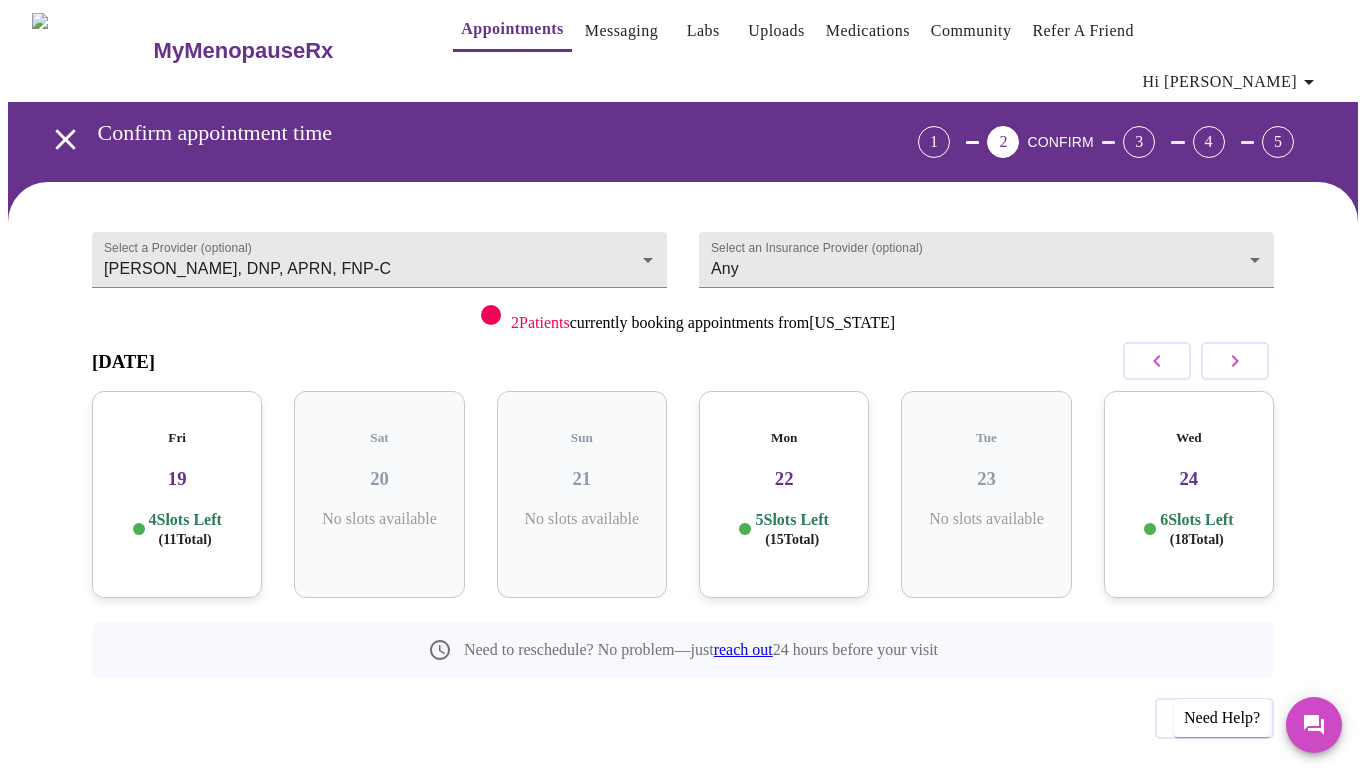 click on "Fri 19 4  Slots Left ( 11  Total)" at bounding box center [177, 494] 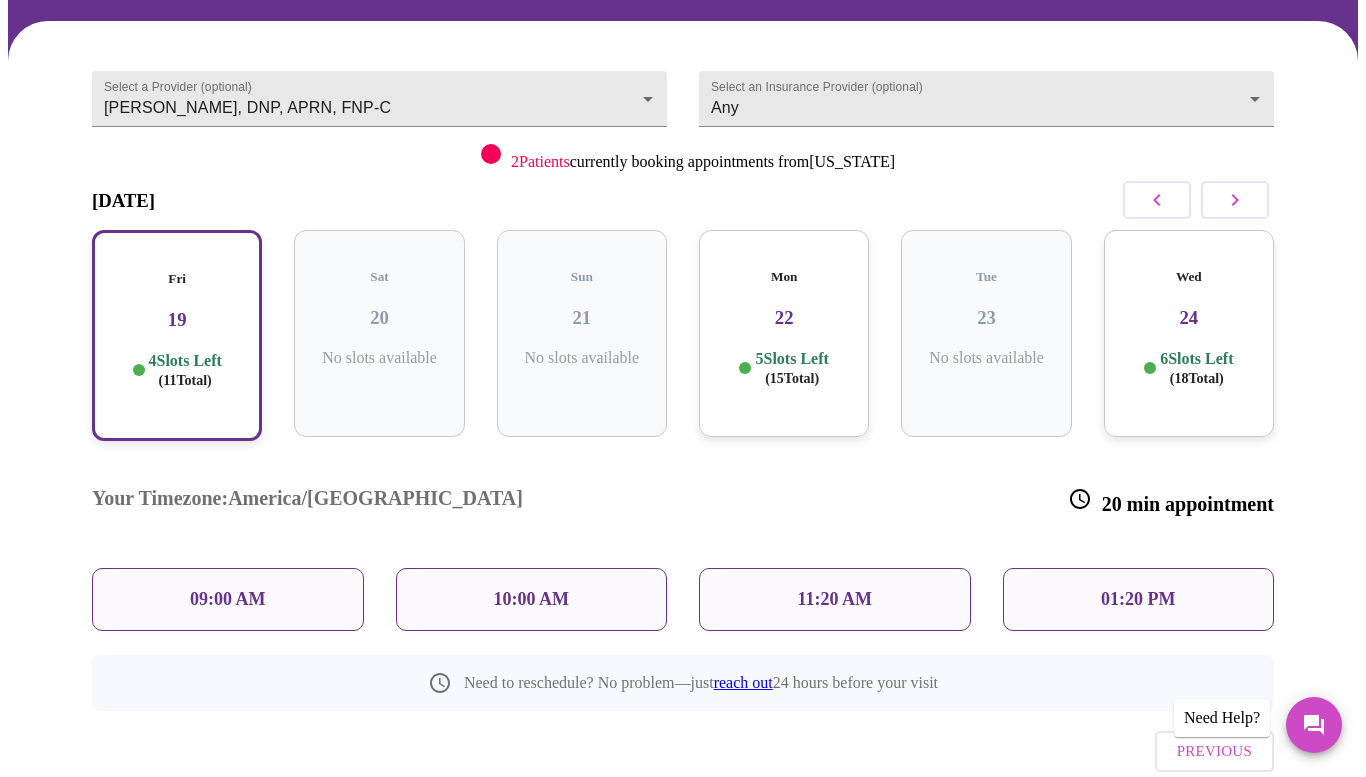 scroll, scrollTop: 168, scrollLeft: 0, axis: vertical 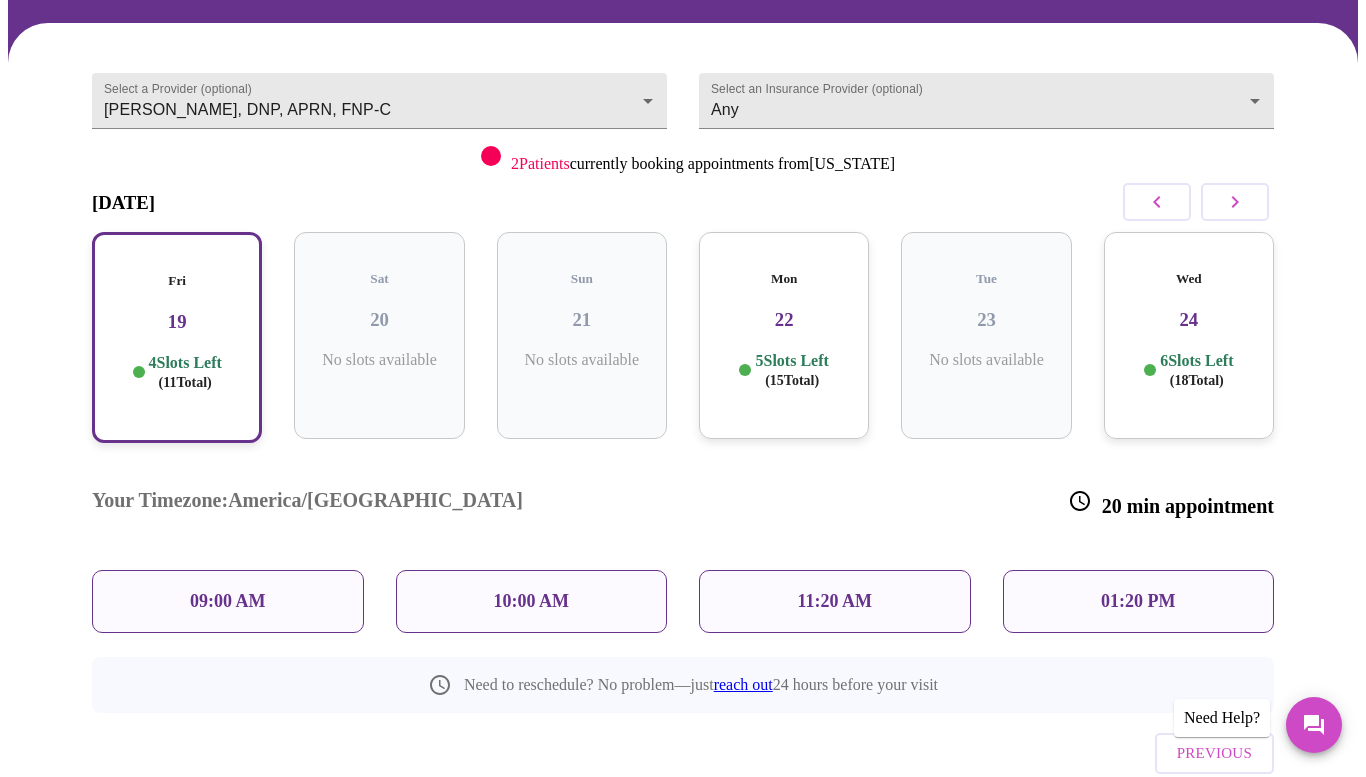 click on "5  Slots Left ( 15  Total)" at bounding box center [791, 370] 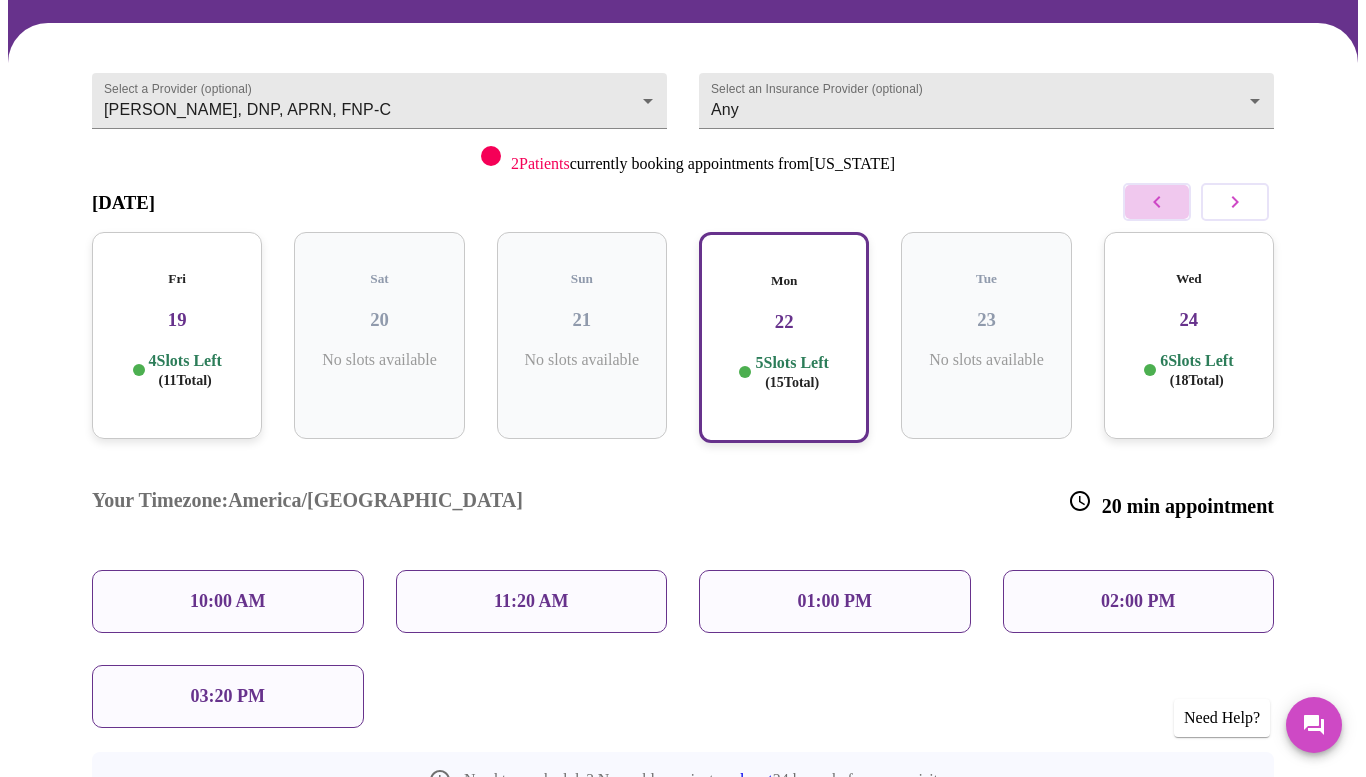 click 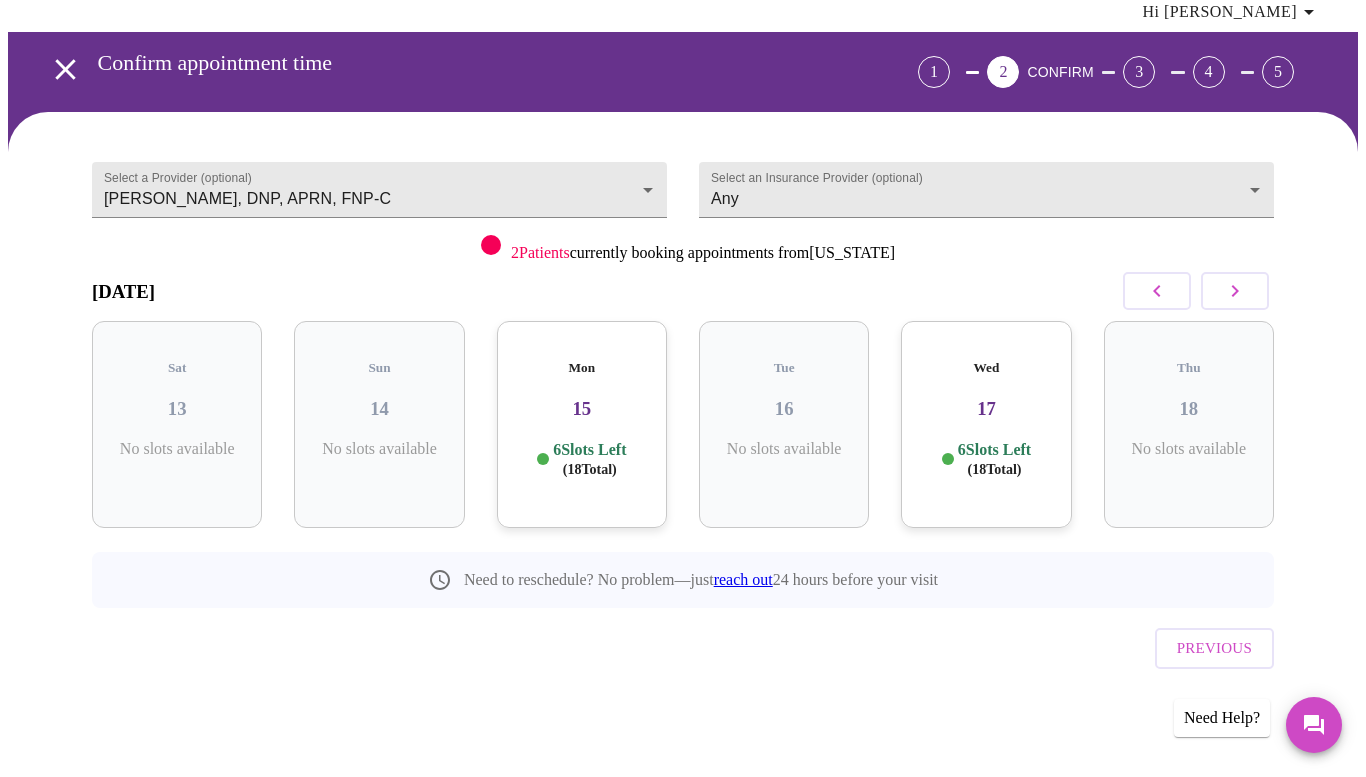 scroll, scrollTop: 9, scrollLeft: 0, axis: vertical 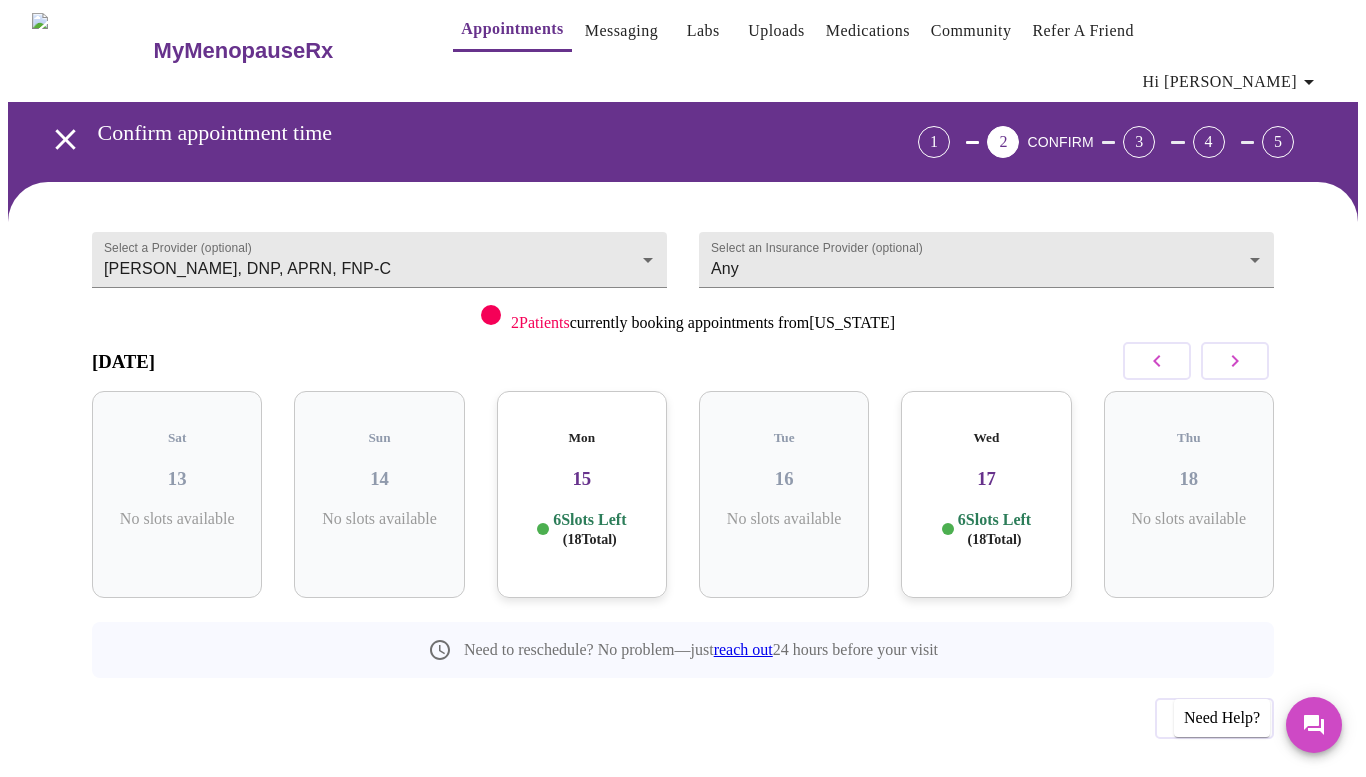 click on "Mon 15 6  Slots Left ( 18  Total)" at bounding box center [582, 494] 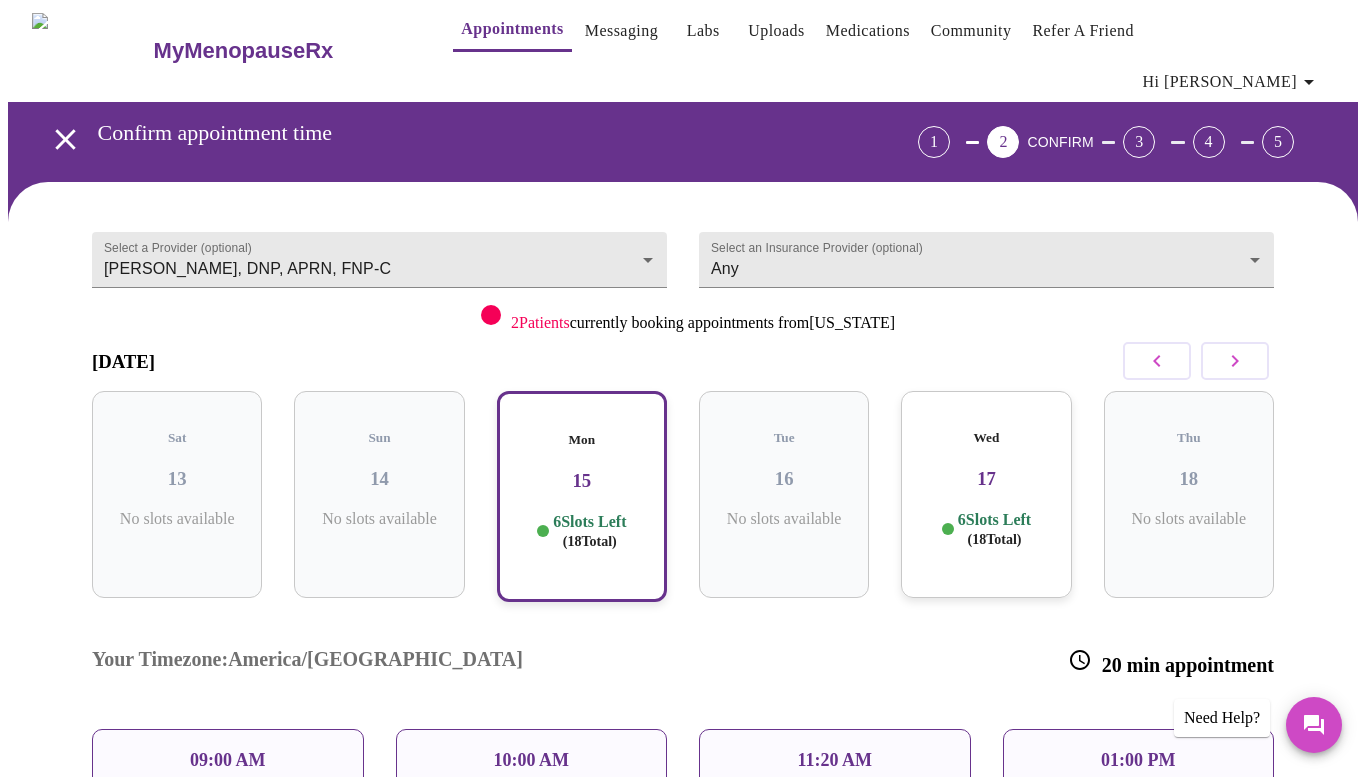 scroll, scrollTop: 86, scrollLeft: 0, axis: vertical 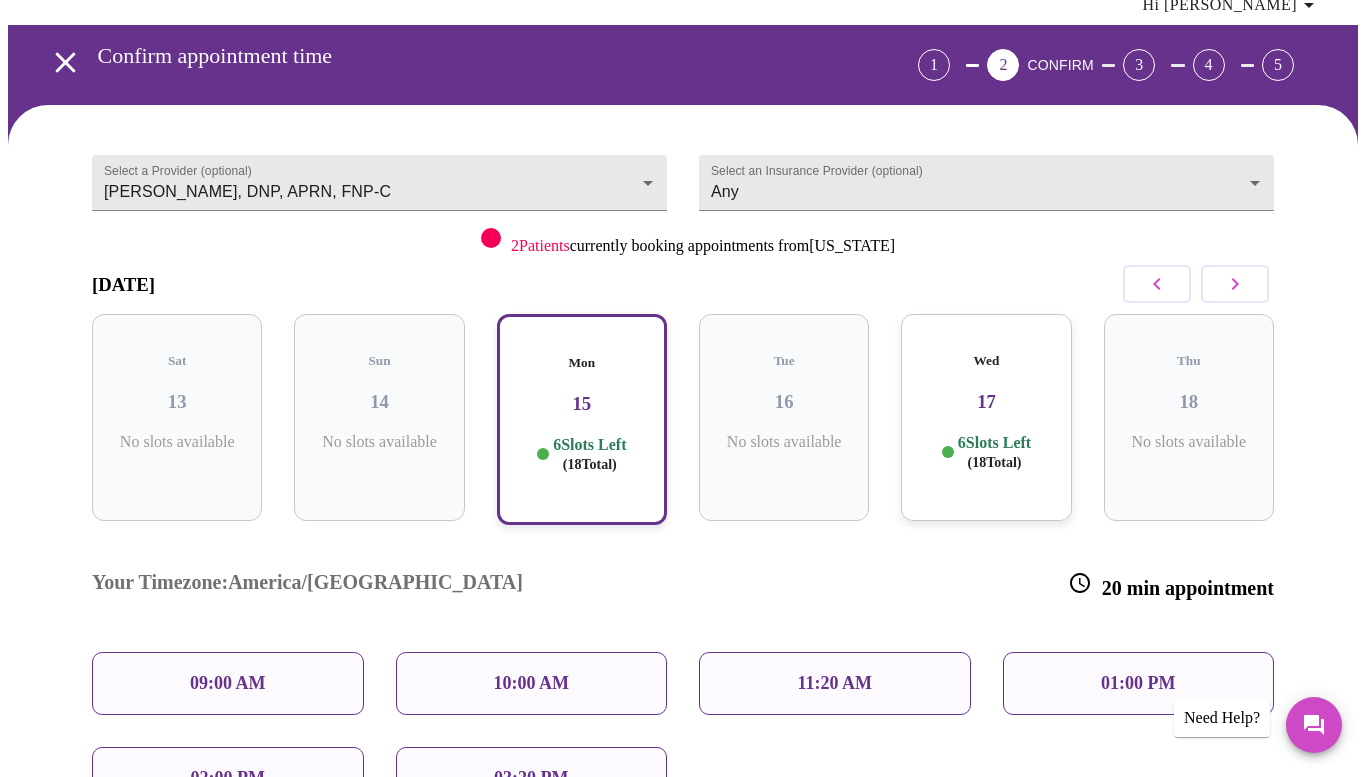click at bounding box center (1235, 284) 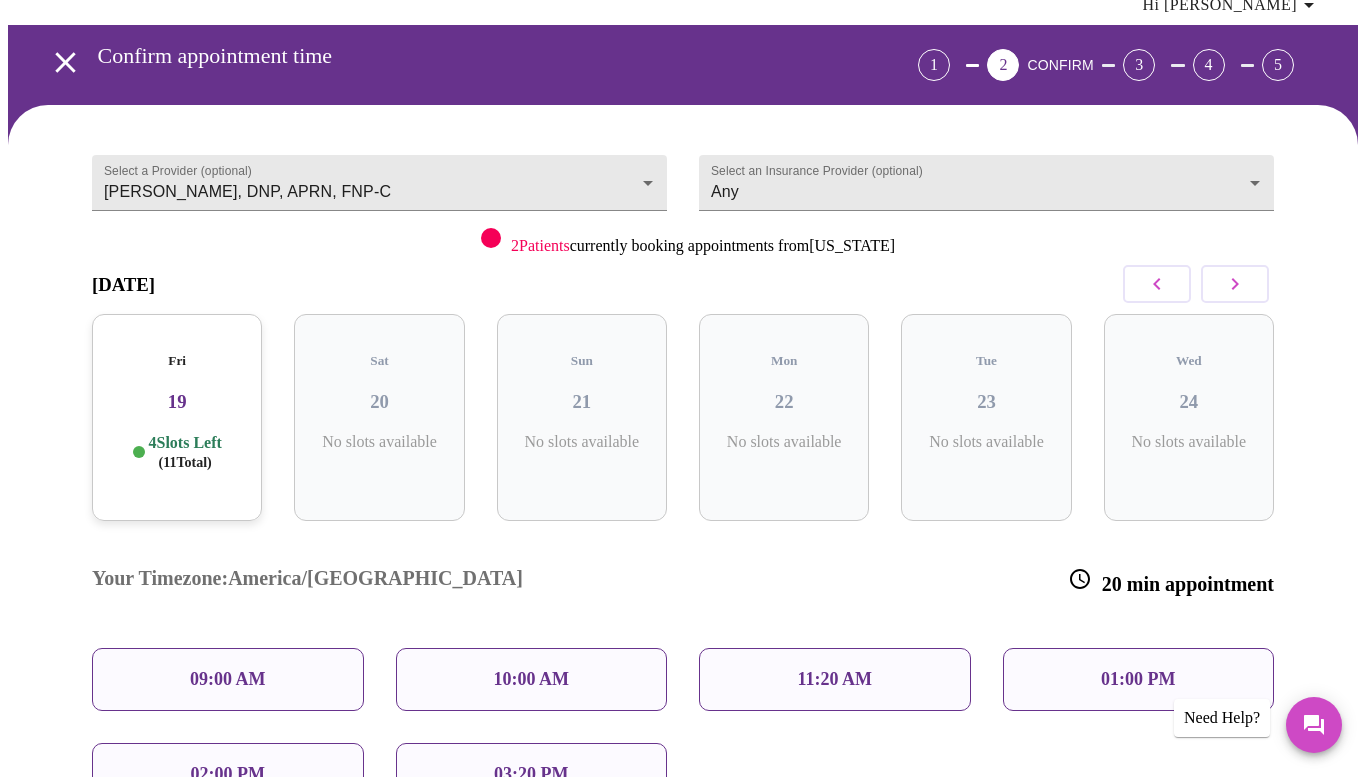 scroll, scrollTop: 9, scrollLeft: 0, axis: vertical 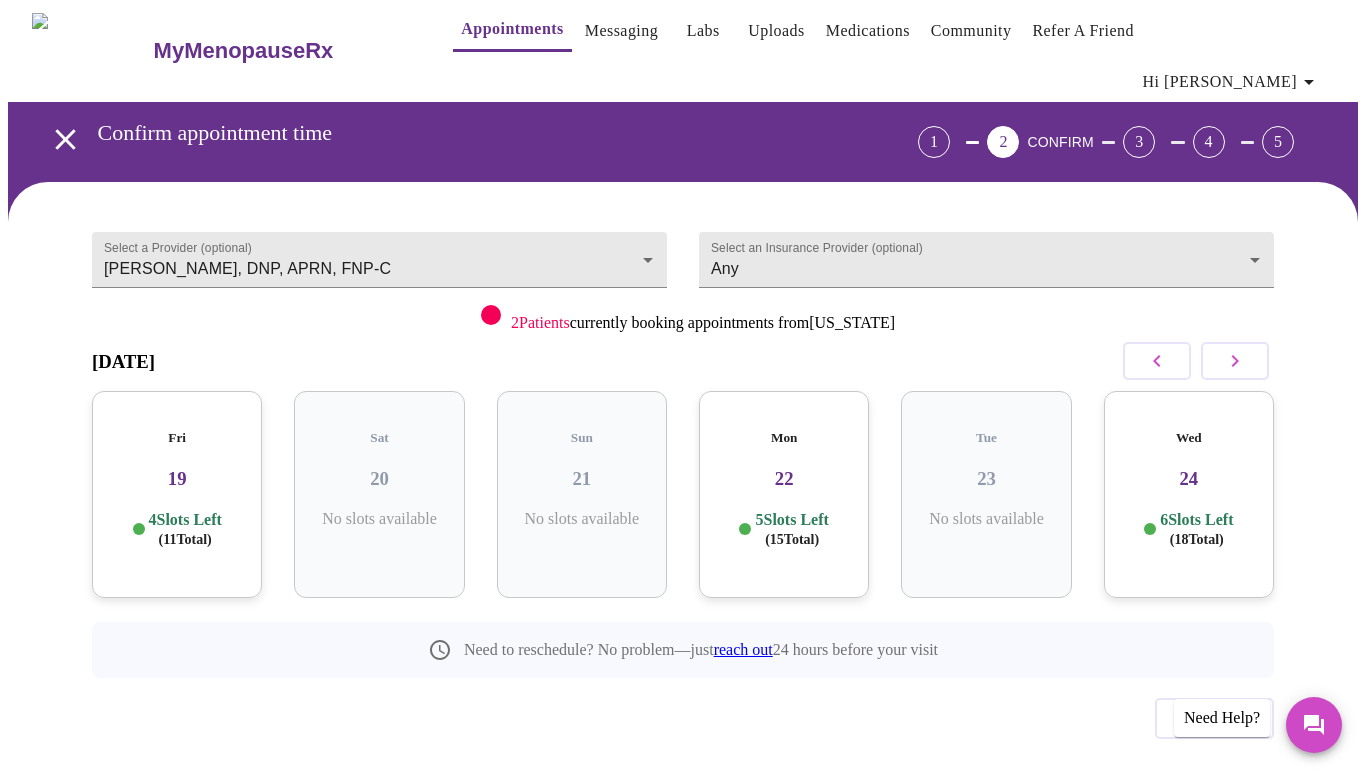 click on "4  Slots Left ( 11  Total)" at bounding box center [185, 529] 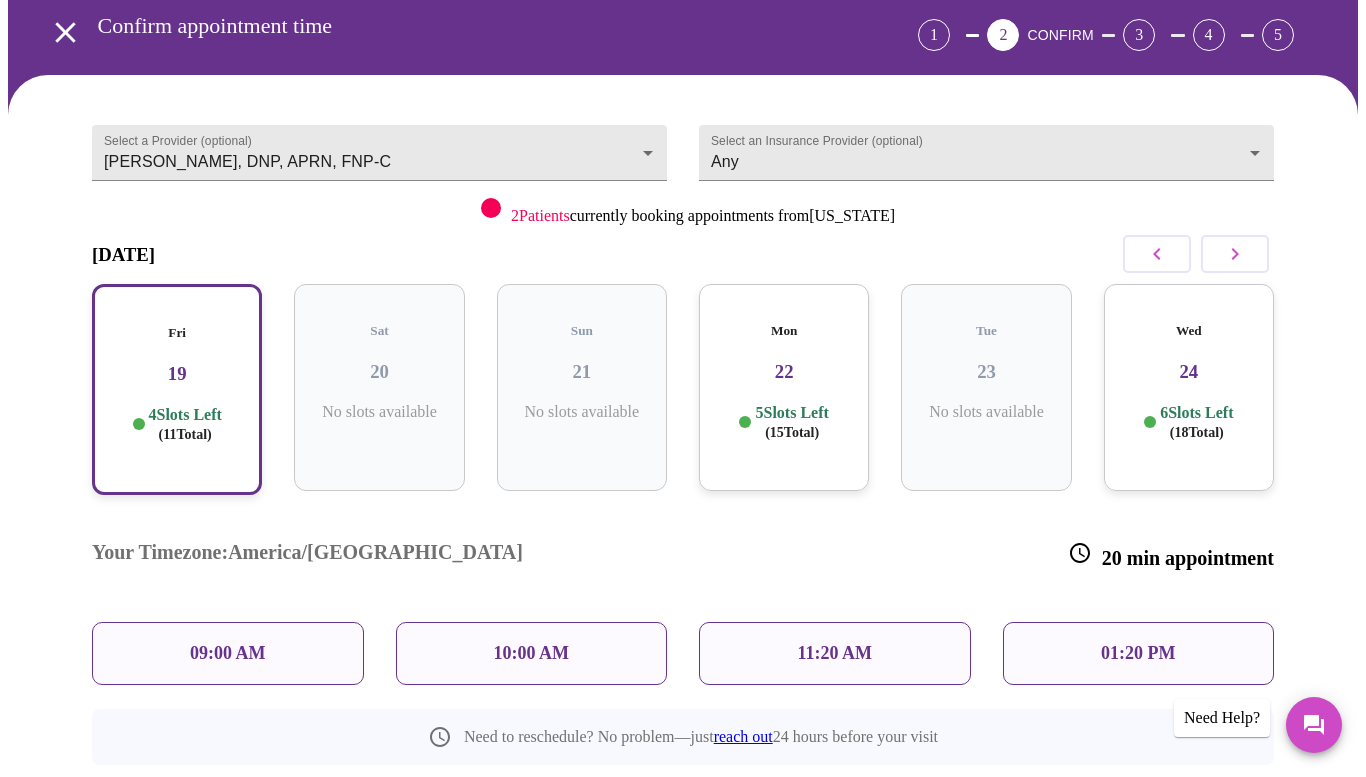 scroll, scrollTop: 119, scrollLeft: 0, axis: vertical 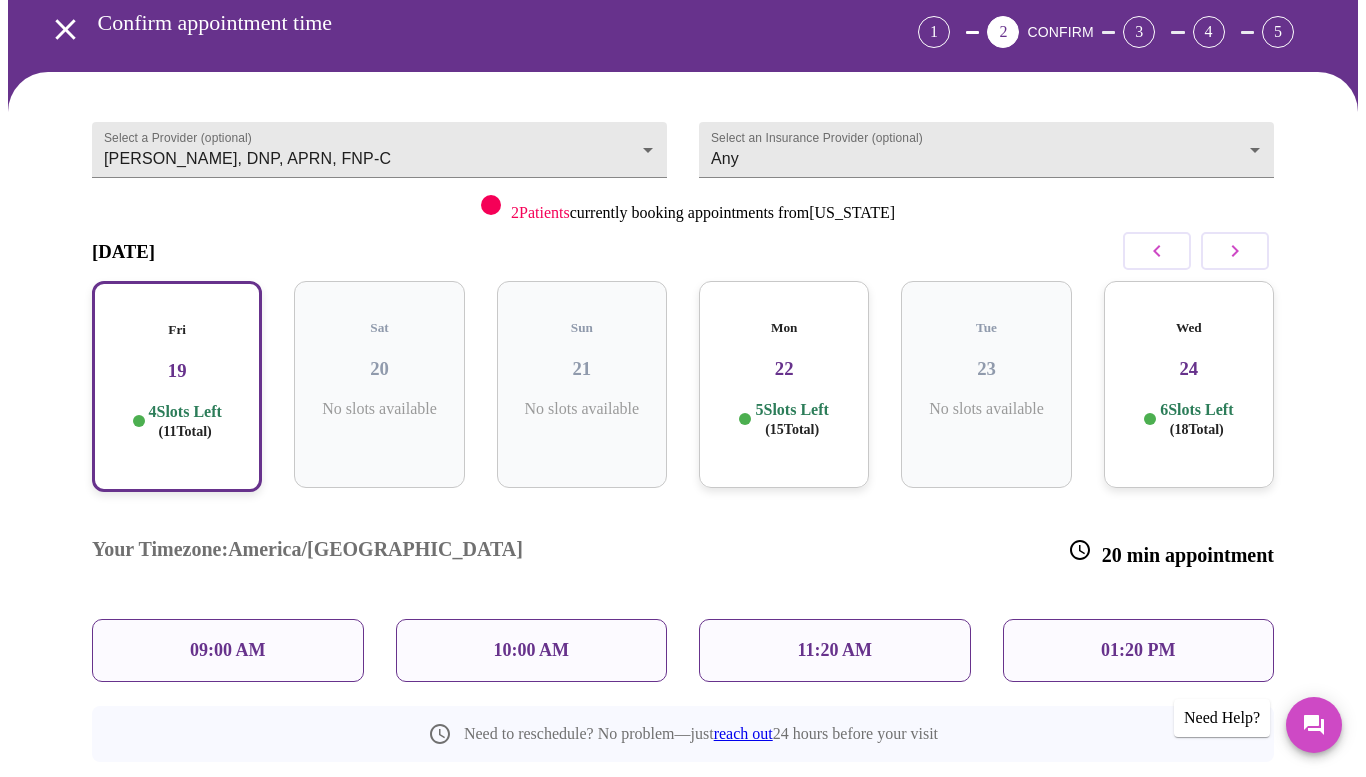 click on "Mon 22 5  Slots Left ( 15  Total)" at bounding box center (784, 384) 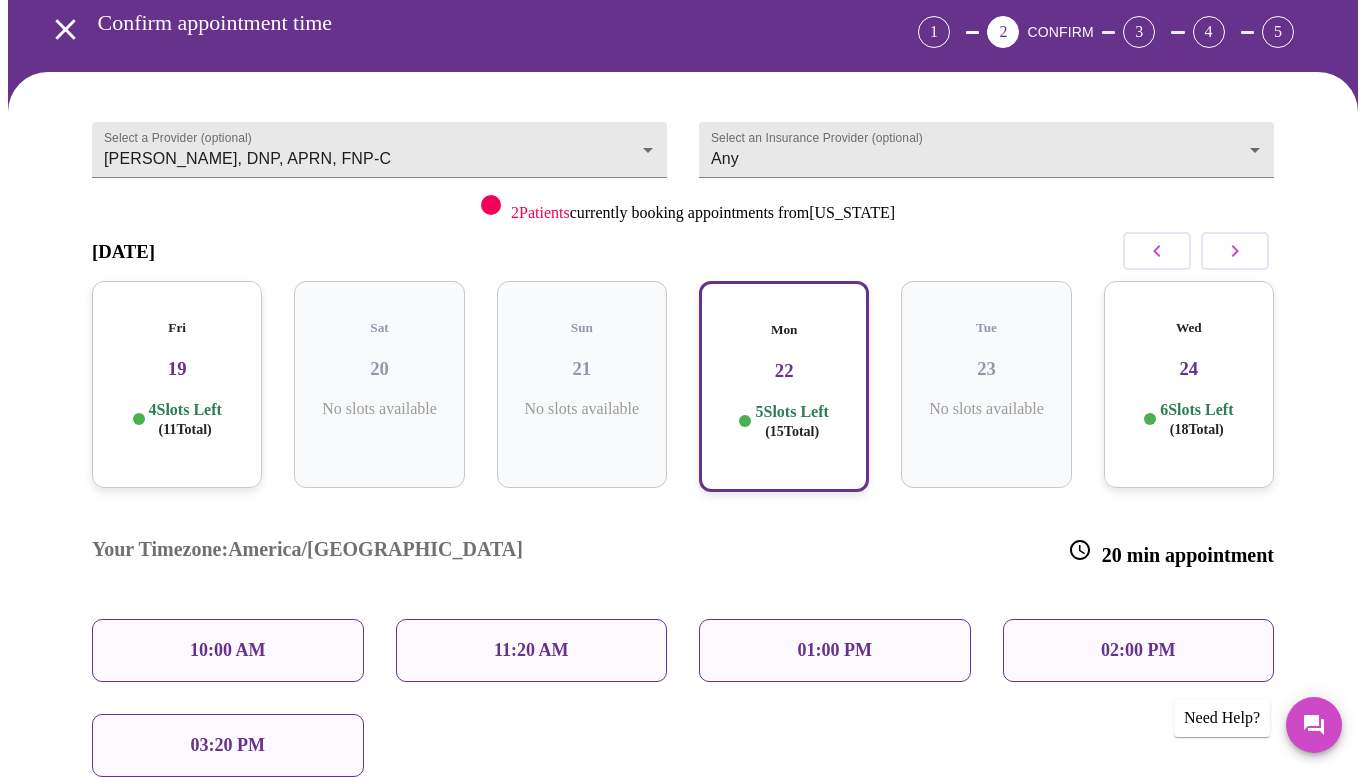 click on "10:00 AM" at bounding box center (228, 650) 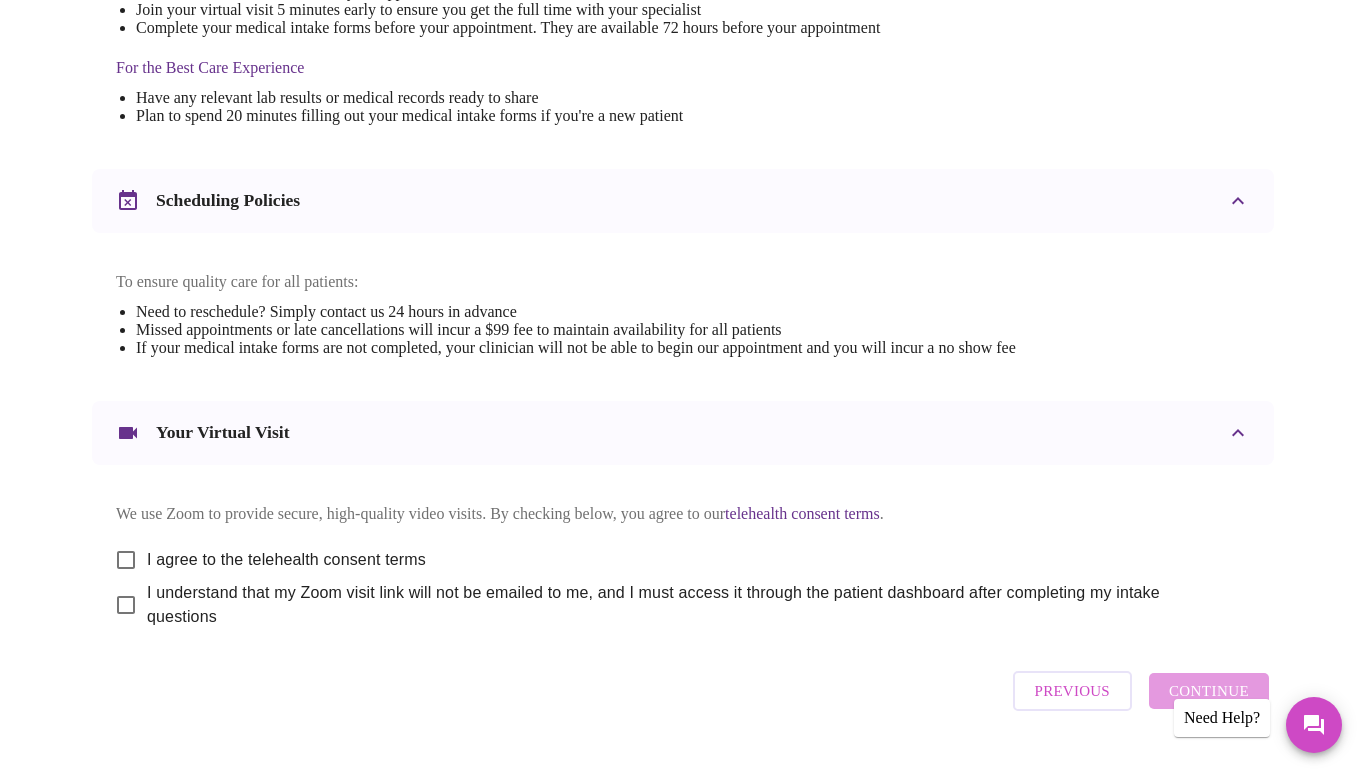 scroll, scrollTop: 649, scrollLeft: 0, axis: vertical 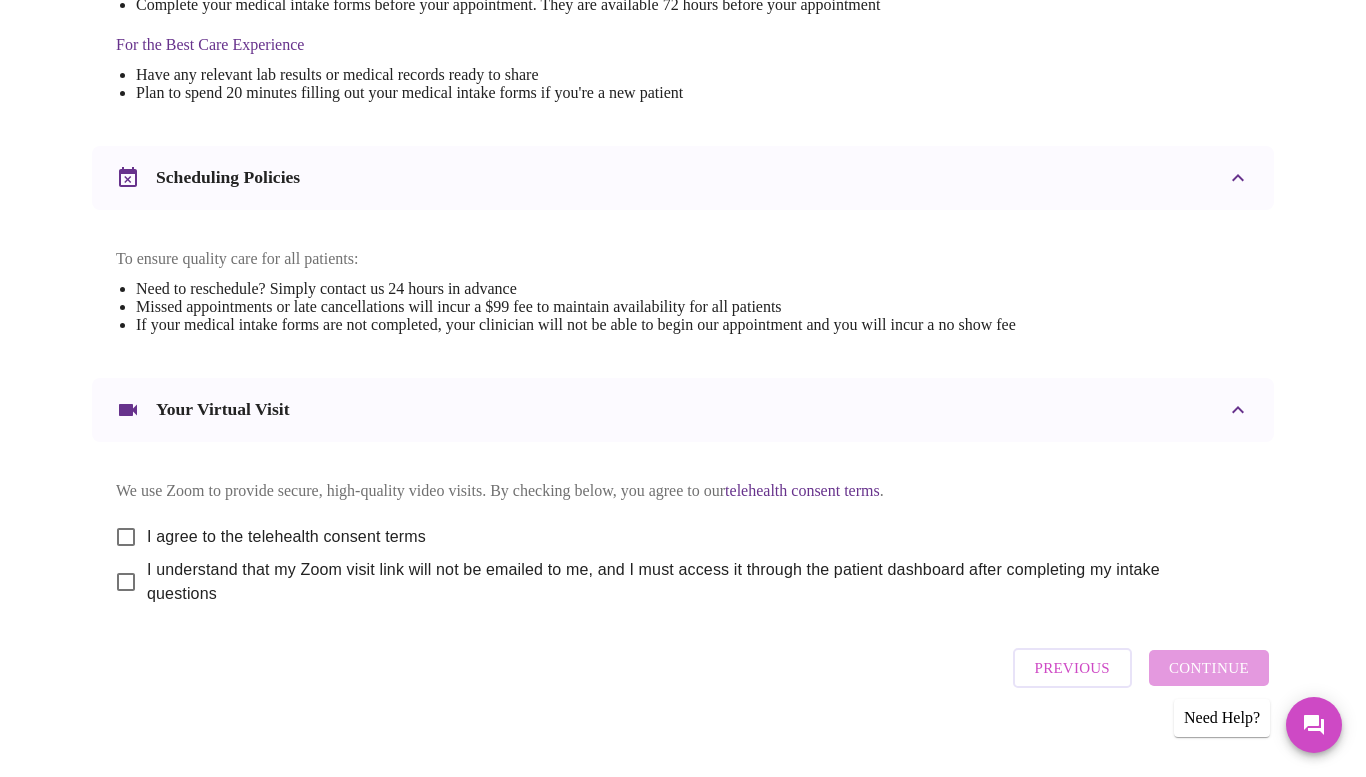 click on "I agree to the telehealth consent terms" at bounding box center [126, 537] 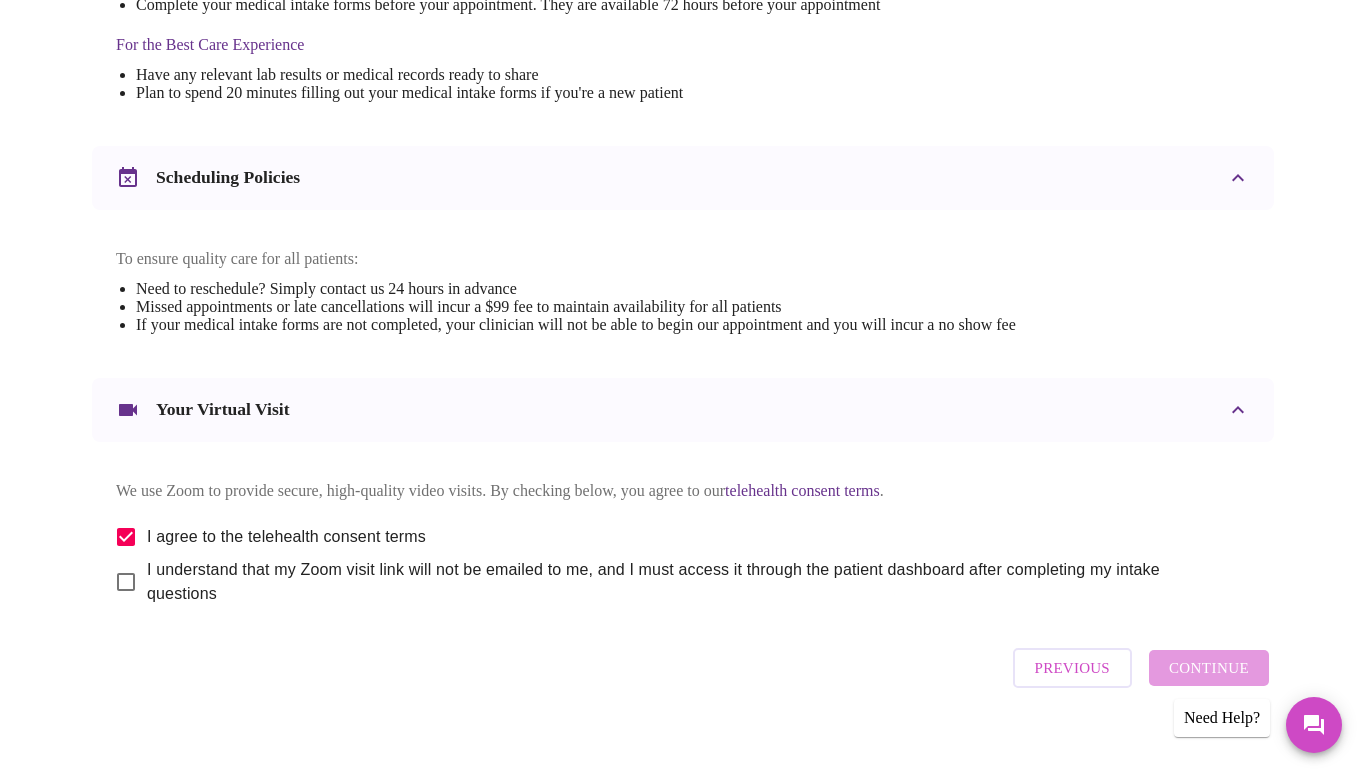 click on "I understand that my Zoom visit link will not be emailed to me, and I must access it through the patient dashboard after completing my intake questions" at bounding box center [126, 582] 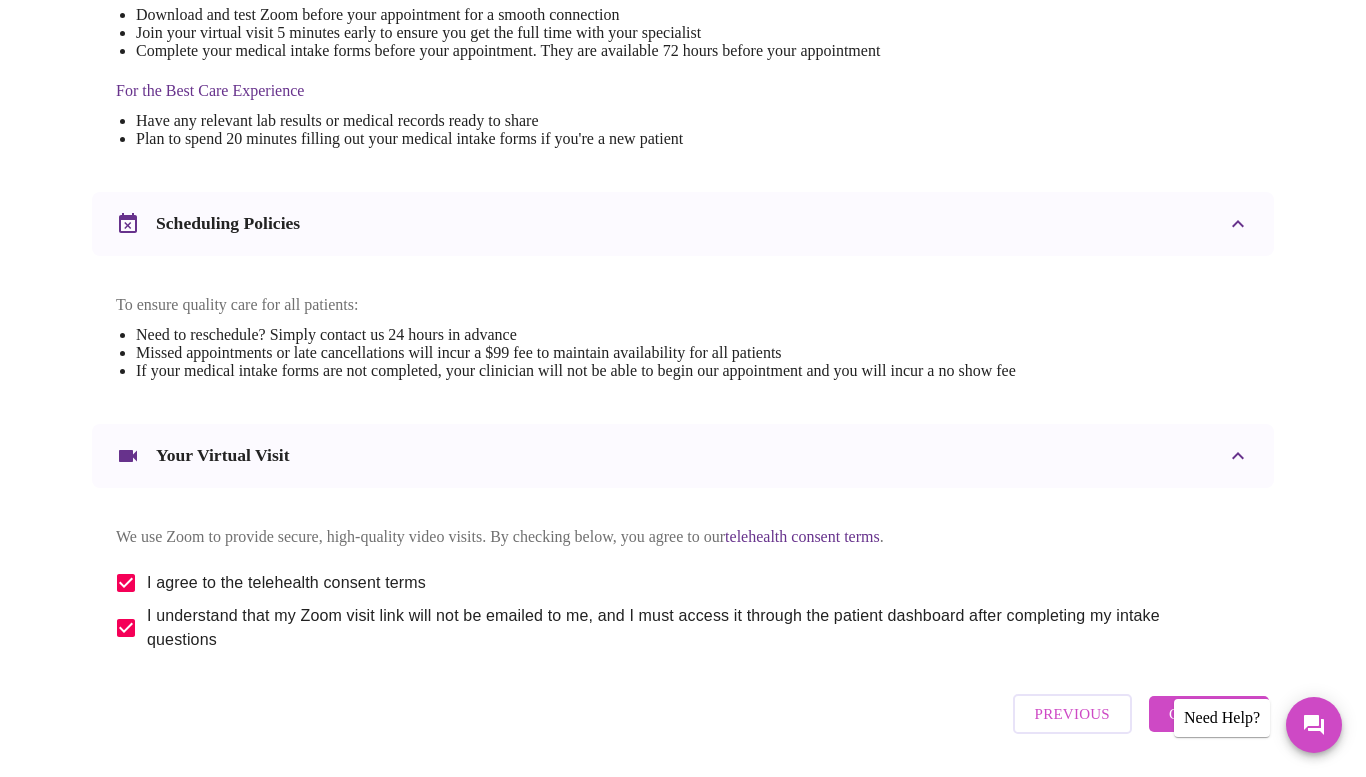scroll, scrollTop: 649, scrollLeft: 0, axis: vertical 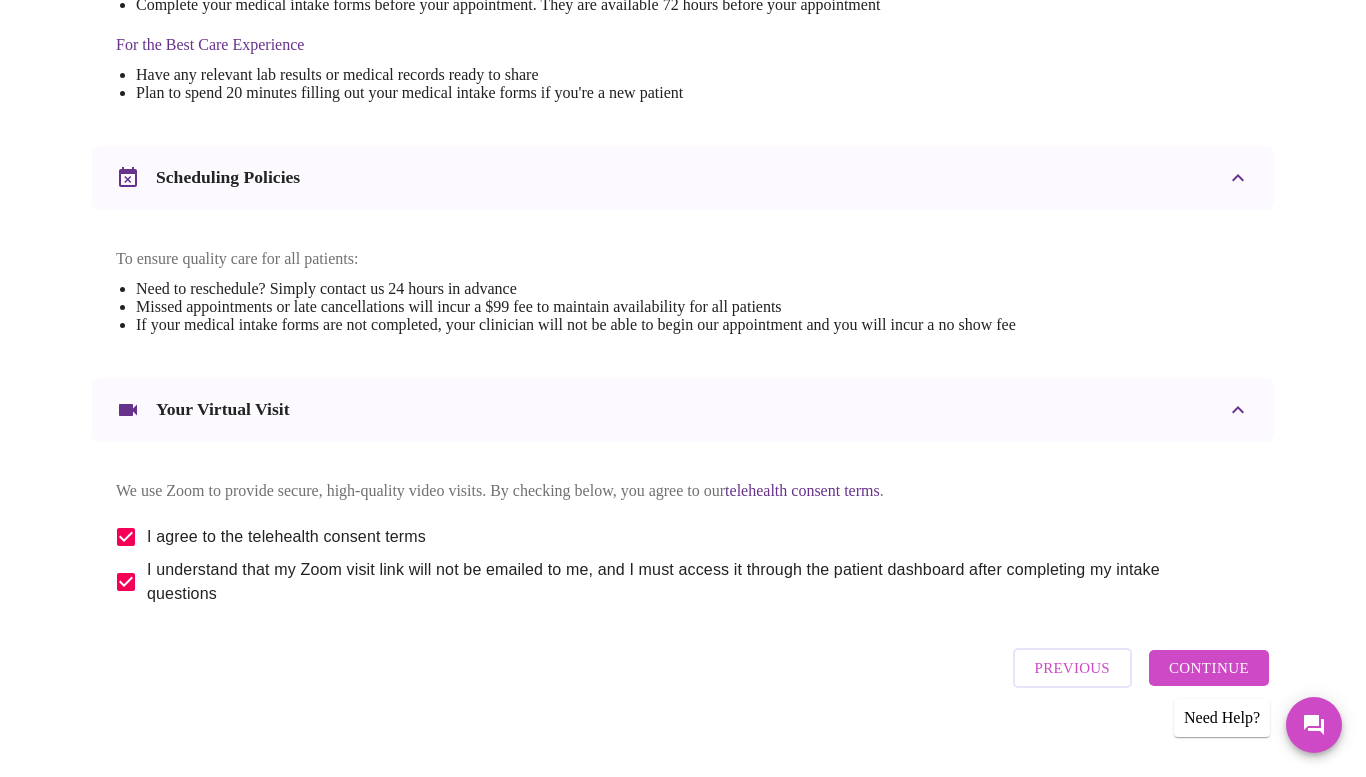 click on "Continue" at bounding box center (1209, 668) 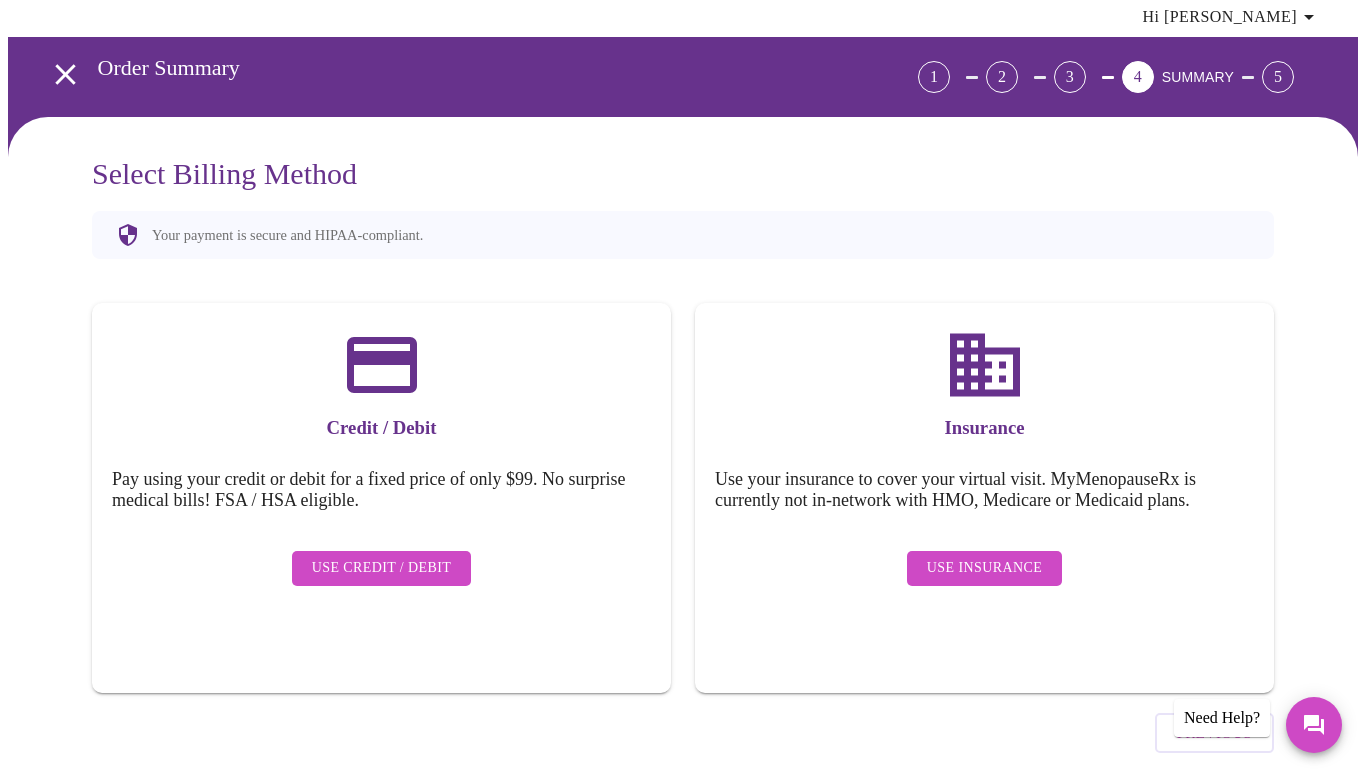click on "Use Insurance" at bounding box center (984, 568) 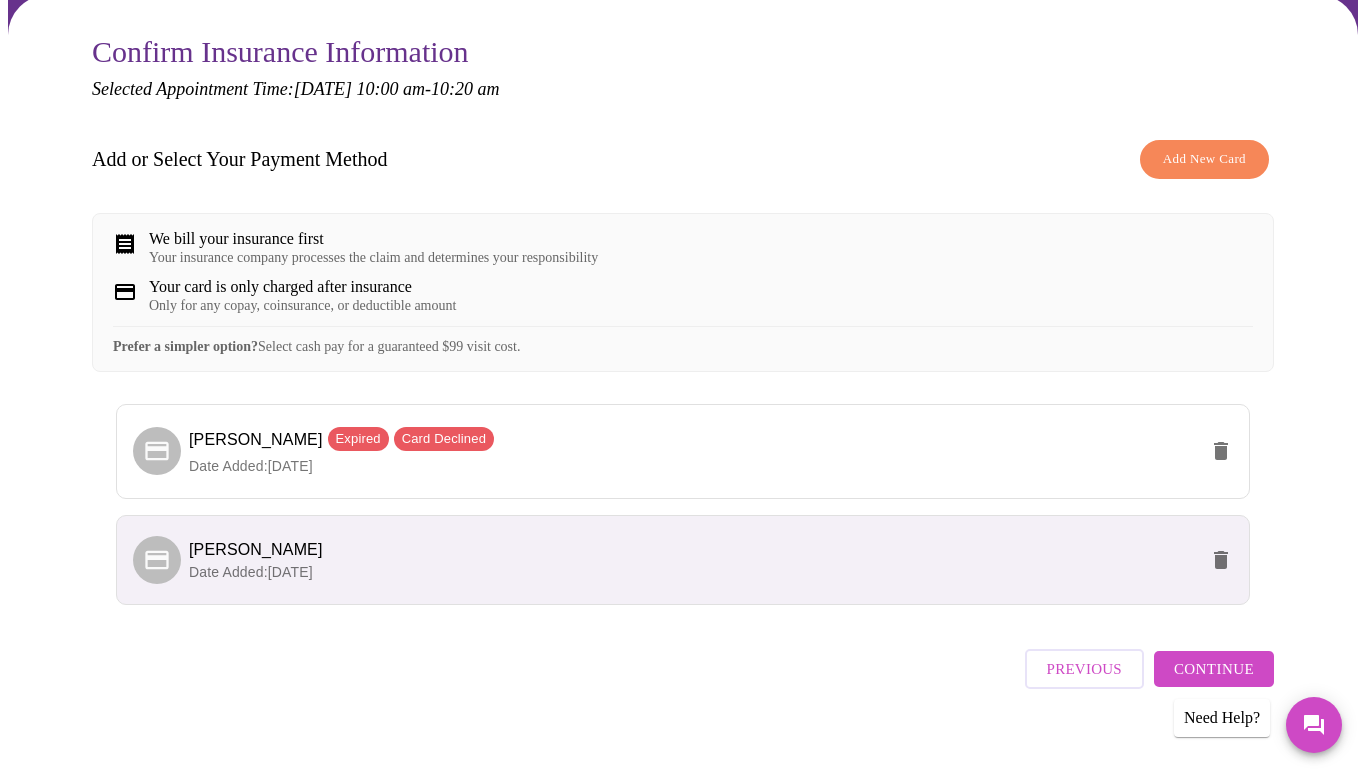 scroll, scrollTop: 205, scrollLeft: 0, axis: vertical 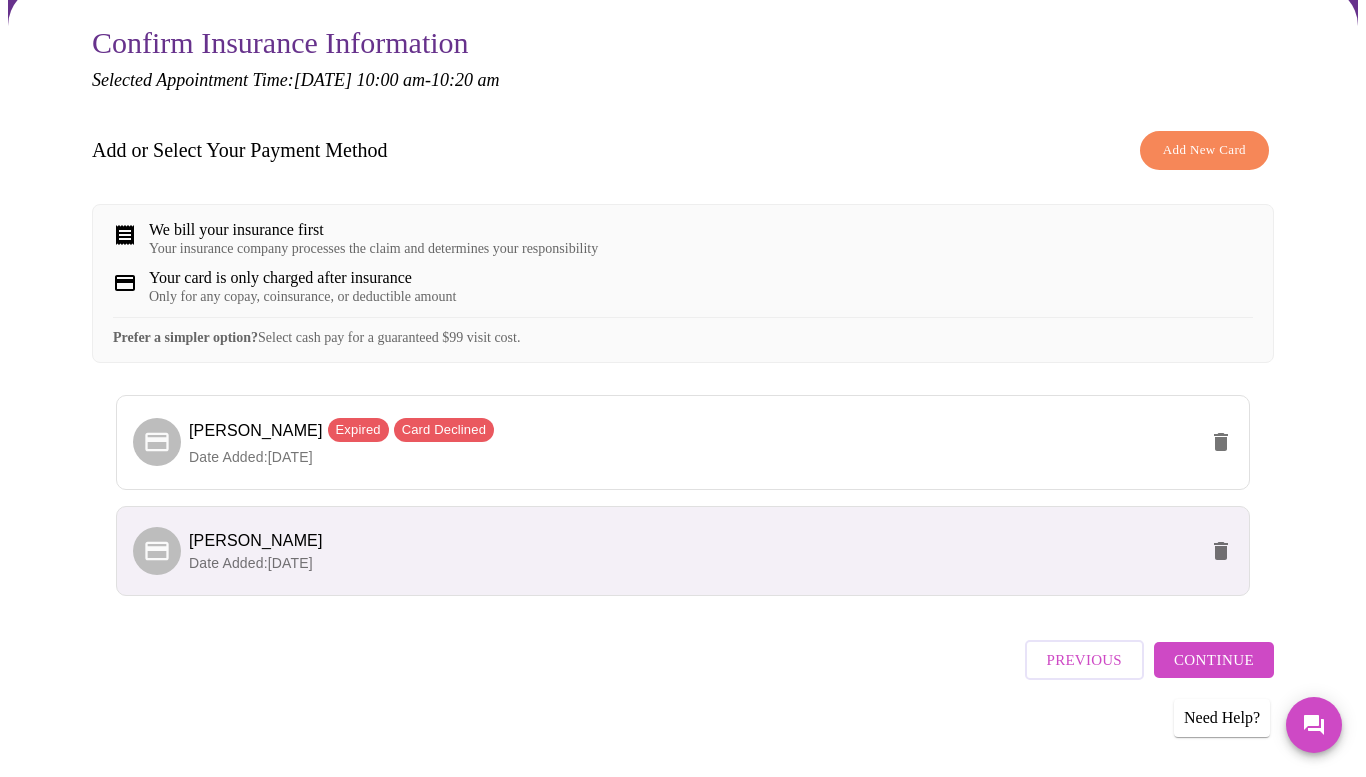 click on "Date Added:  06-13-2025" at bounding box center (693, 563) 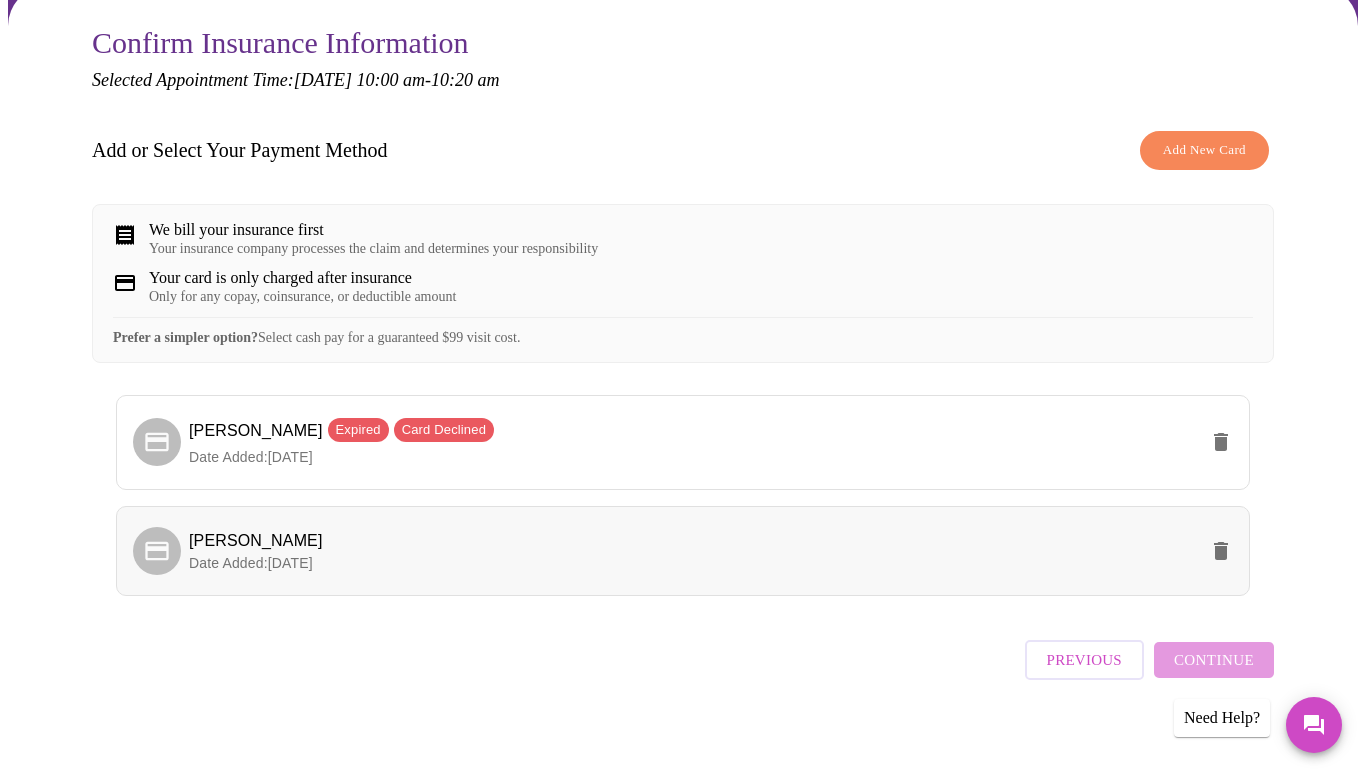 click on "Date Added:  06-13-2025" at bounding box center (251, 563) 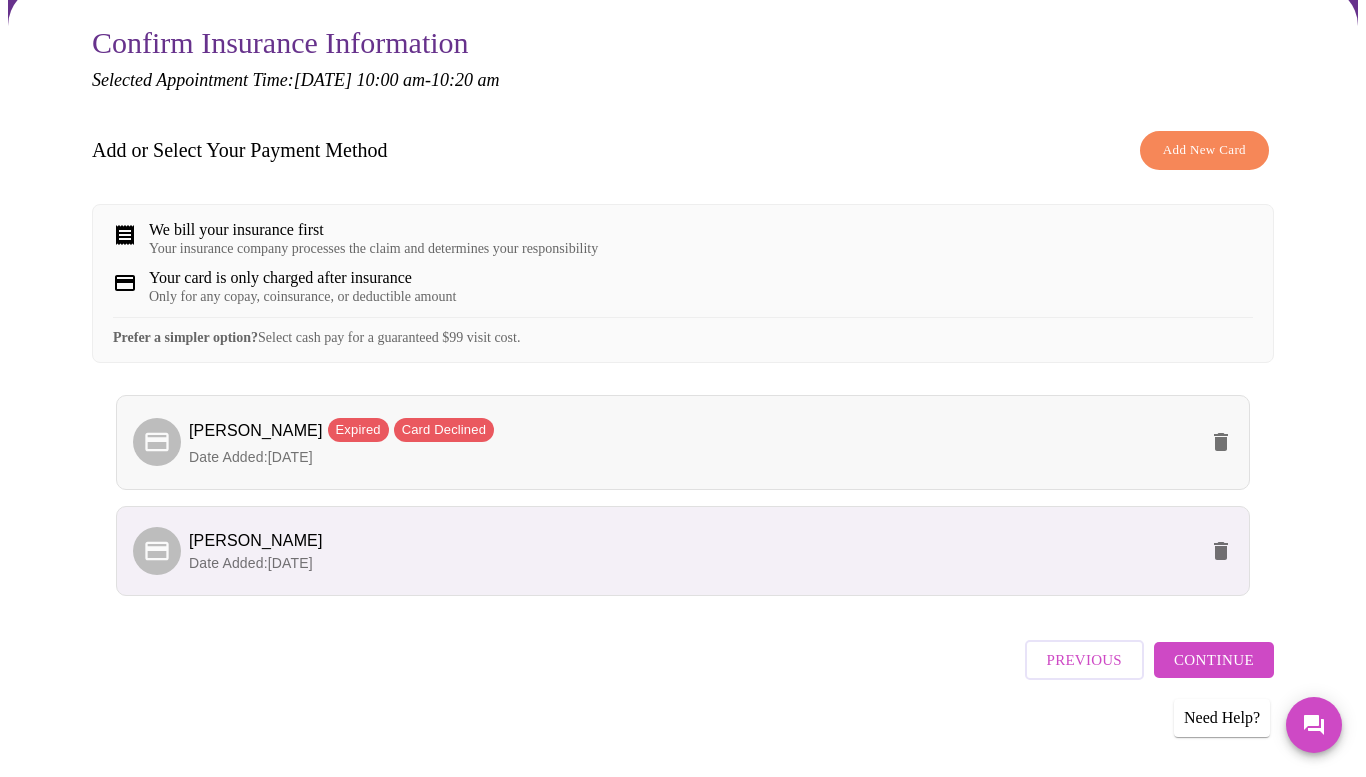 click 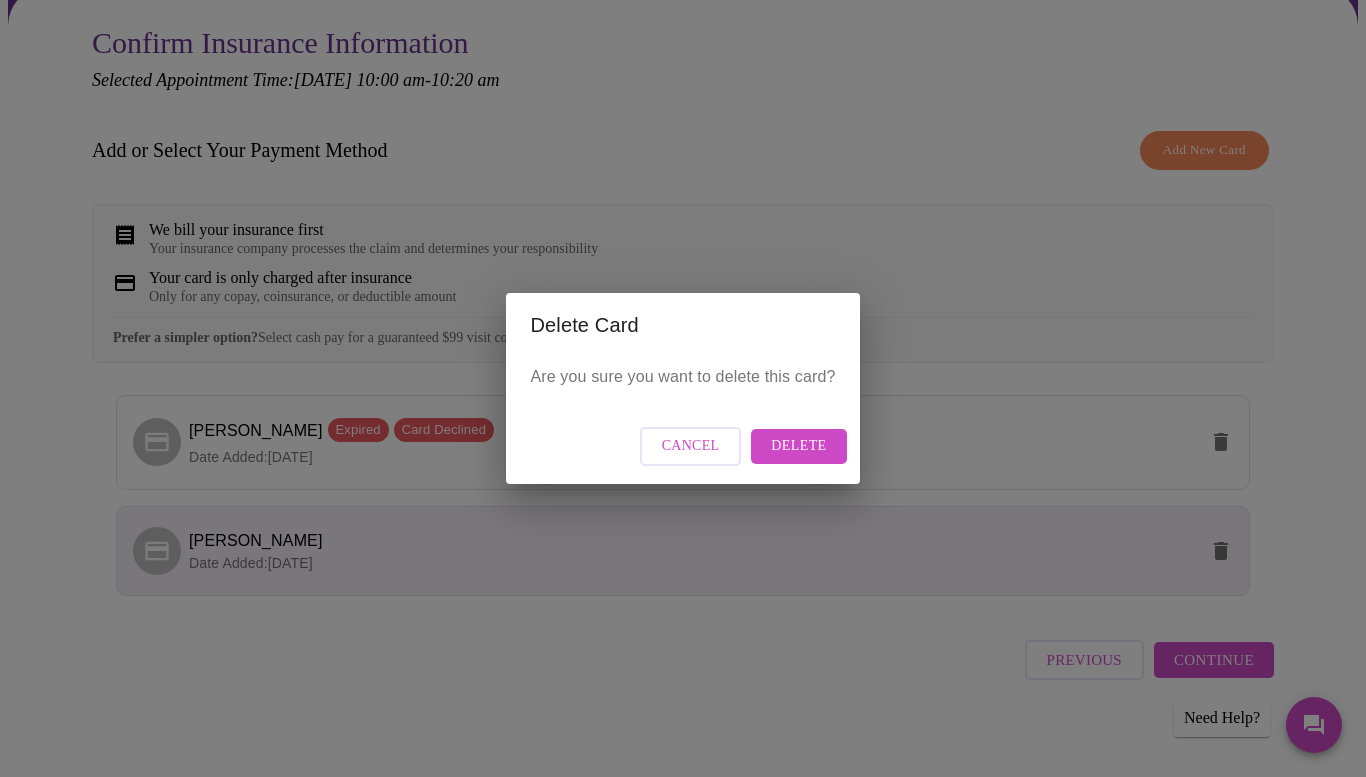 click on "Delete" at bounding box center [798, 446] 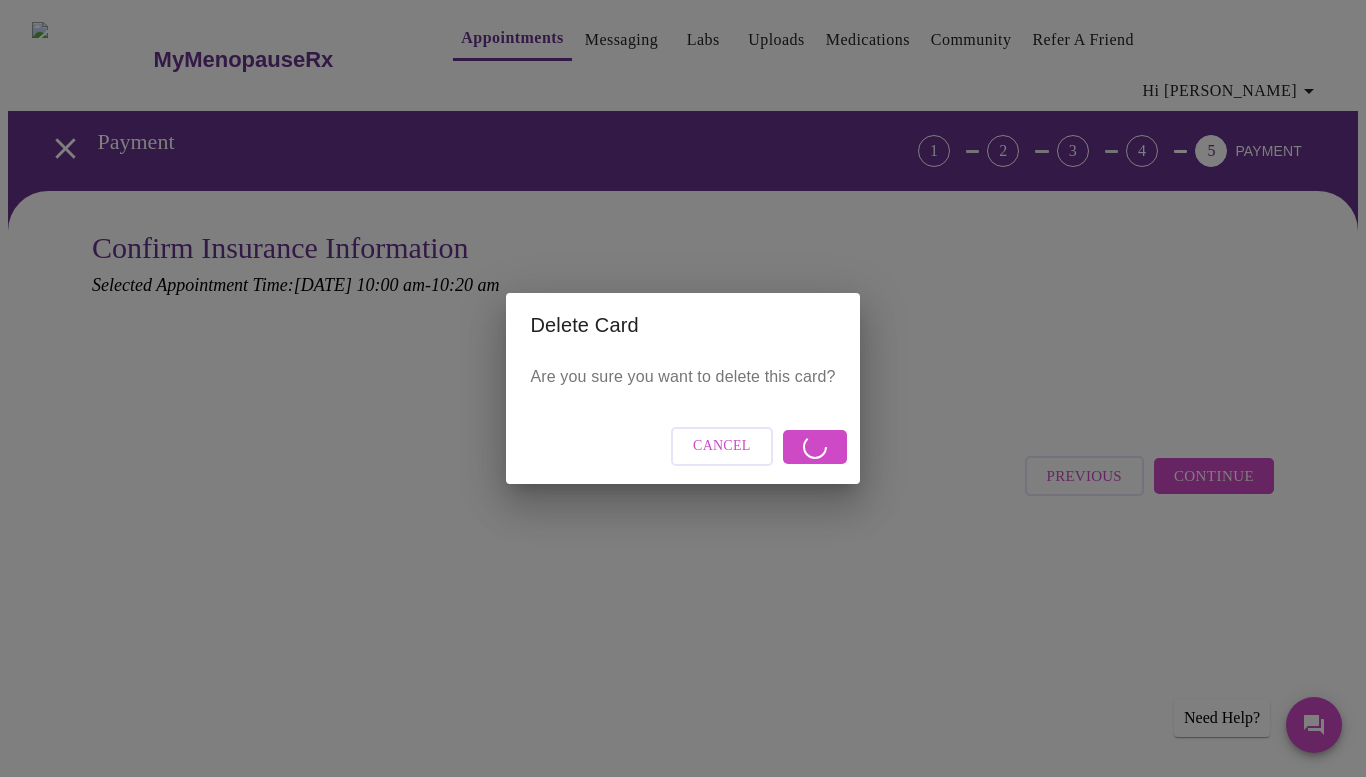 click on "Cancel" at bounding box center [682, 446] 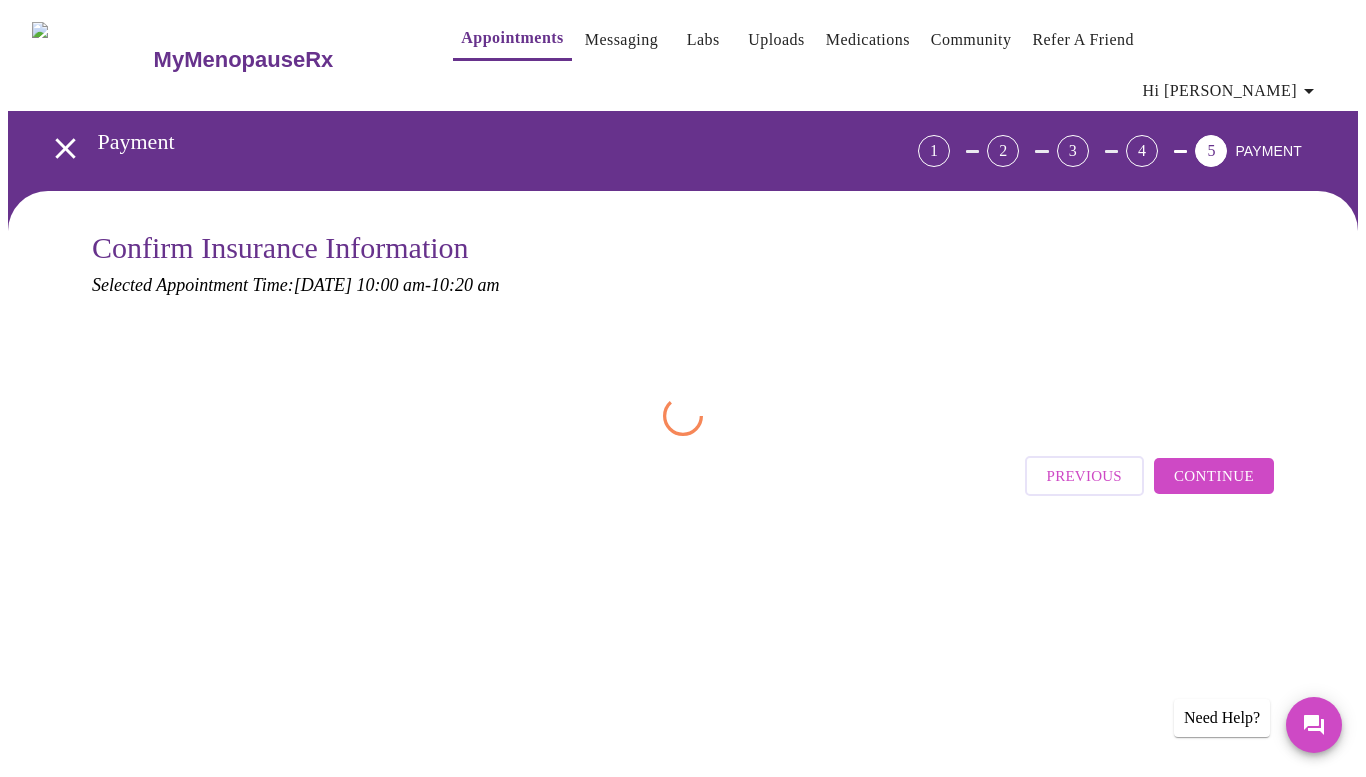 click on "Previous Continue" at bounding box center [683, 471] 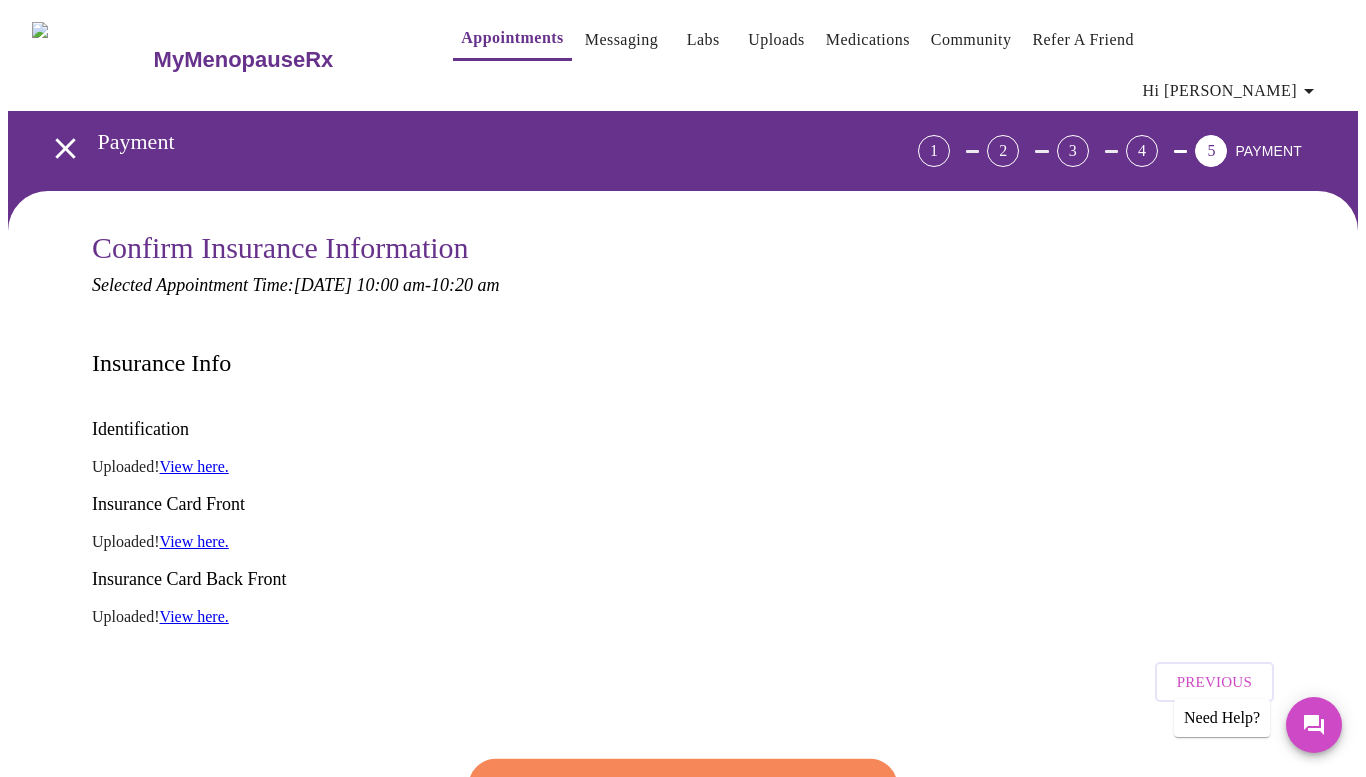 click on "View here." at bounding box center (194, 466) 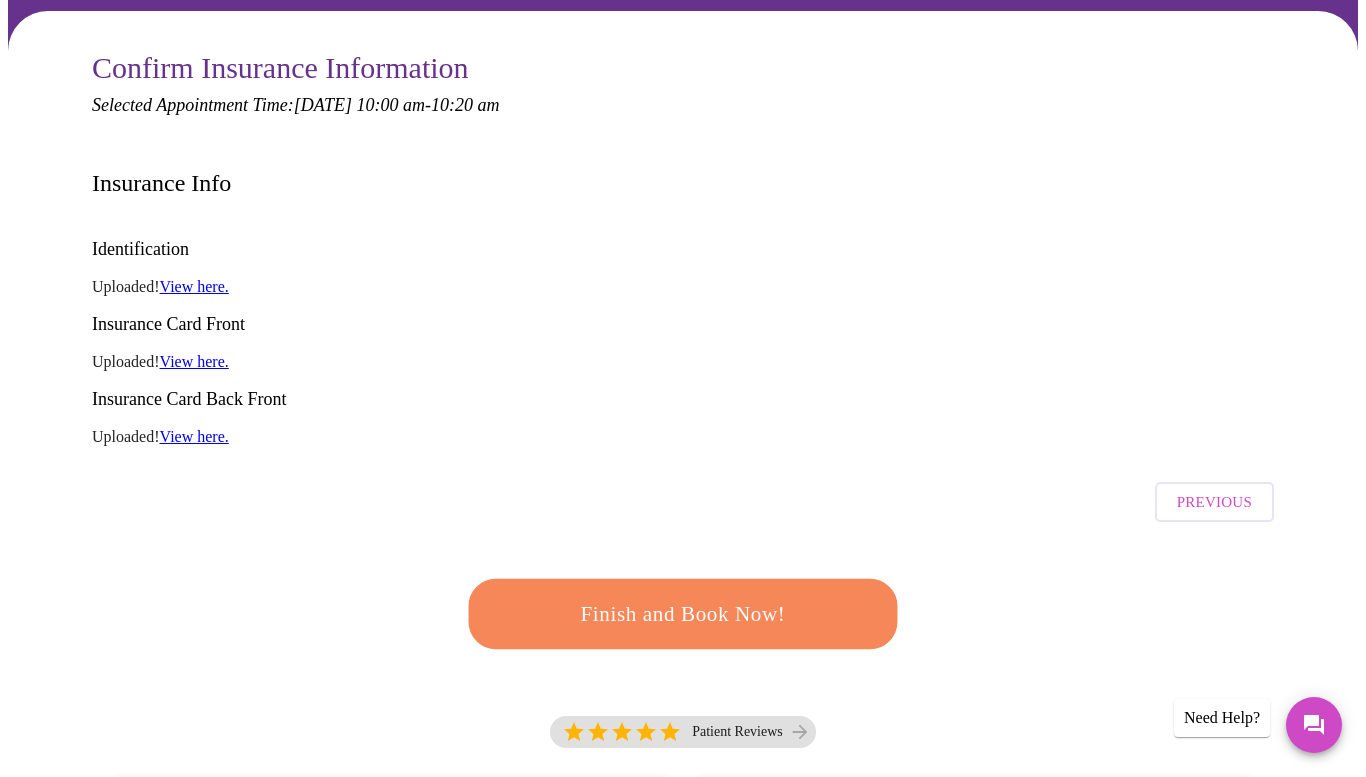 scroll, scrollTop: 179, scrollLeft: 0, axis: vertical 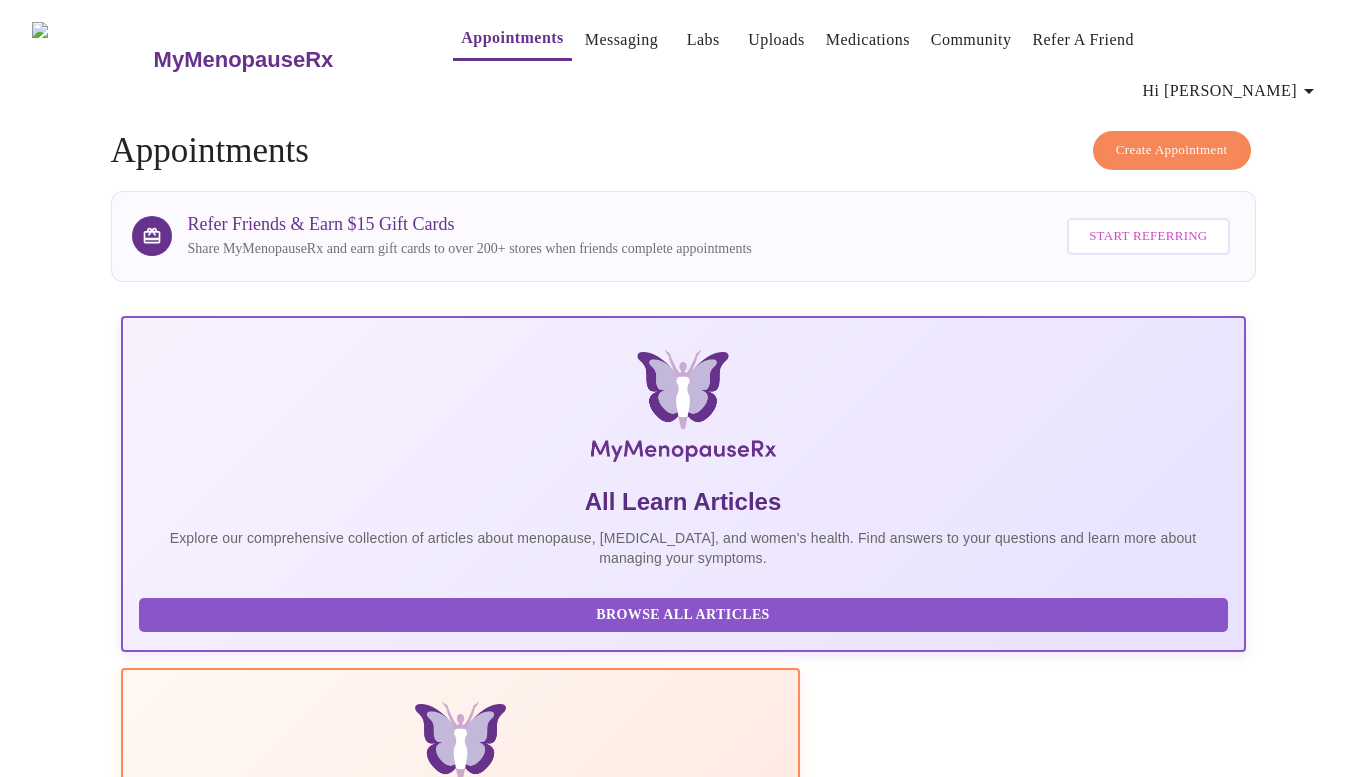 click on "Create Appointment" at bounding box center [1172, 150] 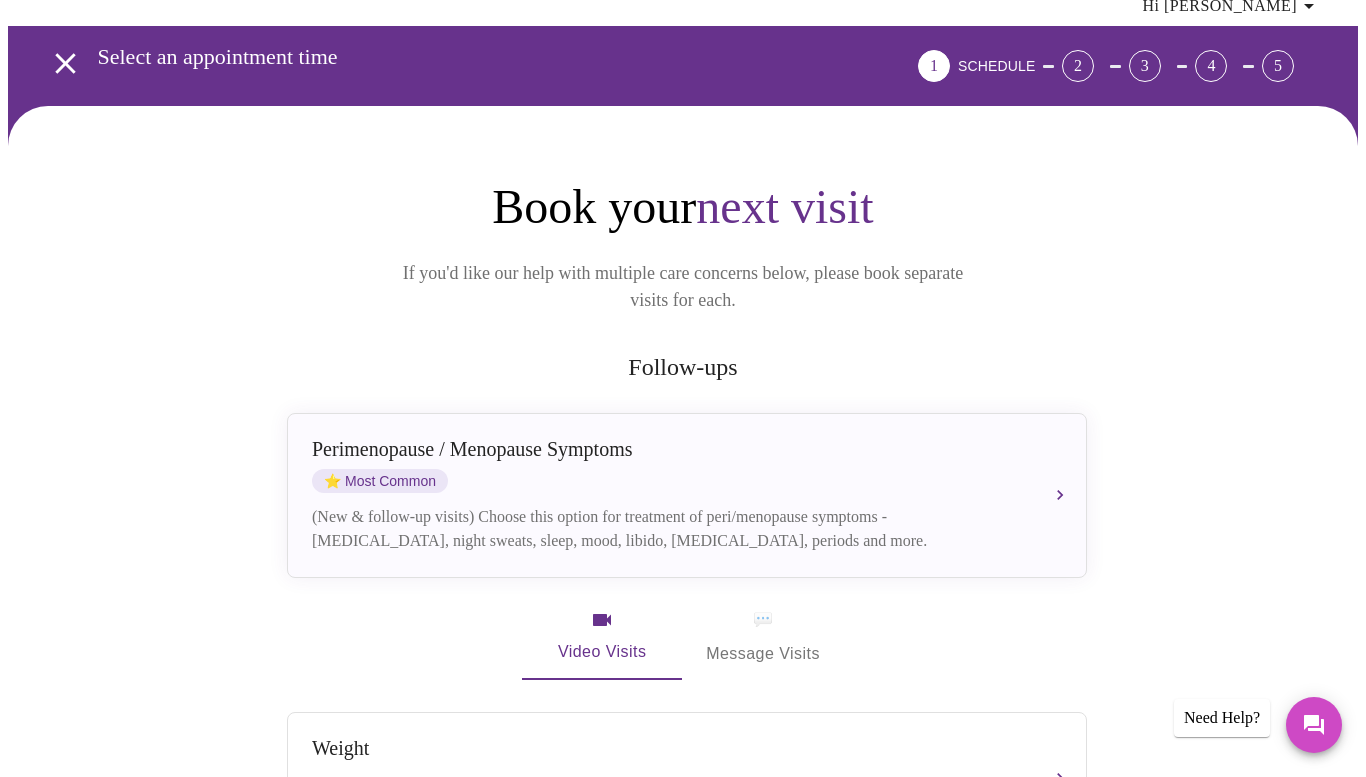 scroll, scrollTop: 90, scrollLeft: 0, axis: vertical 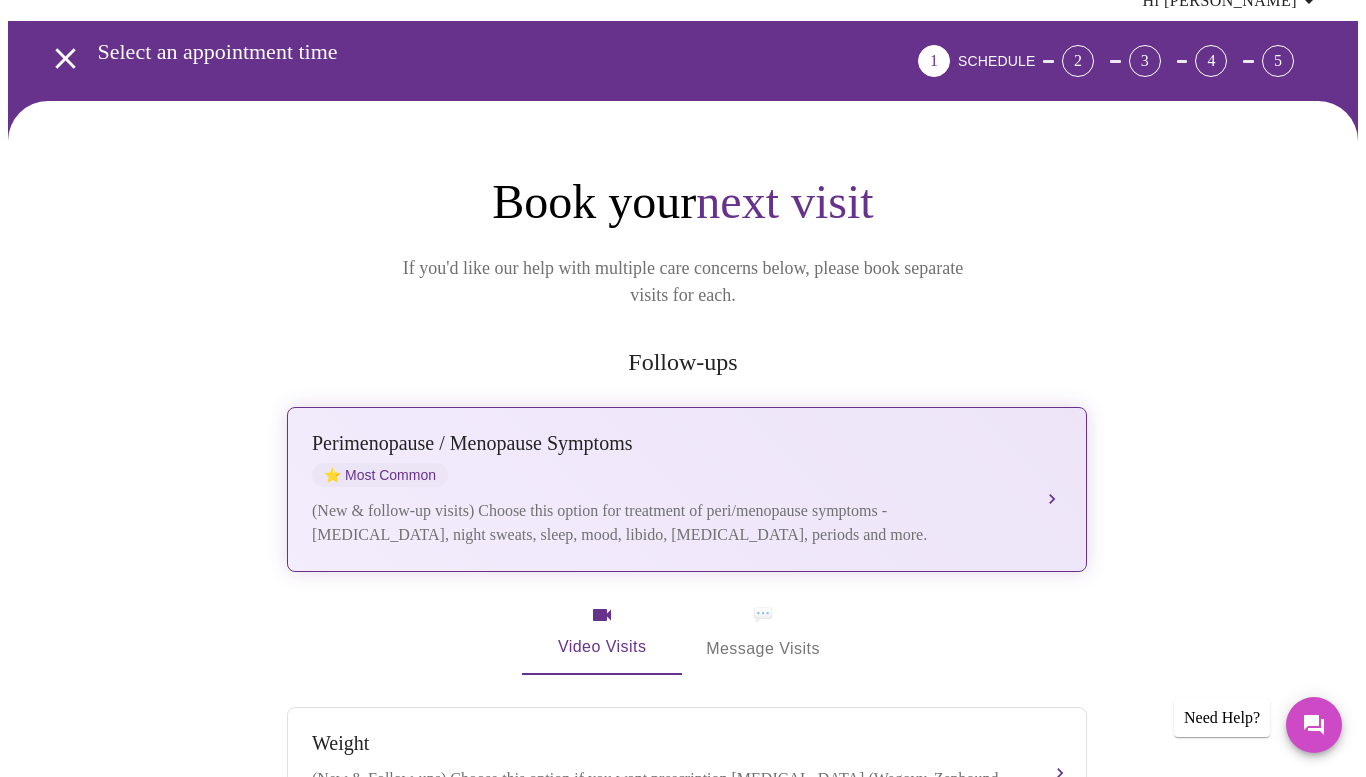 click on "Perimenopause / Menopause Symptoms  ⭐  Most Common" at bounding box center (667, 459) 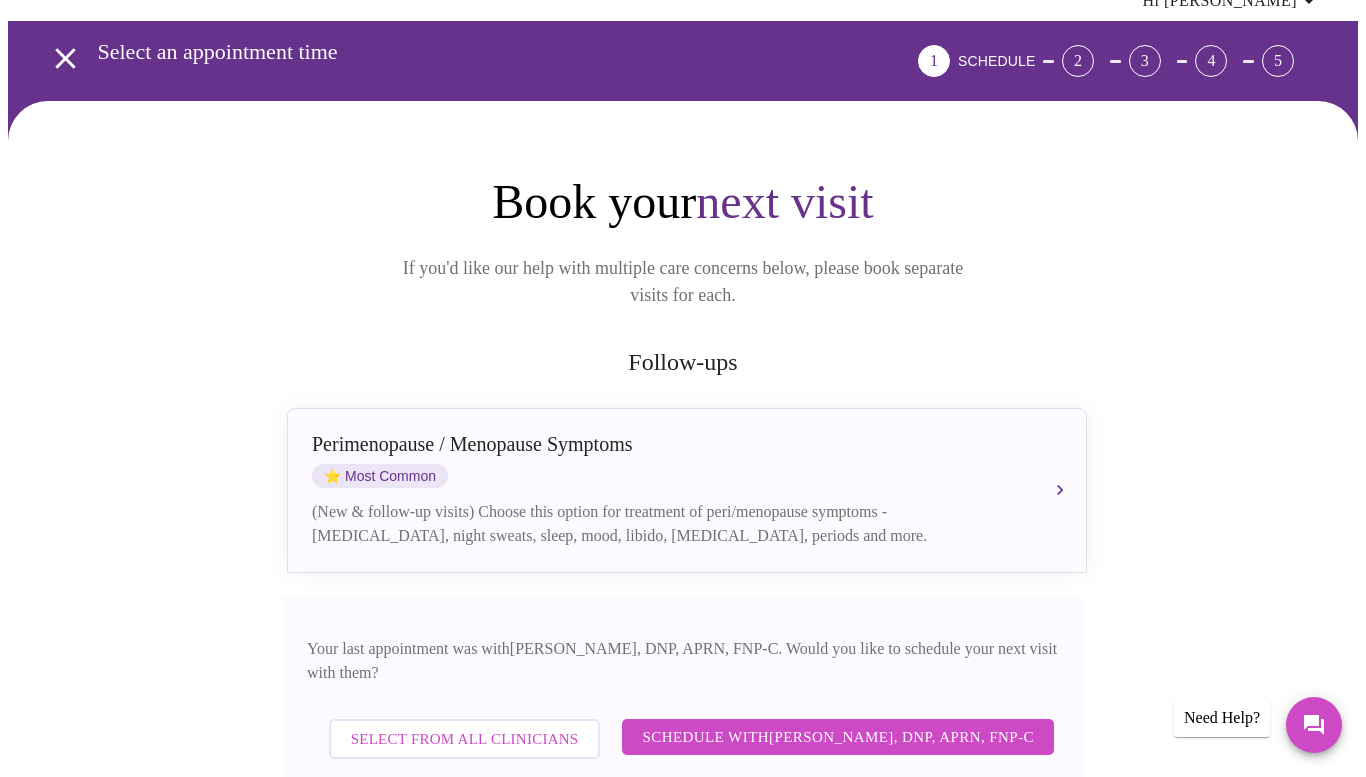 click on "Schedule with  Jillian Montefusco, DNP, APRN, FNP-C" at bounding box center (838, 737) 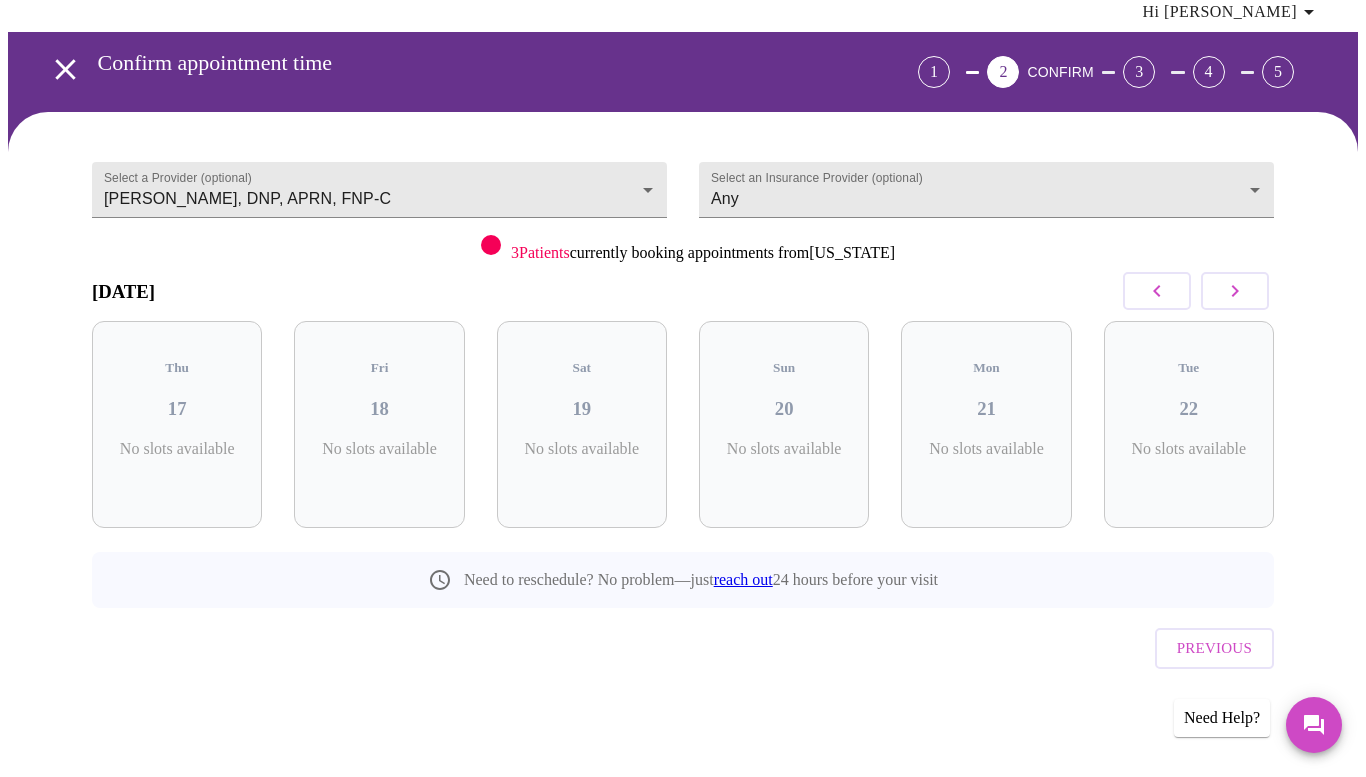 scroll, scrollTop: 9, scrollLeft: 0, axis: vertical 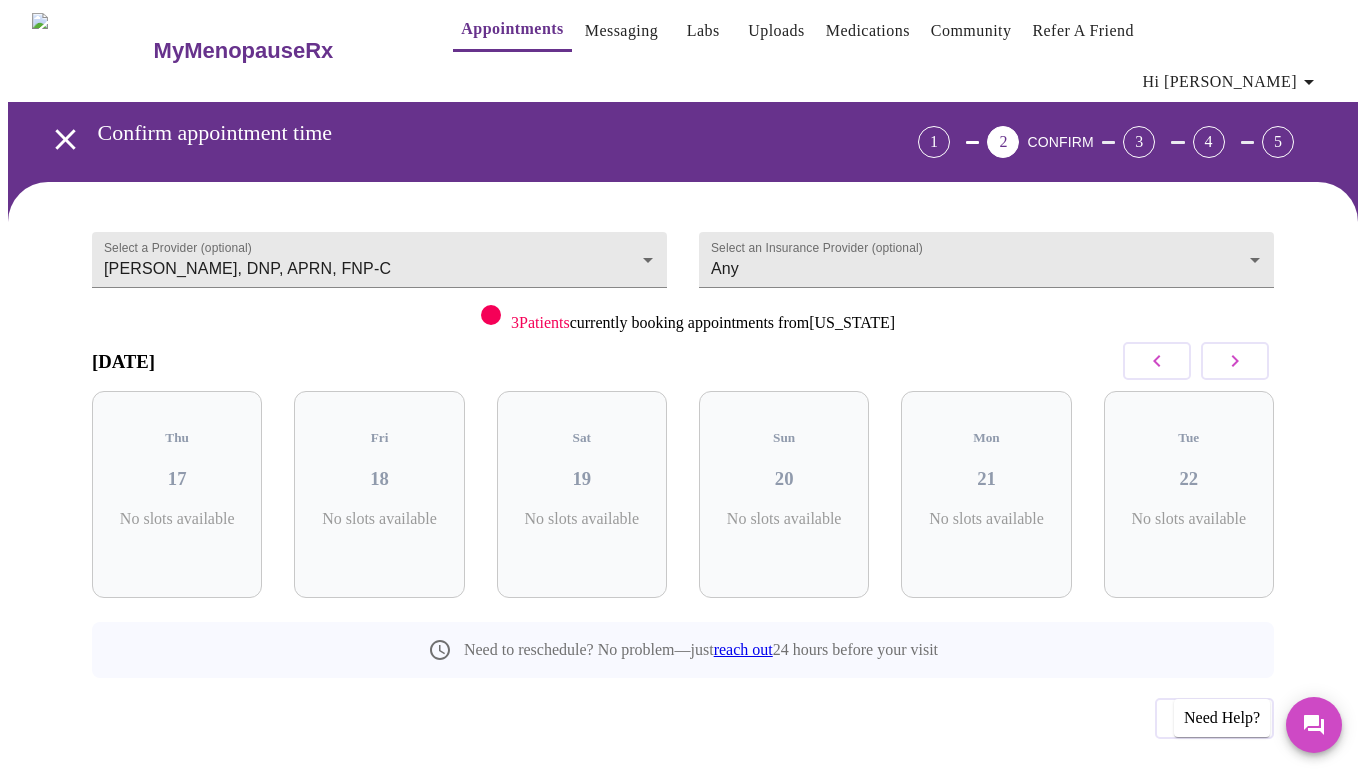 click at bounding box center [1235, 361] 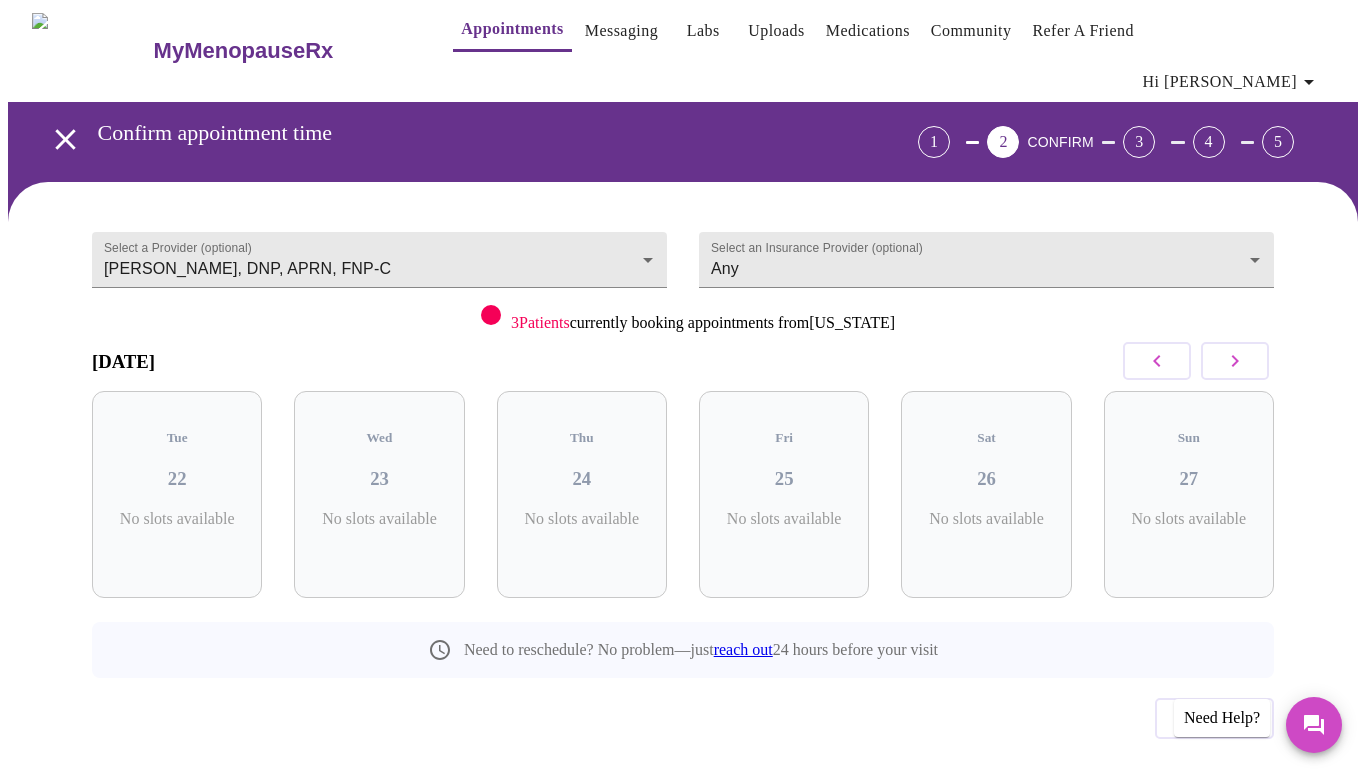 click at bounding box center (1235, 361) 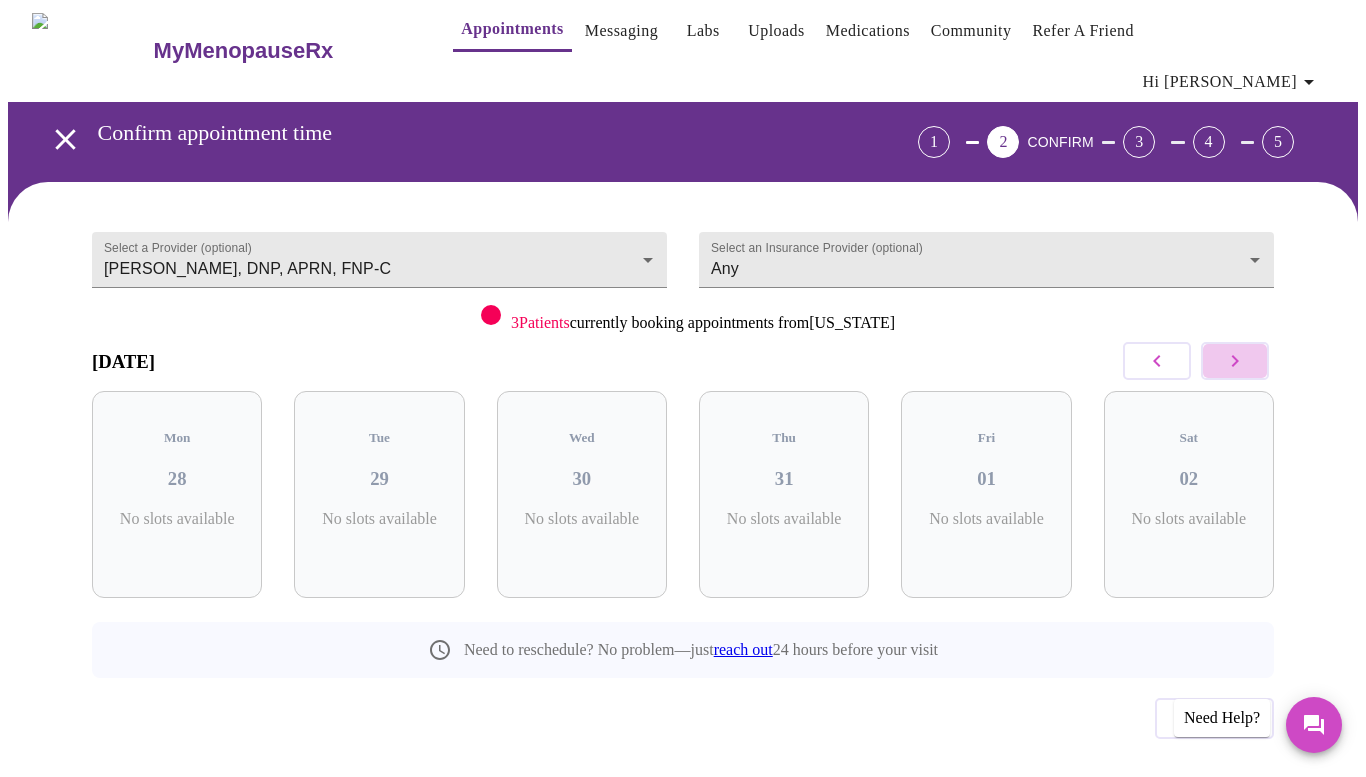 click at bounding box center [1235, 361] 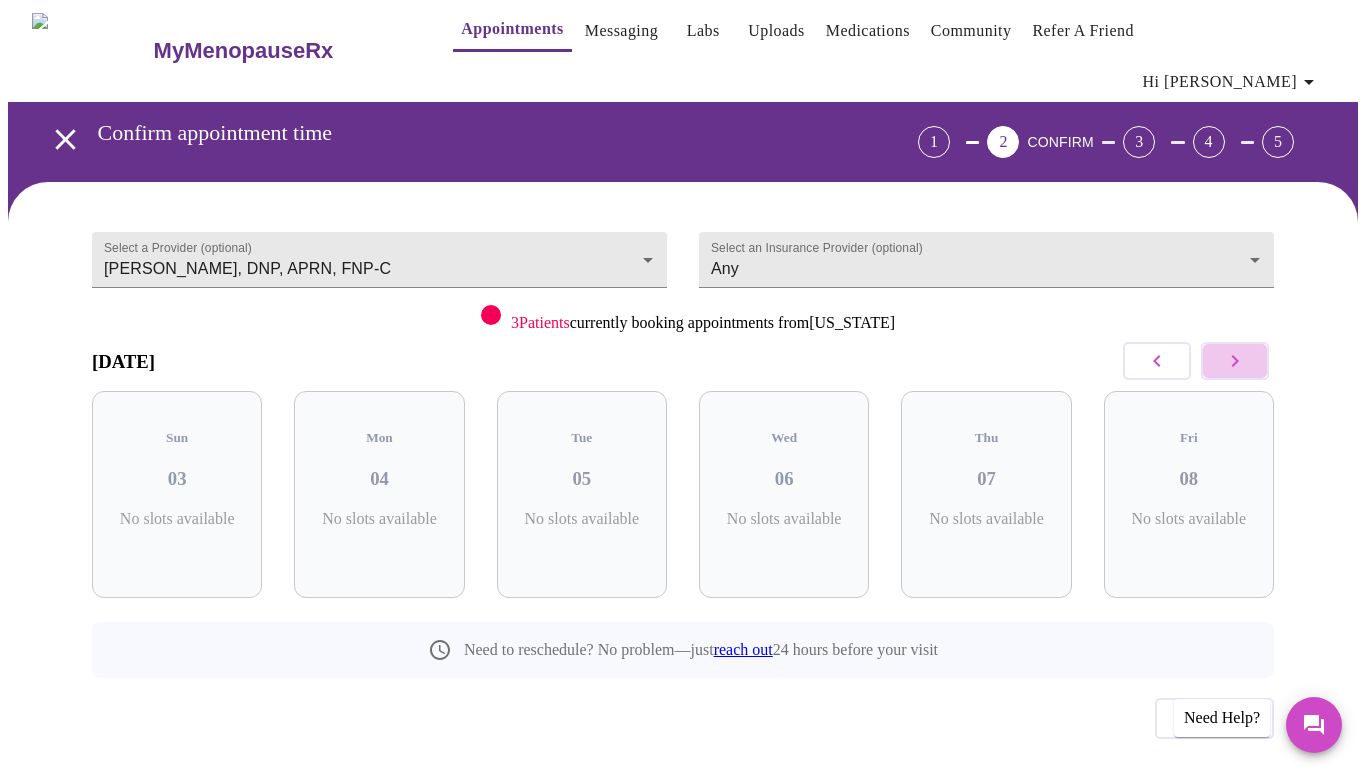 click at bounding box center [1235, 361] 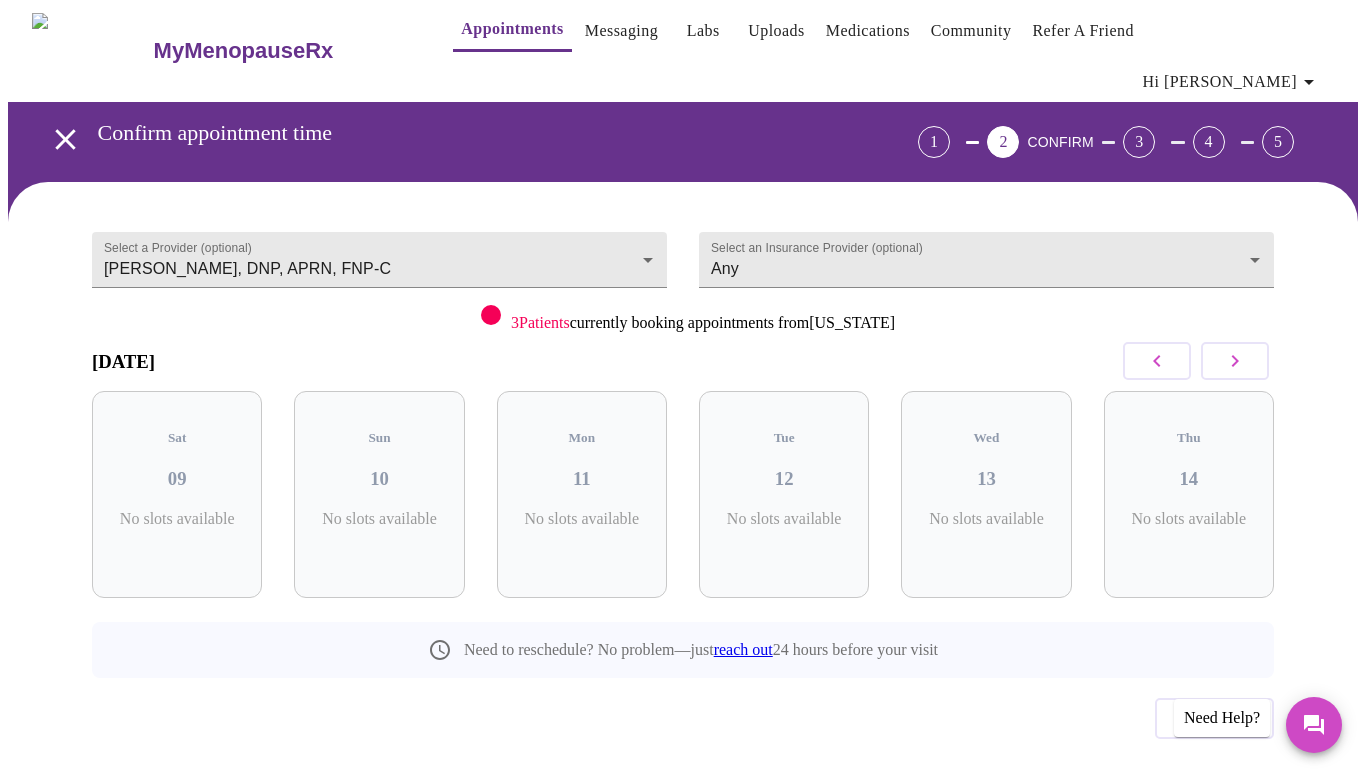 click at bounding box center (1235, 361) 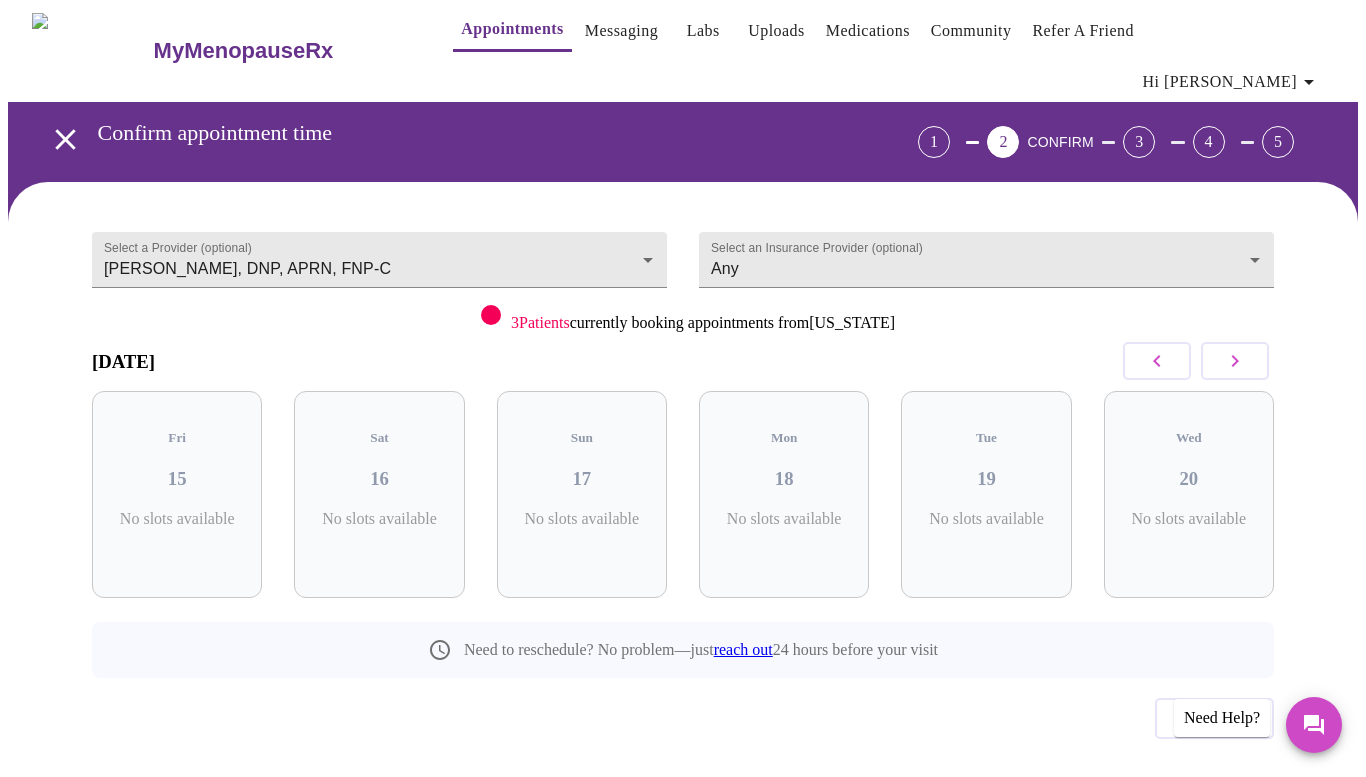click at bounding box center [1235, 361] 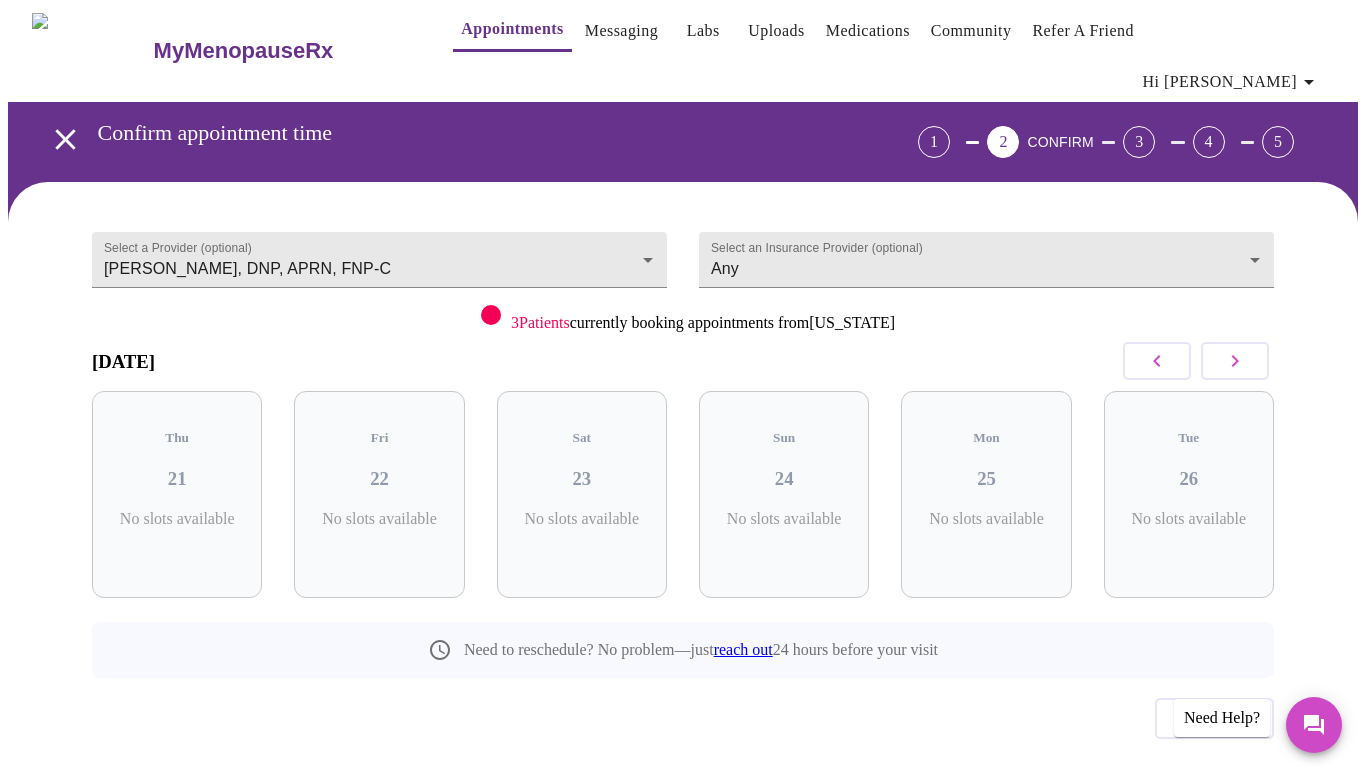 click at bounding box center [1235, 361] 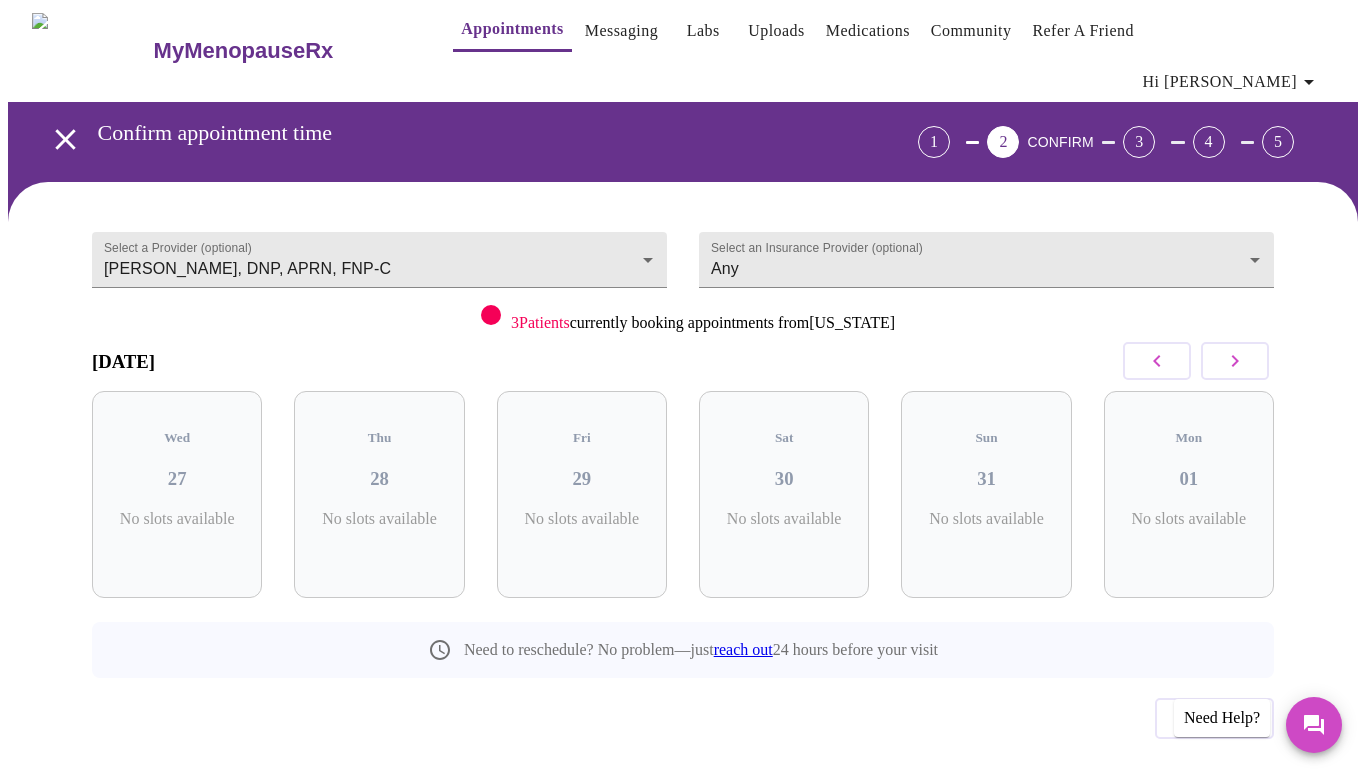 click at bounding box center [1235, 361] 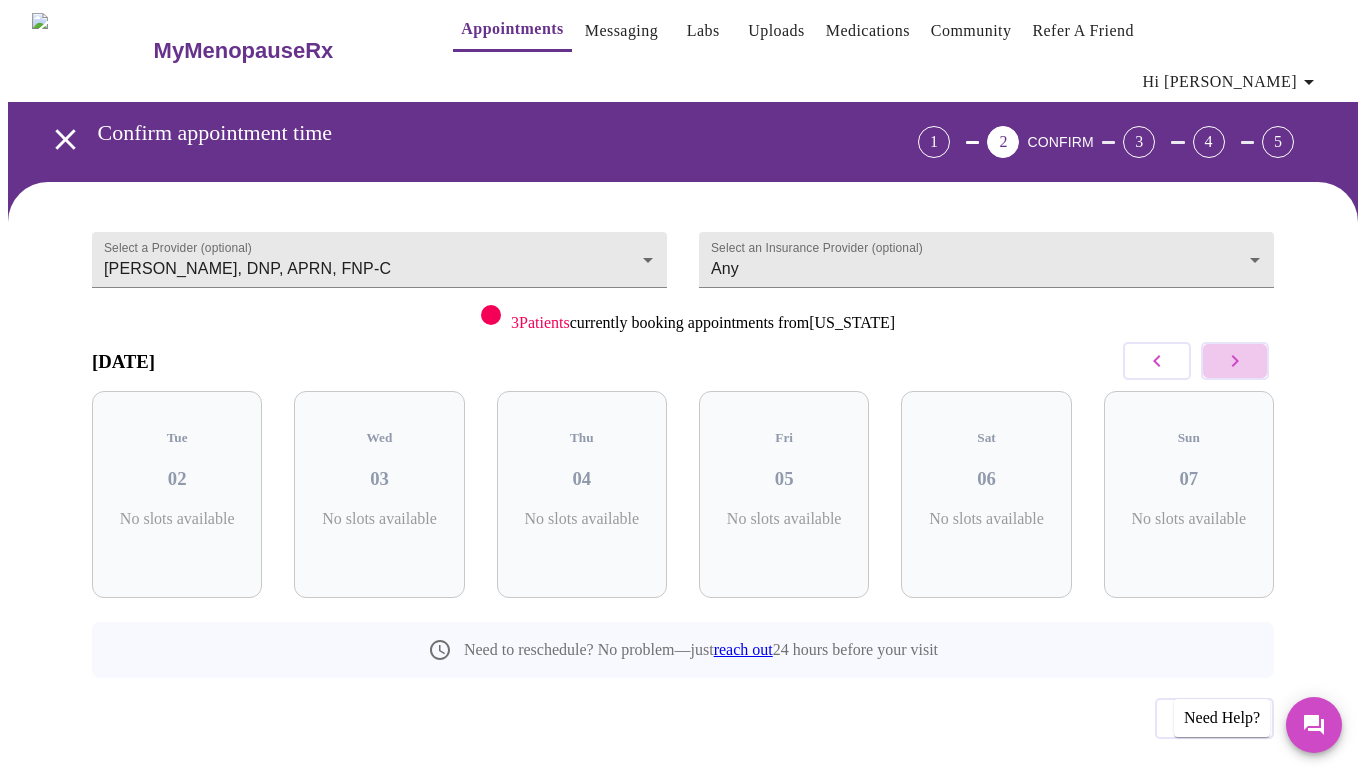 click at bounding box center [1235, 361] 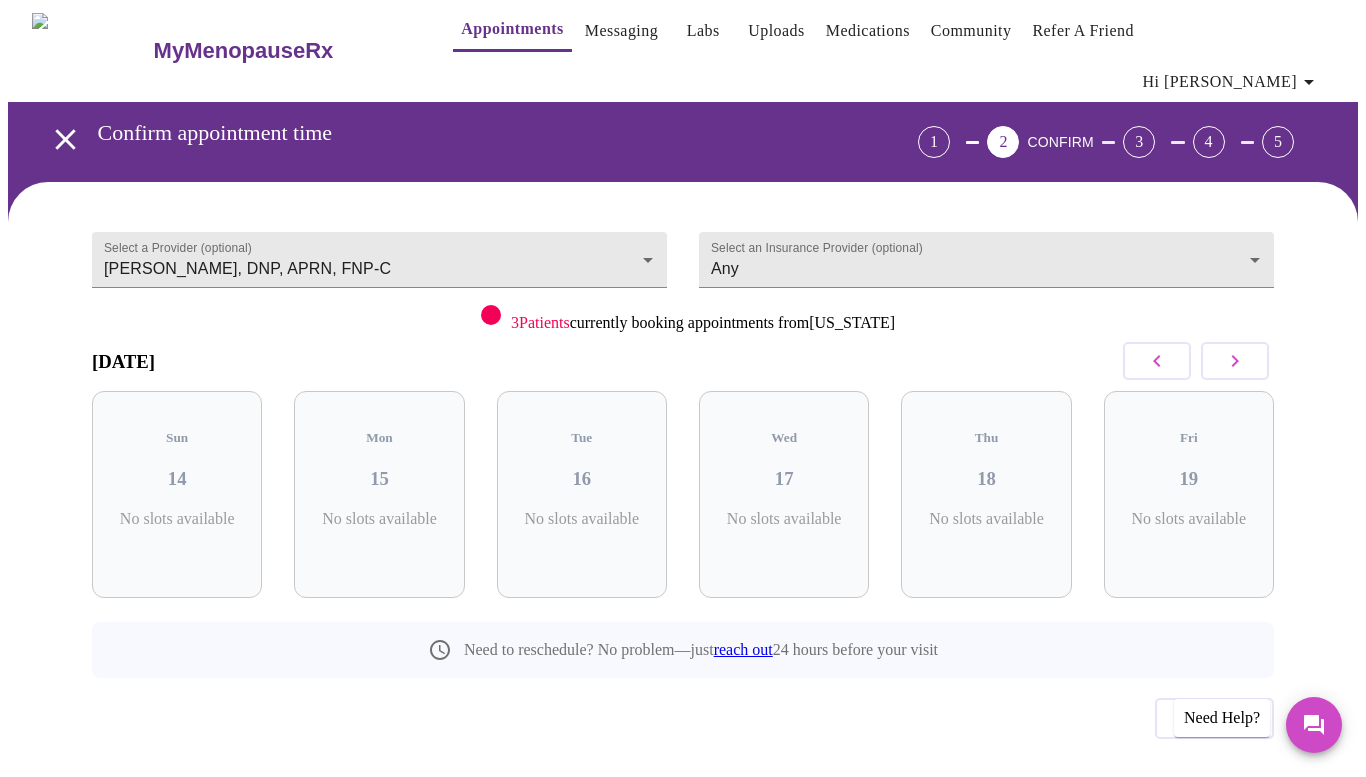 click at bounding box center [1235, 361] 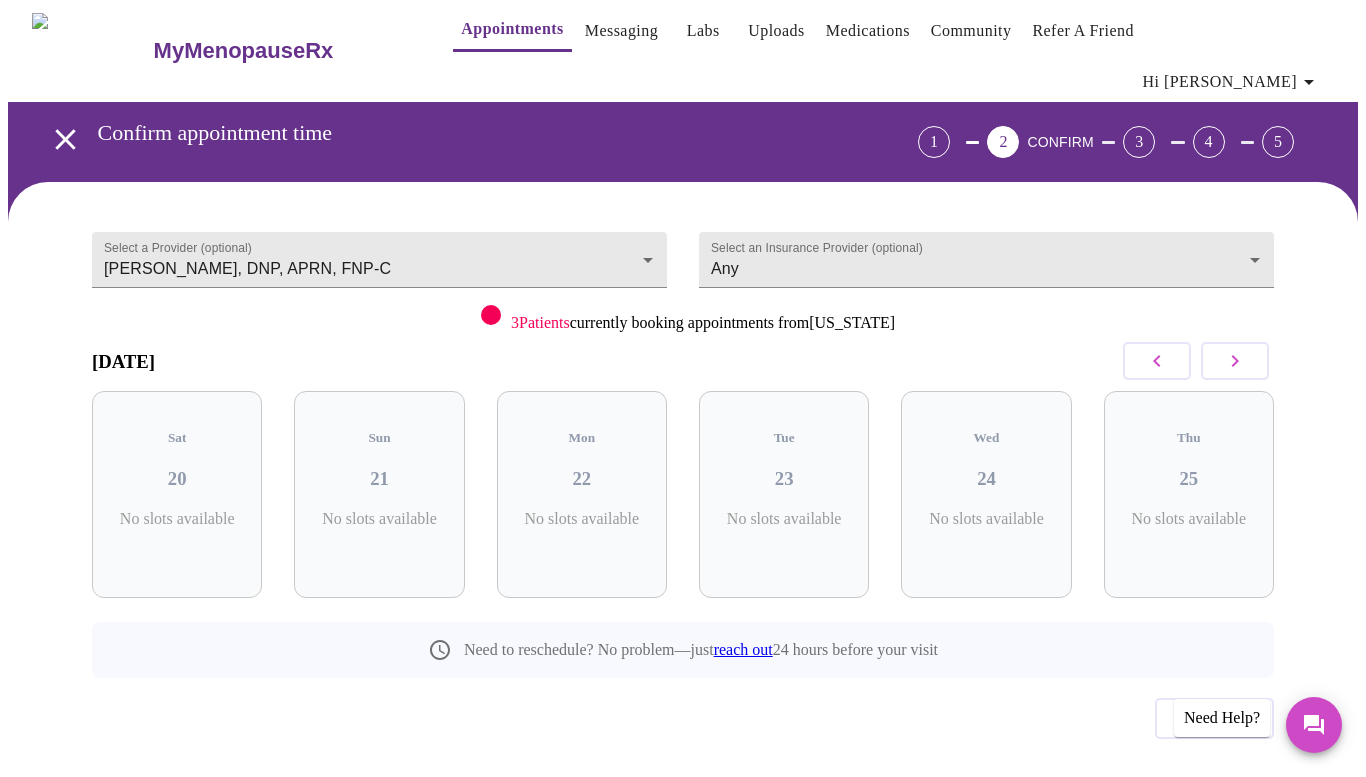 click at bounding box center [1235, 361] 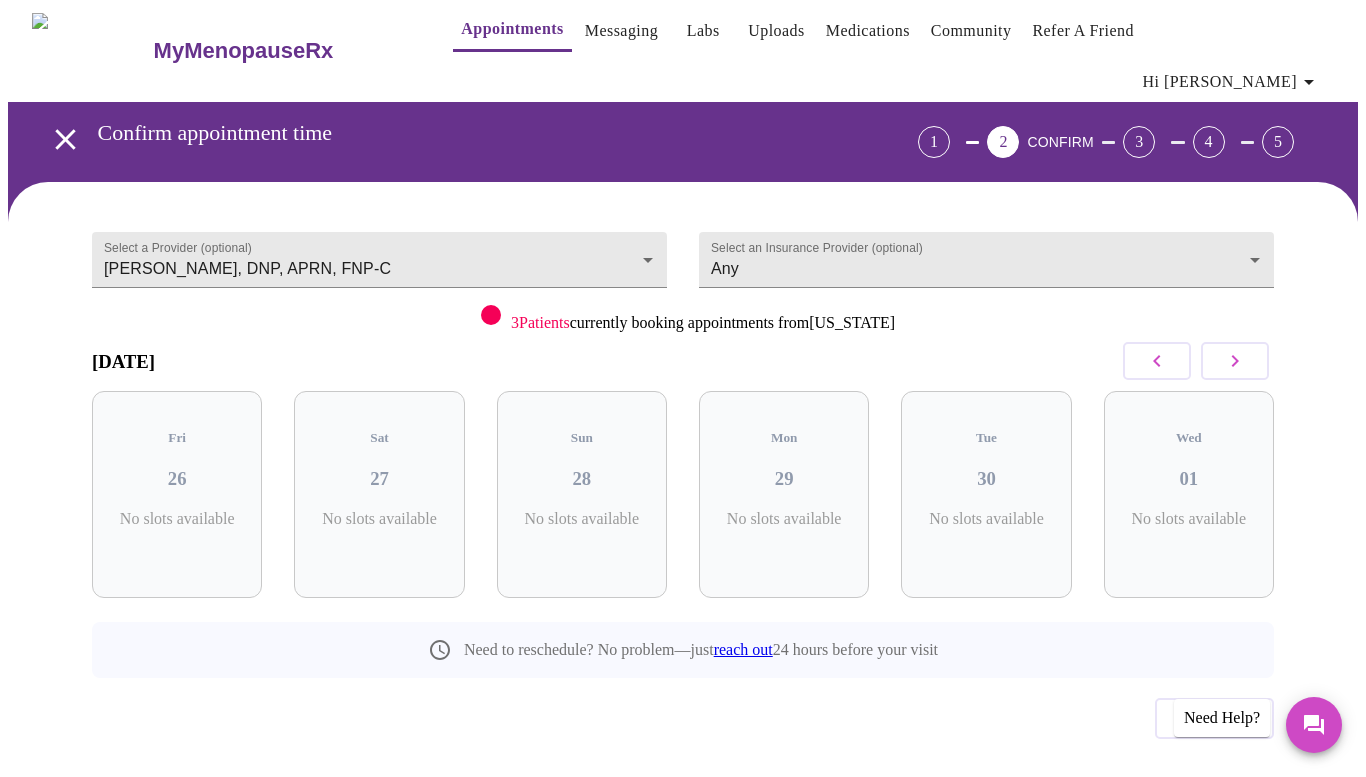 click at bounding box center (1235, 361) 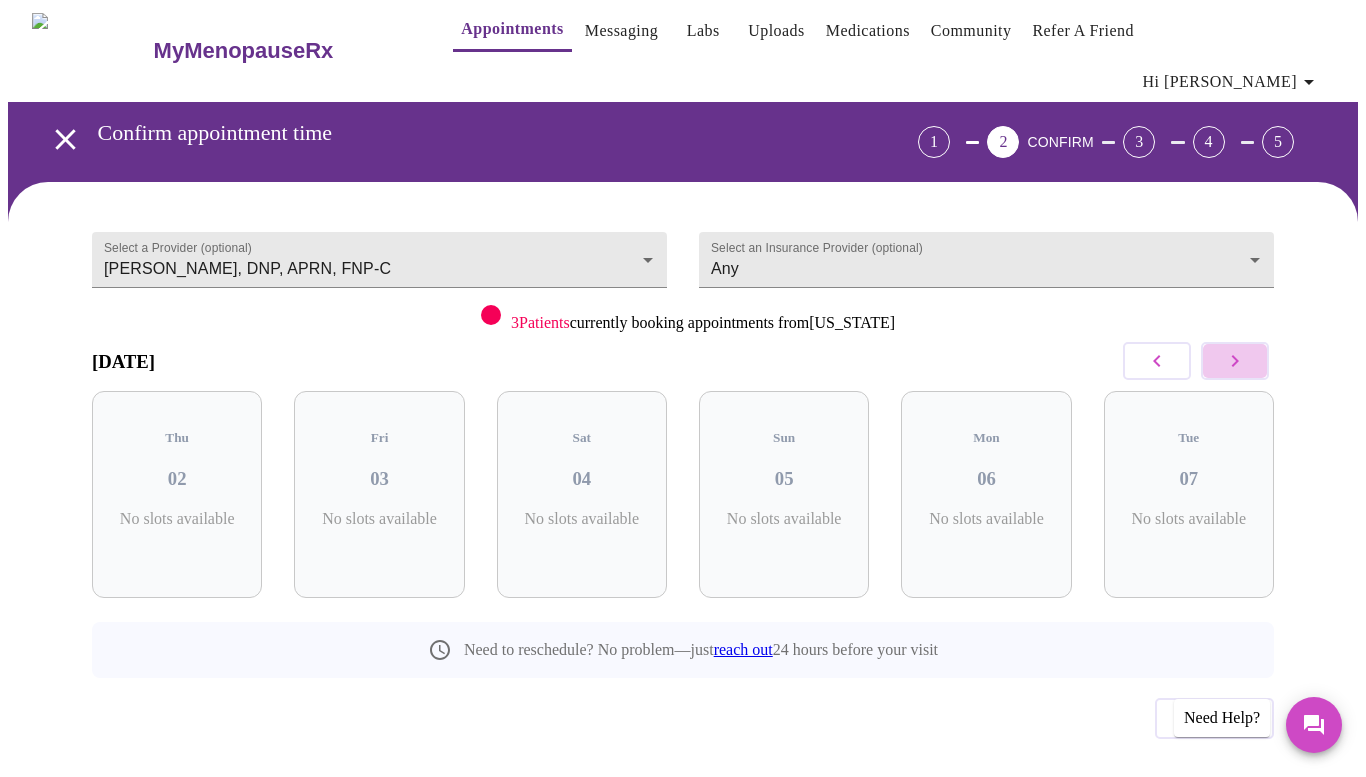 click at bounding box center [1235, 361] 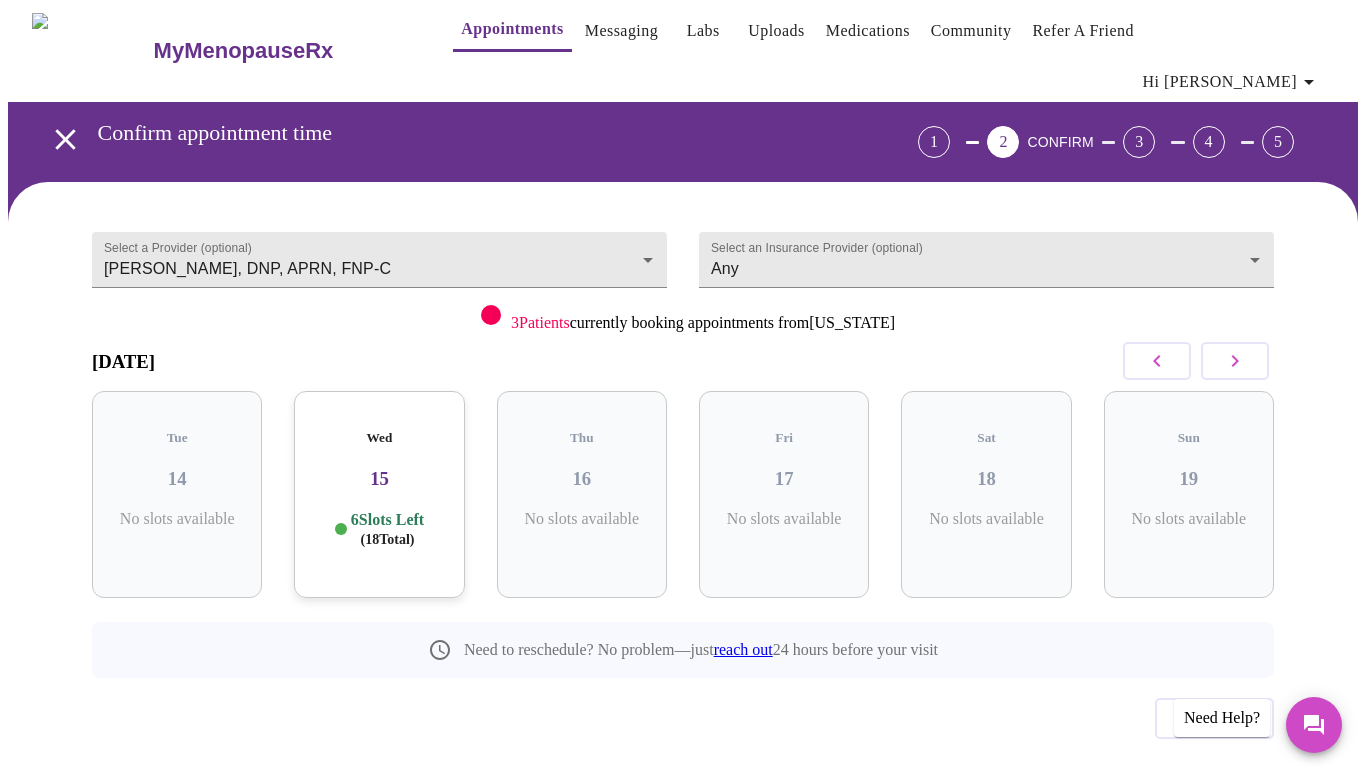 click at bounding box center [1235, 361] 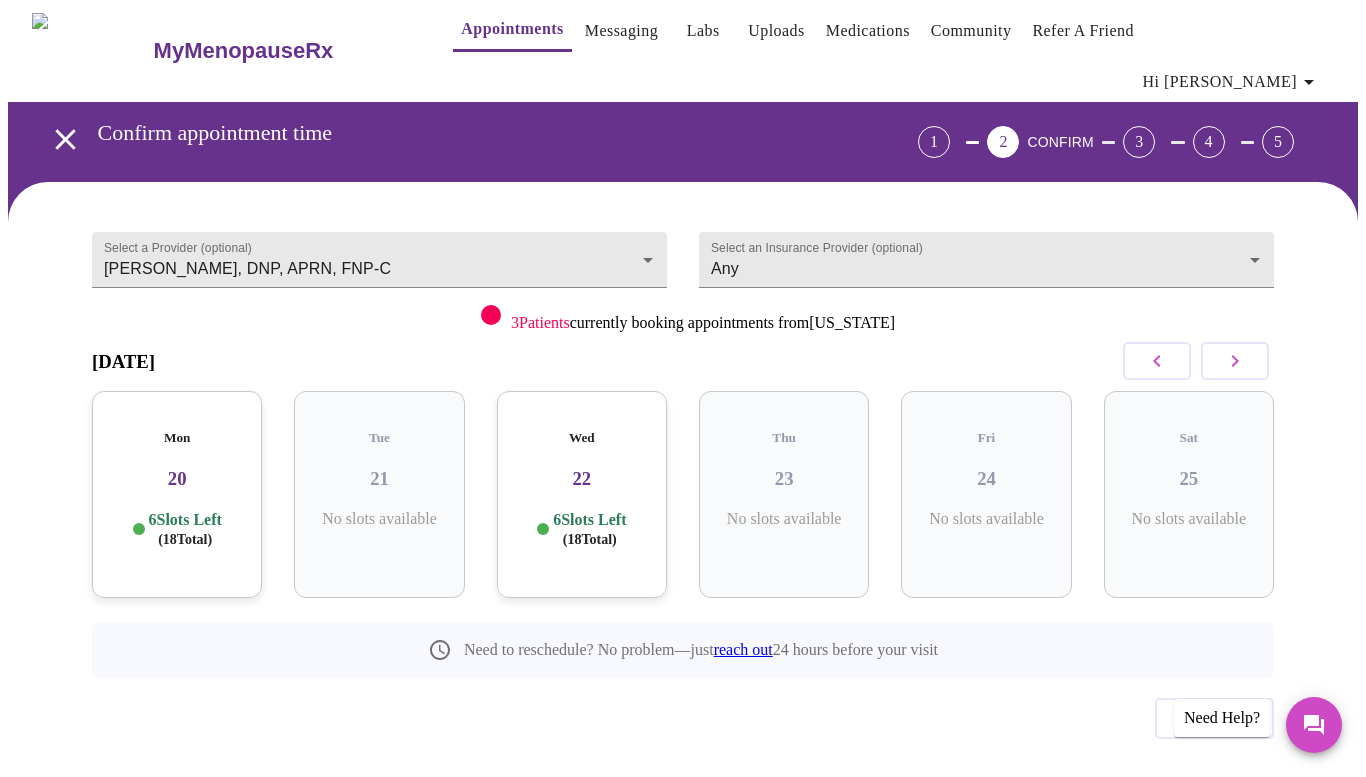 click at bounding box center [1235, 361] 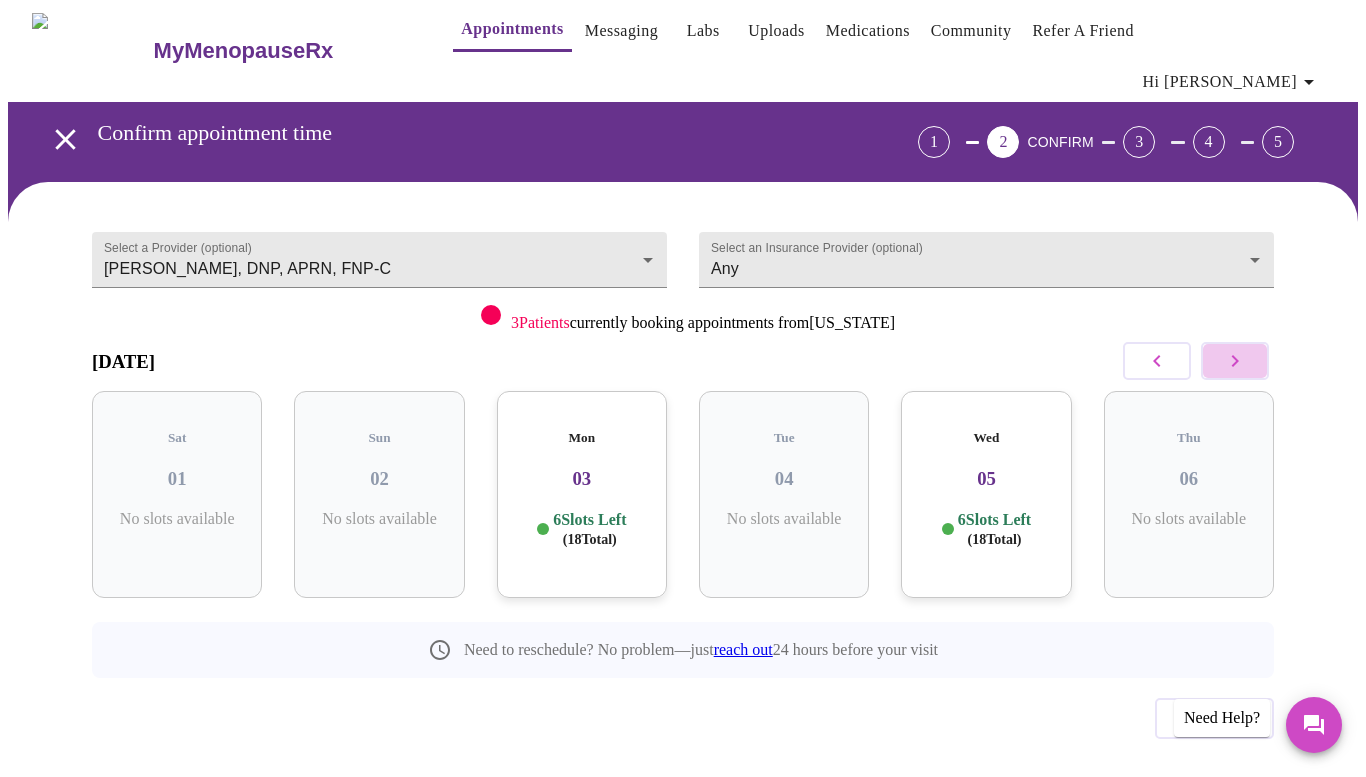 click at bounding box center [1235, 361] 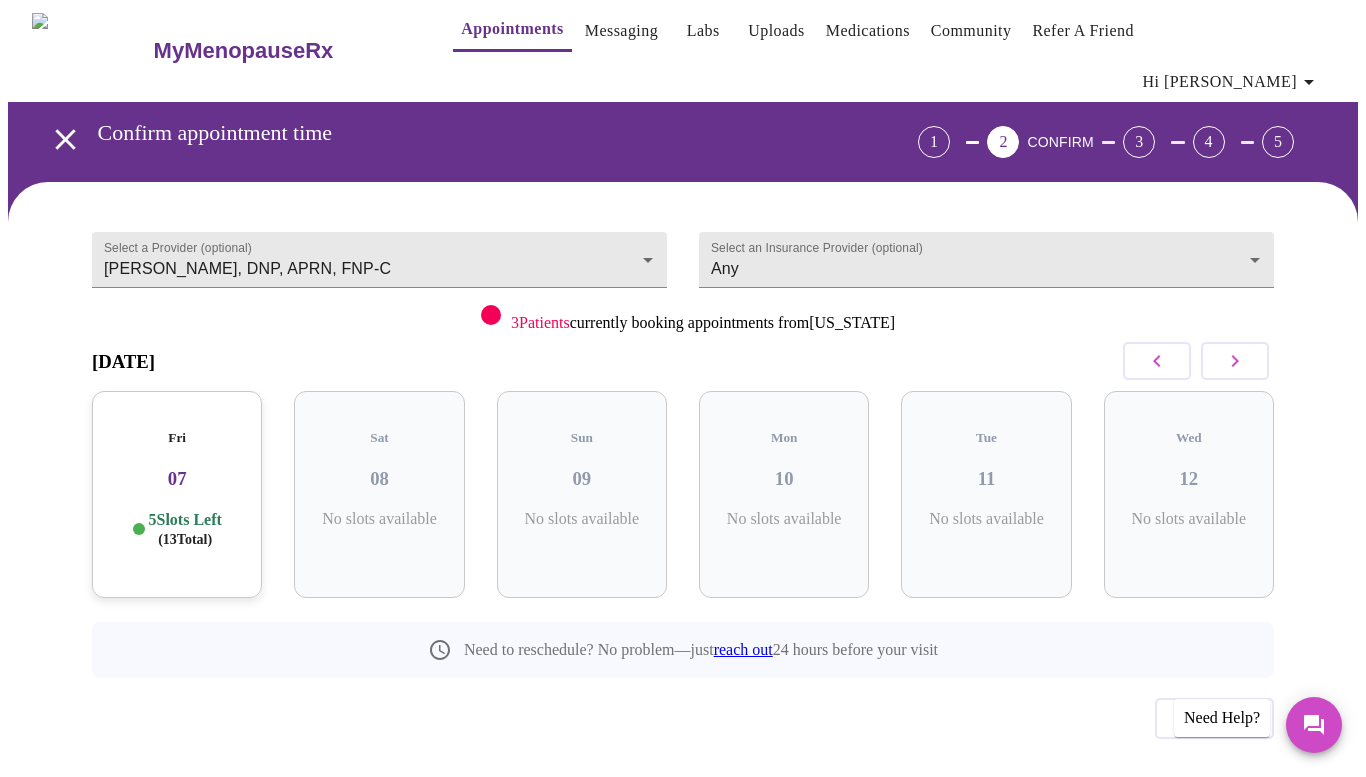 click at bounding box center (1235, 361) 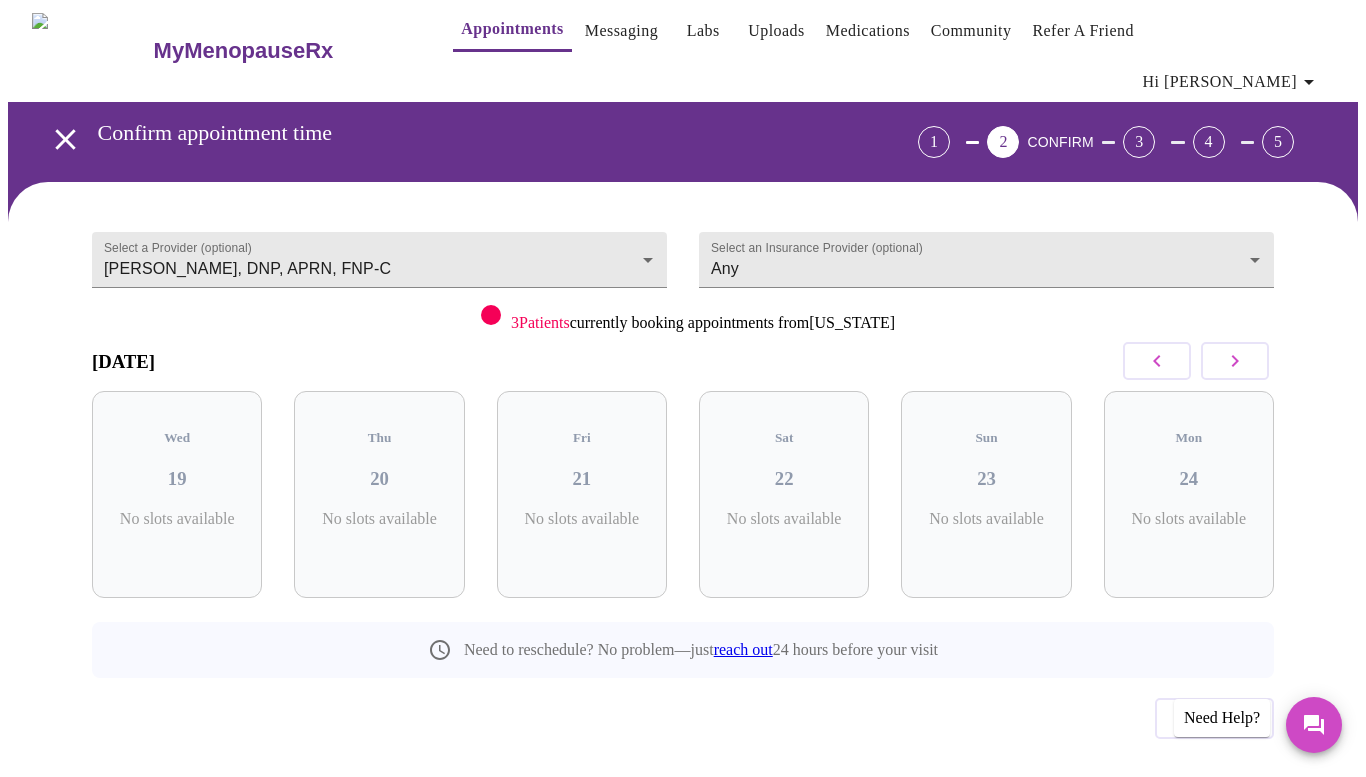 click at bounding box center [1235, 361] 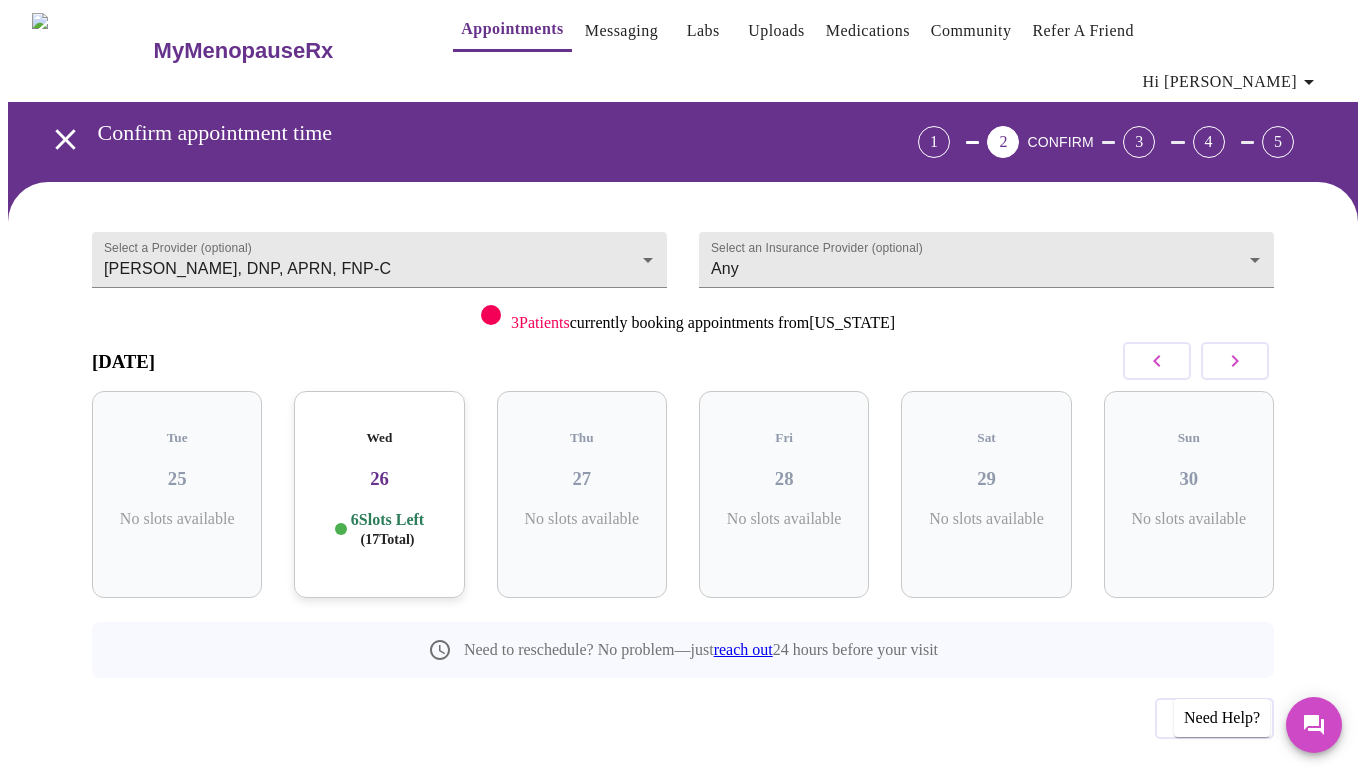click at bounding box center [1235, 361] 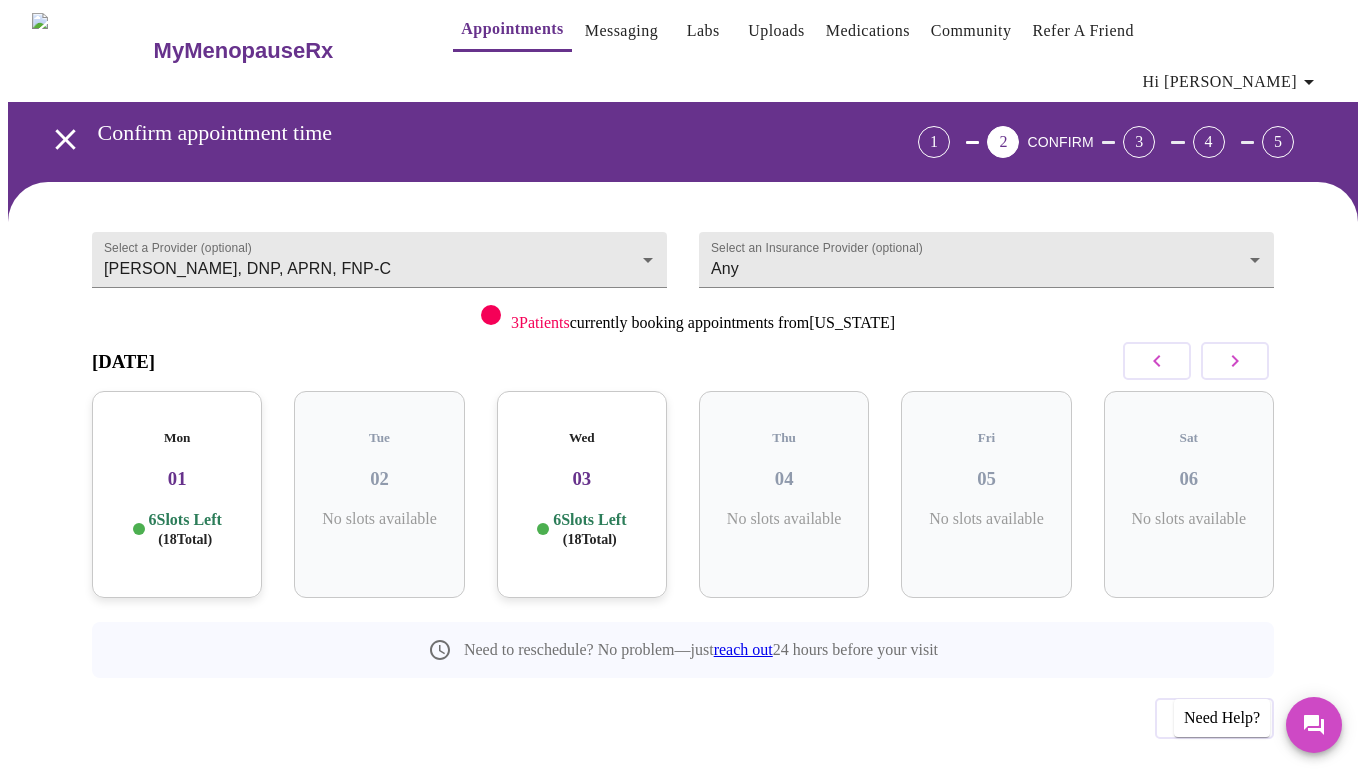 click at bounding box center [1235, 361] 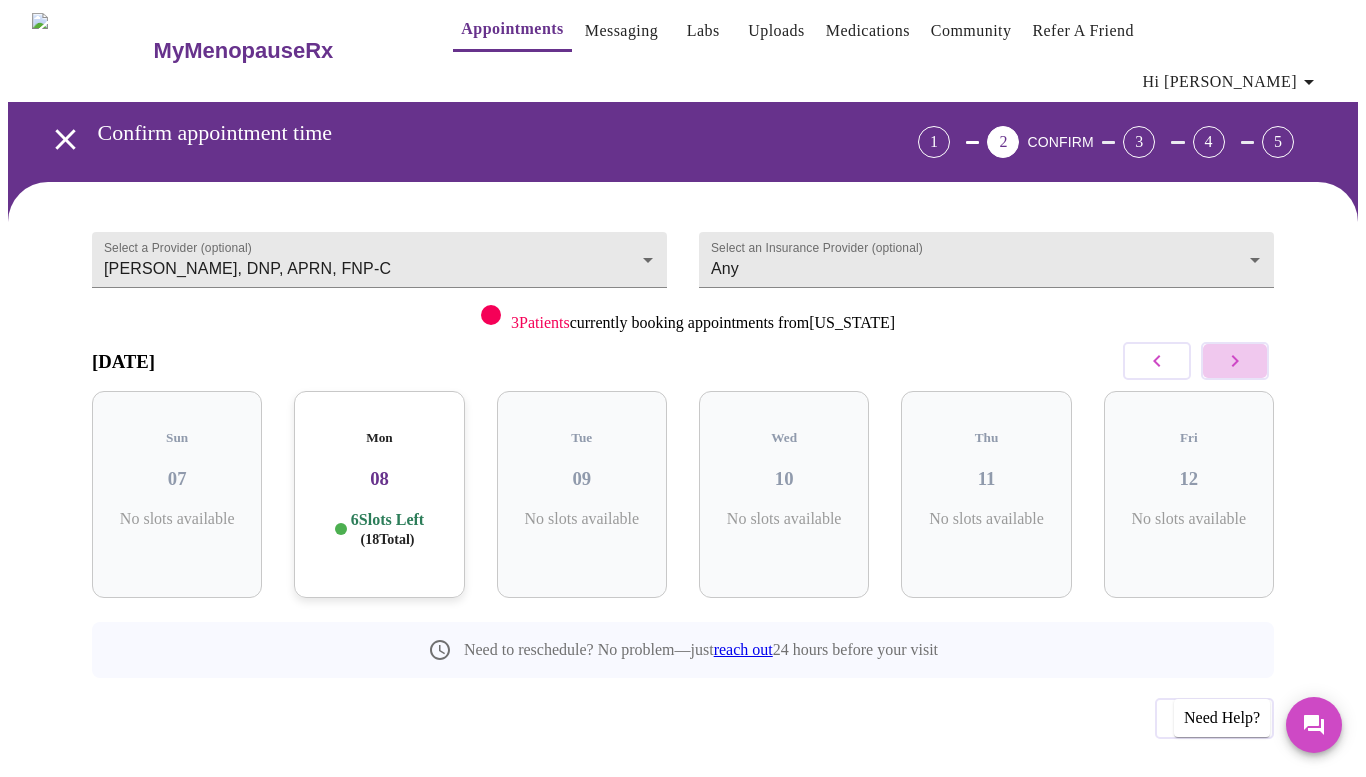click at bounding box center [1235, 361] 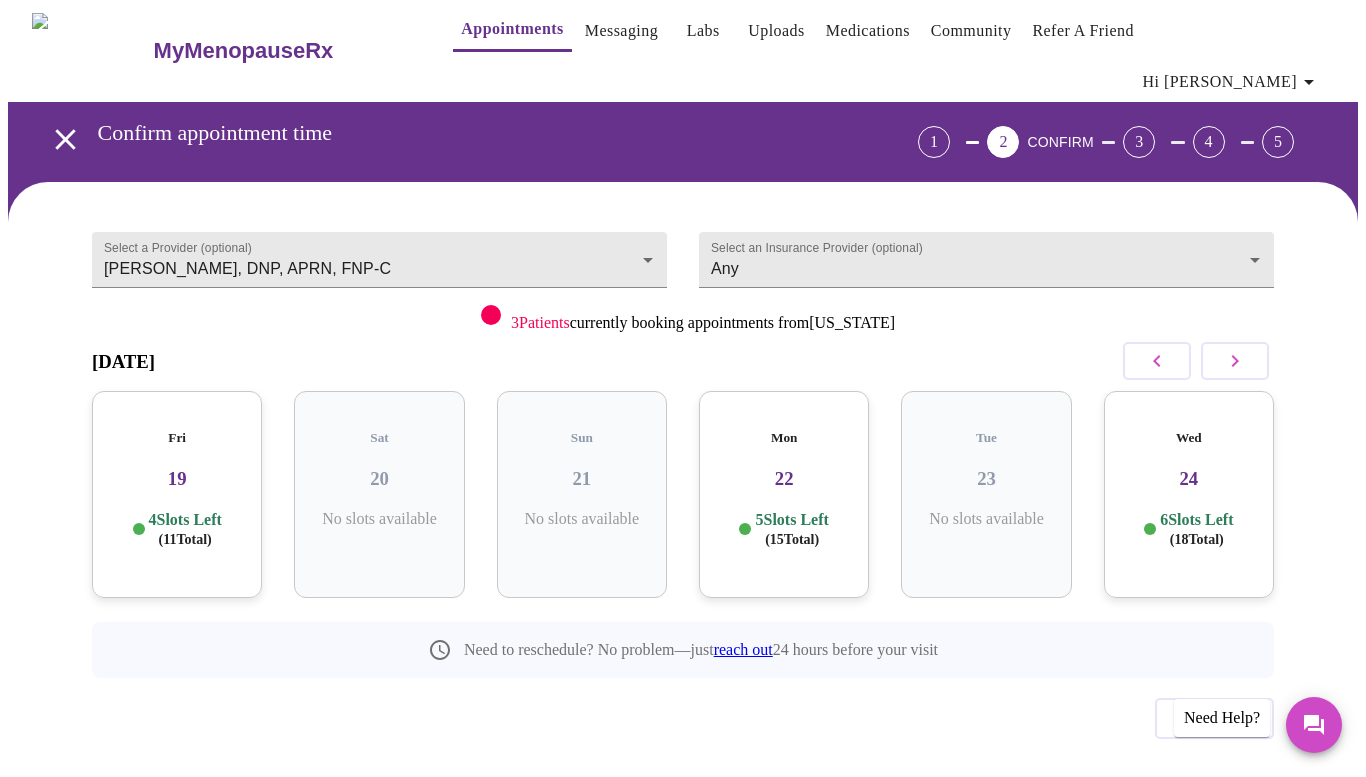 click on "22" at bounding box center (784, 479) 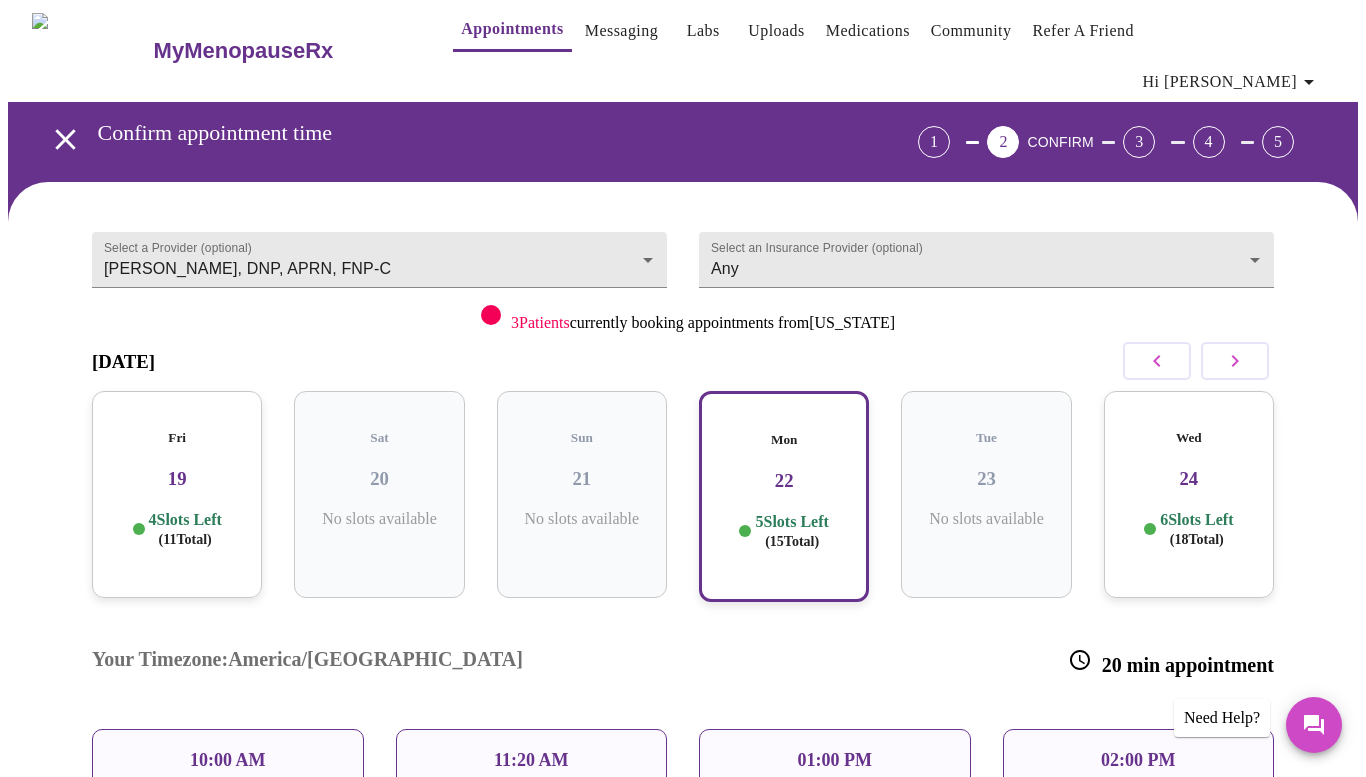 click on "10:00 AM" at bounding box center [228, 760] 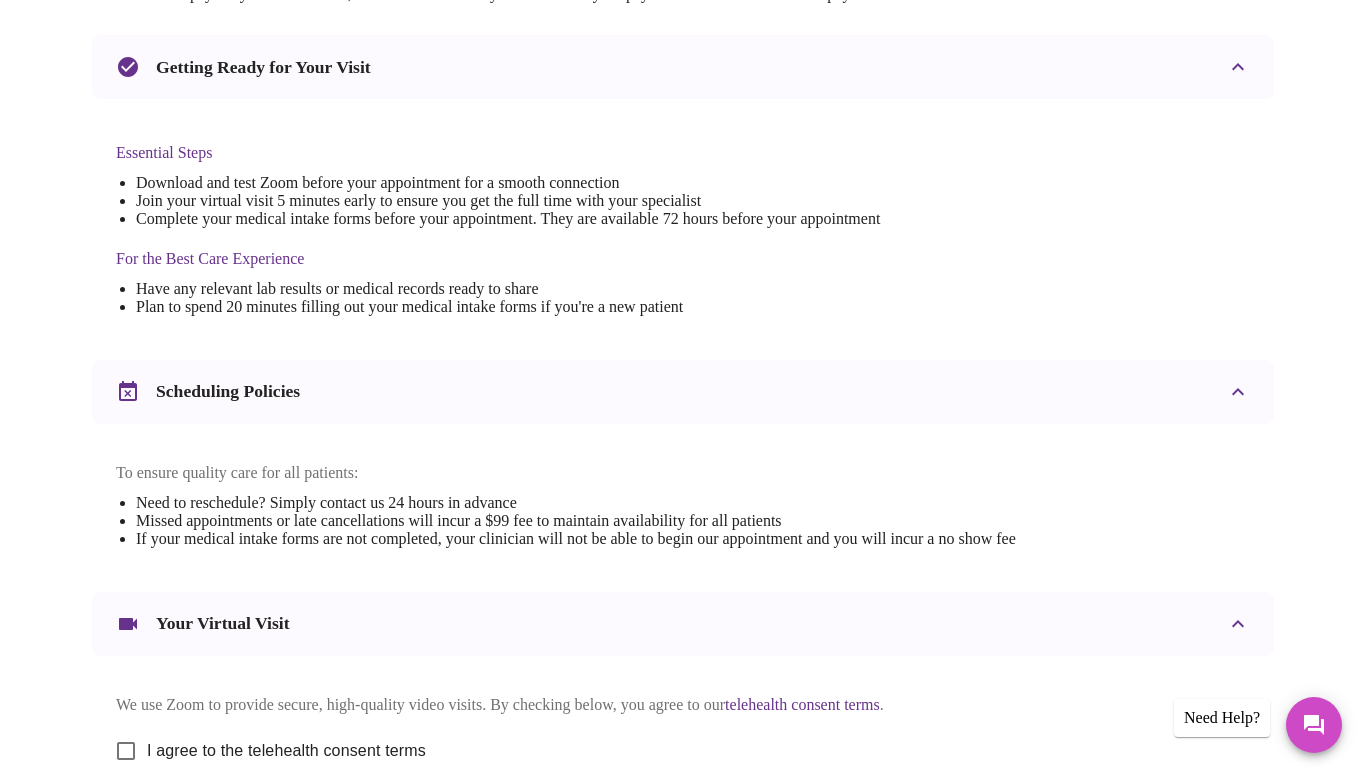 scroll, scrollTop: 649, scrollLeft: 0, axis: vertical 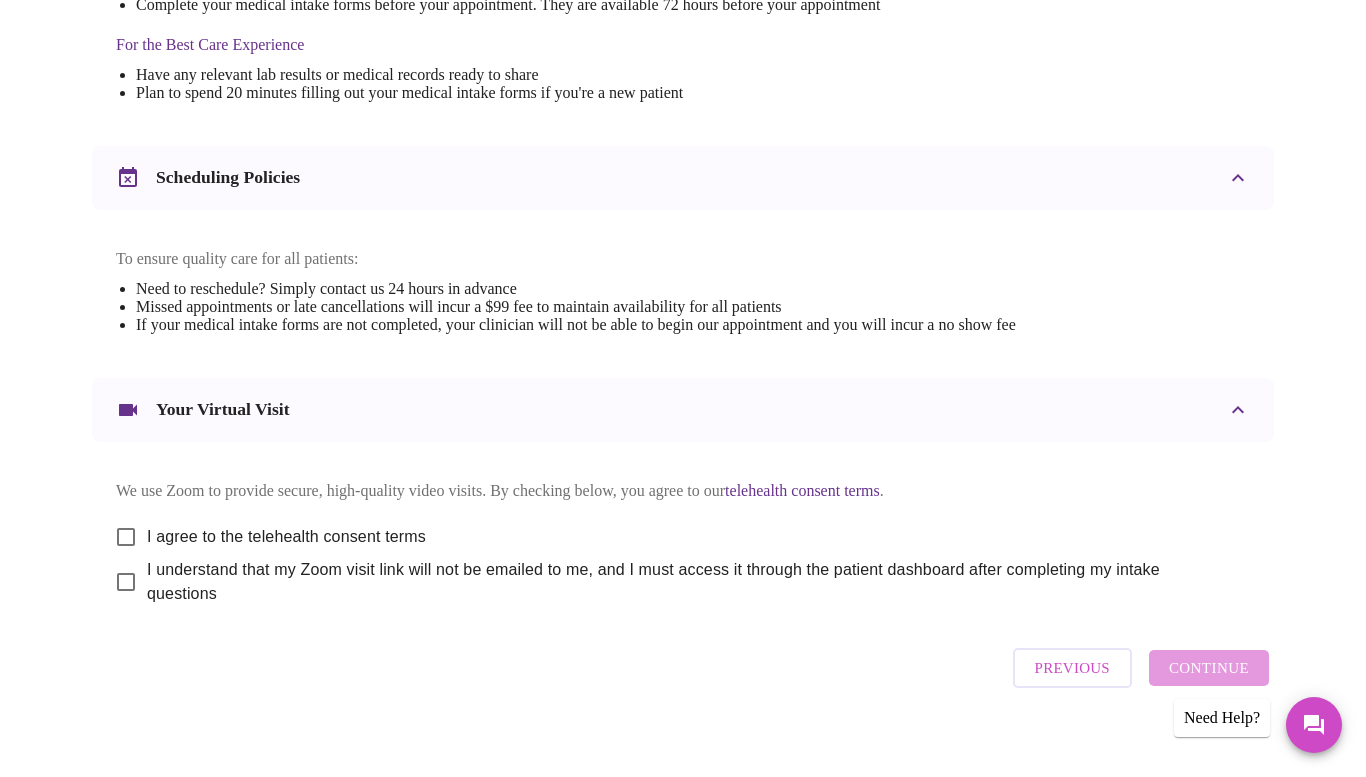 click on "I agree to the telehealth consent terms" at bounding box center (126, 537) 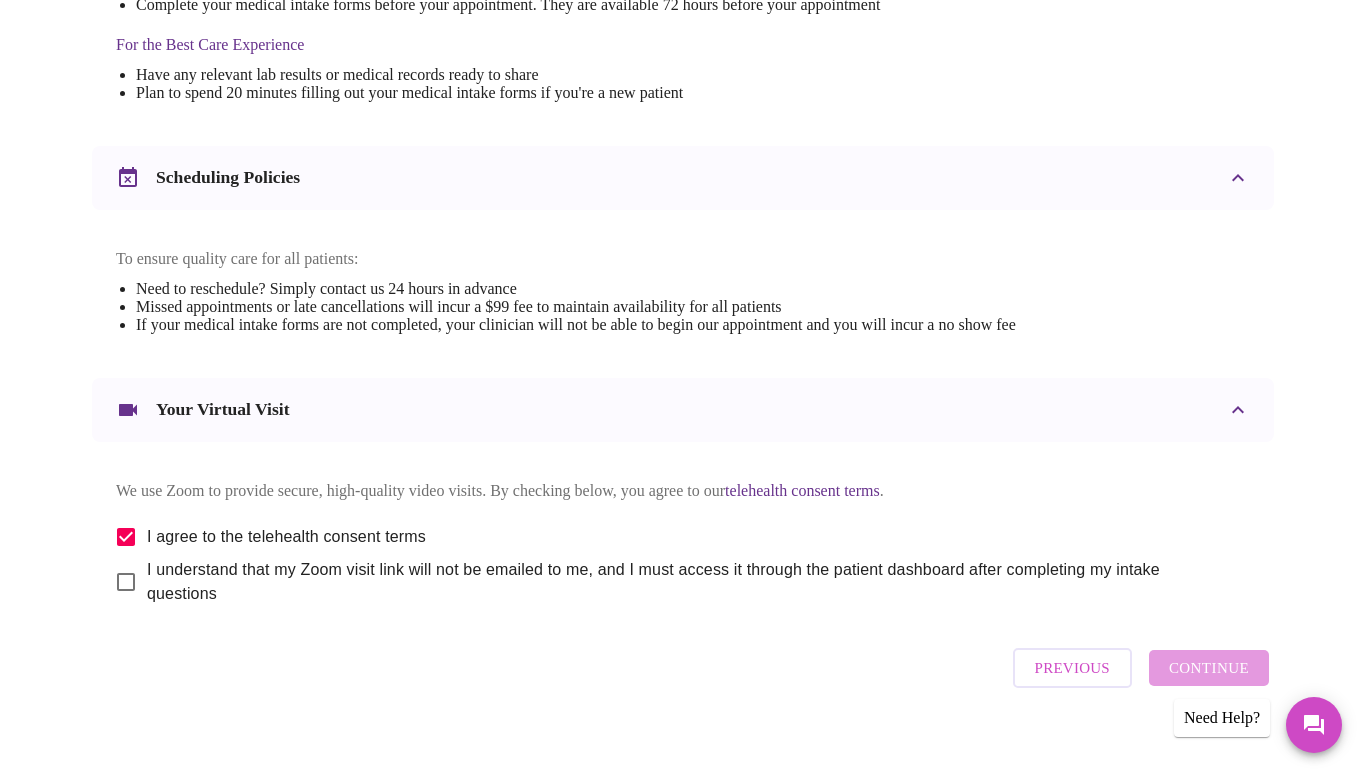 click on "I understand that my Zoom visit link will not be emailed to me, and I must access it through the patient dashboard after completing my intake questions" at bounding box center (126, 582) 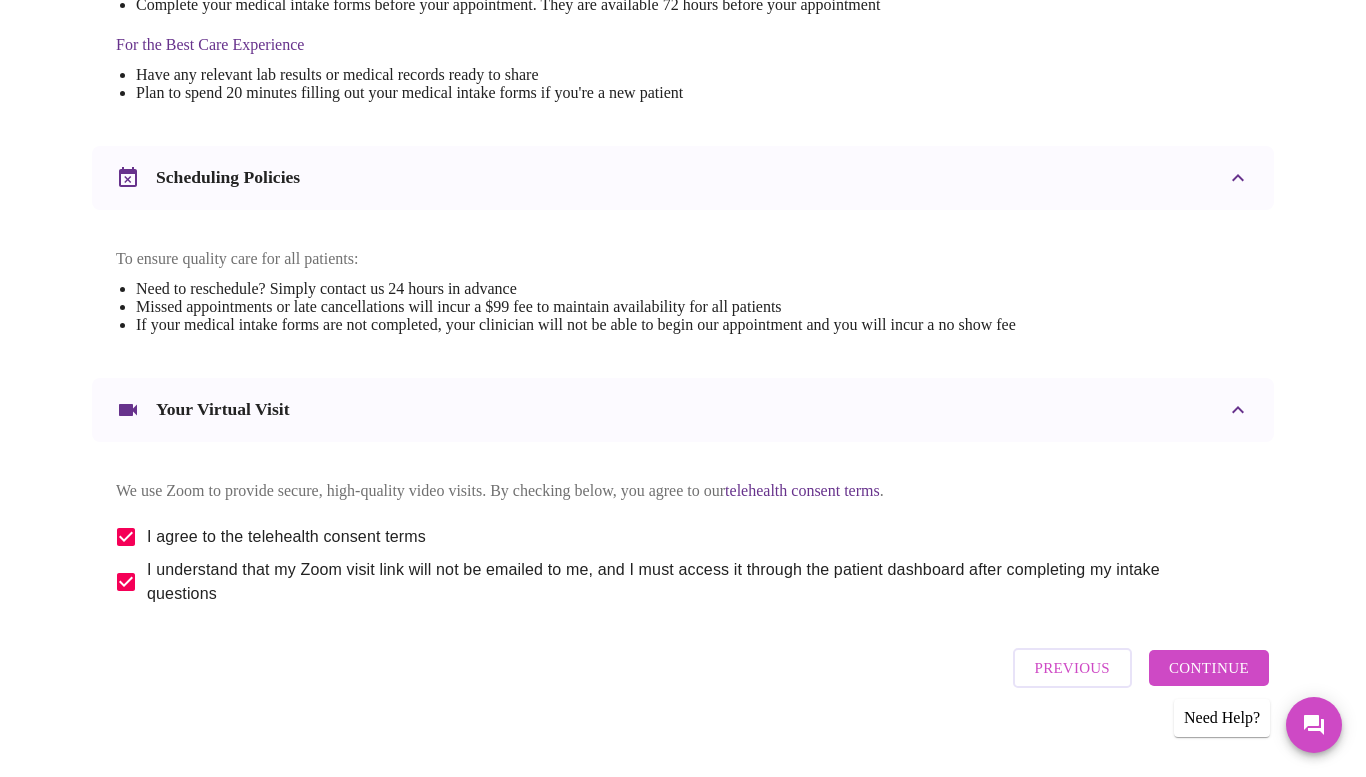 click on "Continue" at bounding box center [1209, 668] 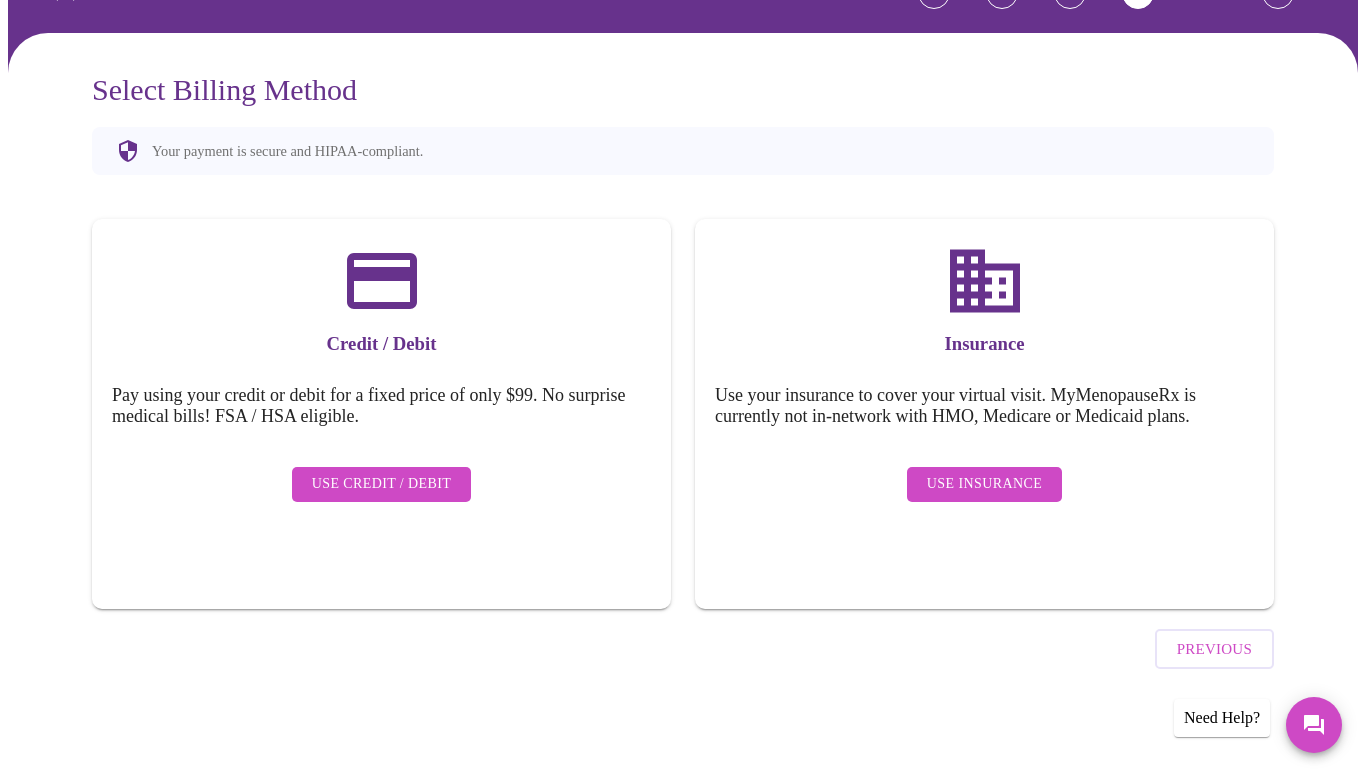 scroll, scrollTop: 74, scrollLeft: 0, axis: vertical 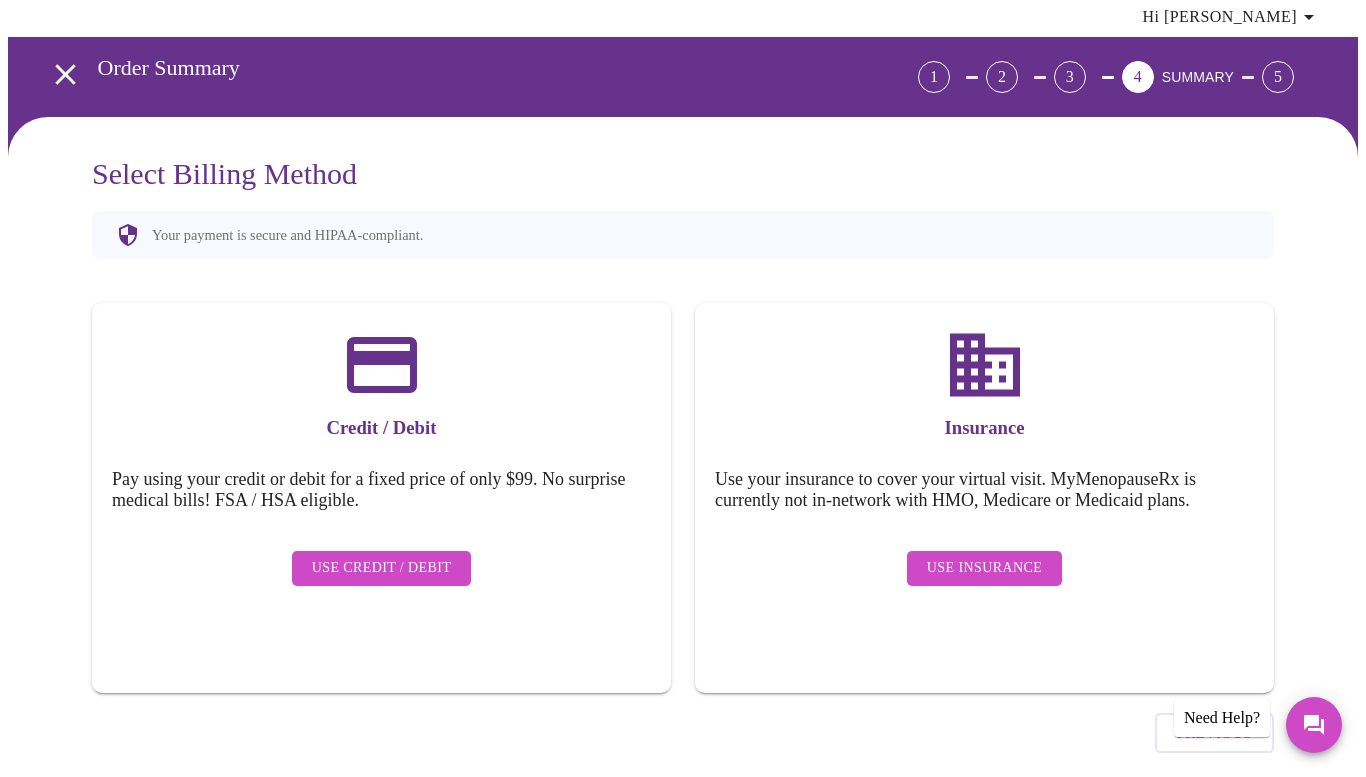 click on "Use Insurance" at bounding box center (984, 568) 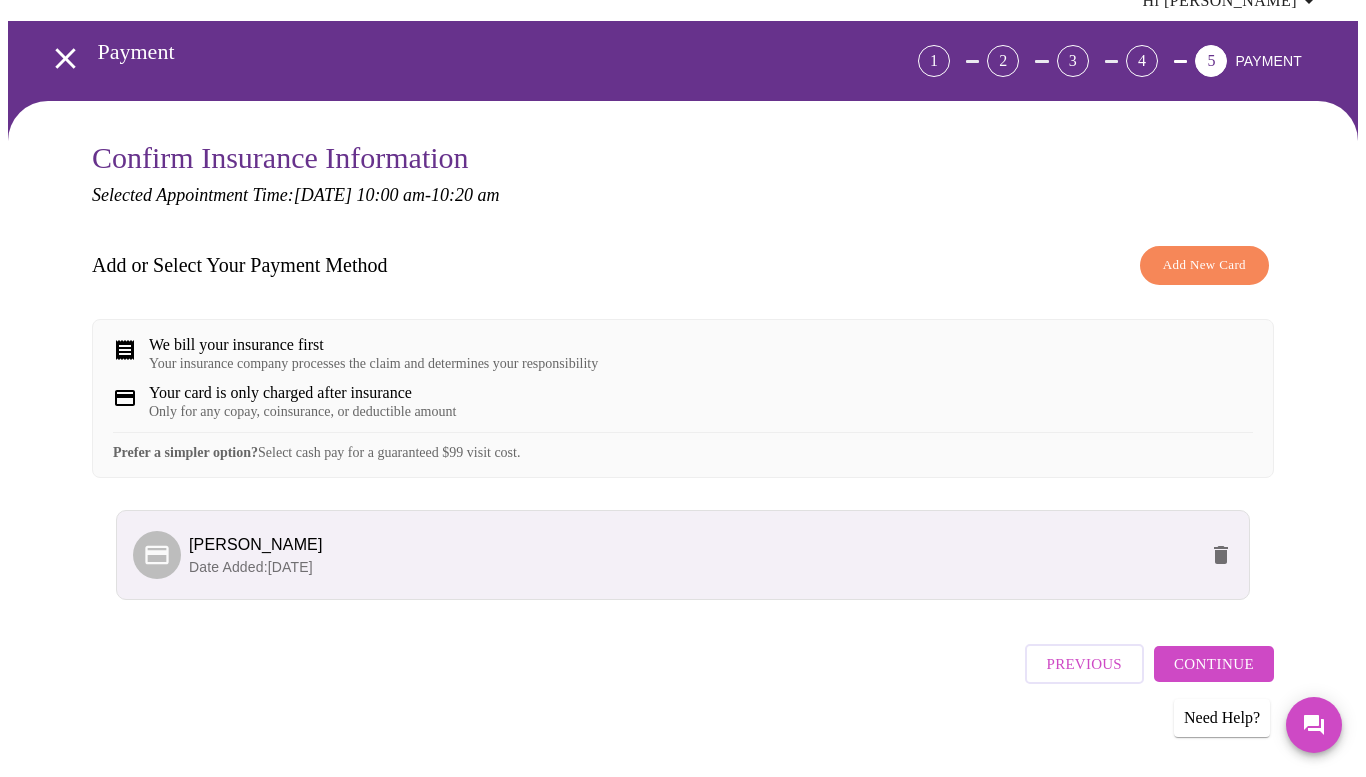 scroll, scrollTop: 94, scrollLeft: 0, axis: vertical 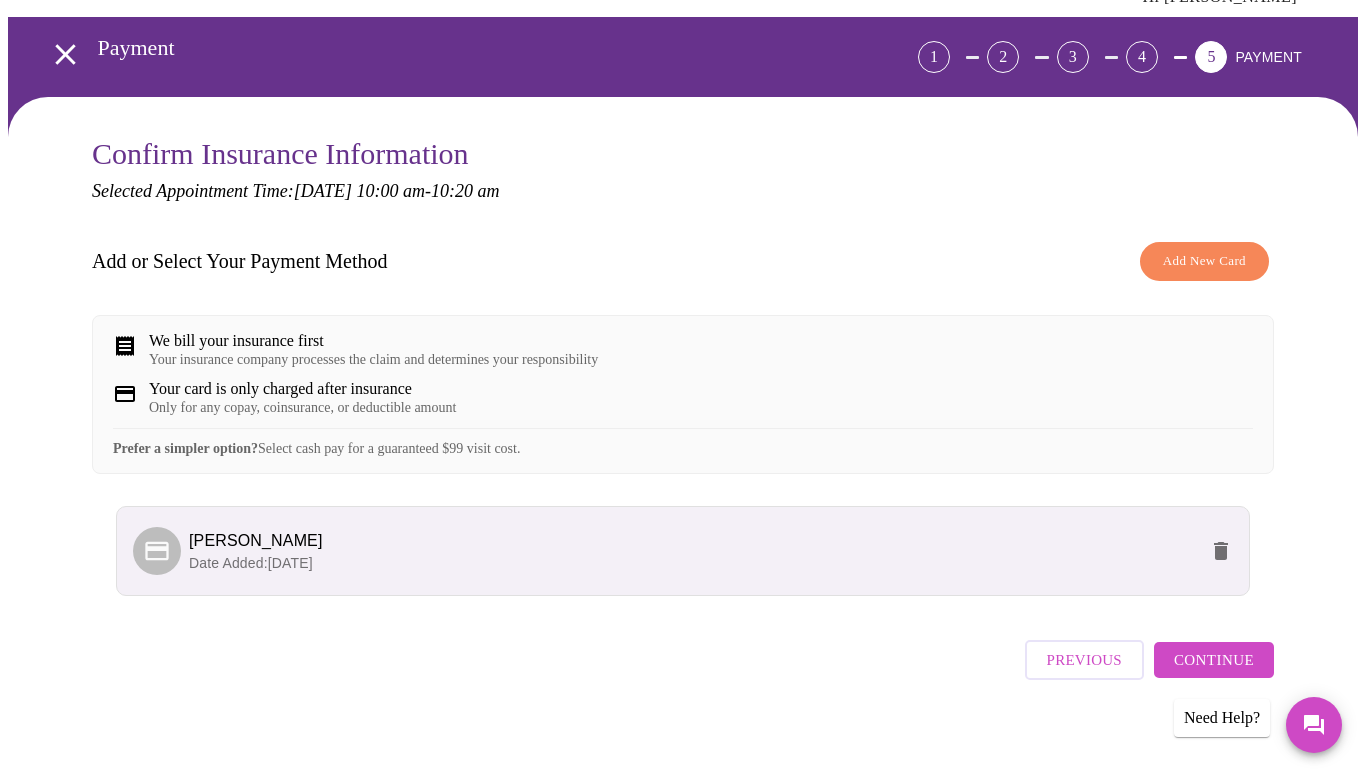 click on "Continue" at bounding box center [1214, 660] 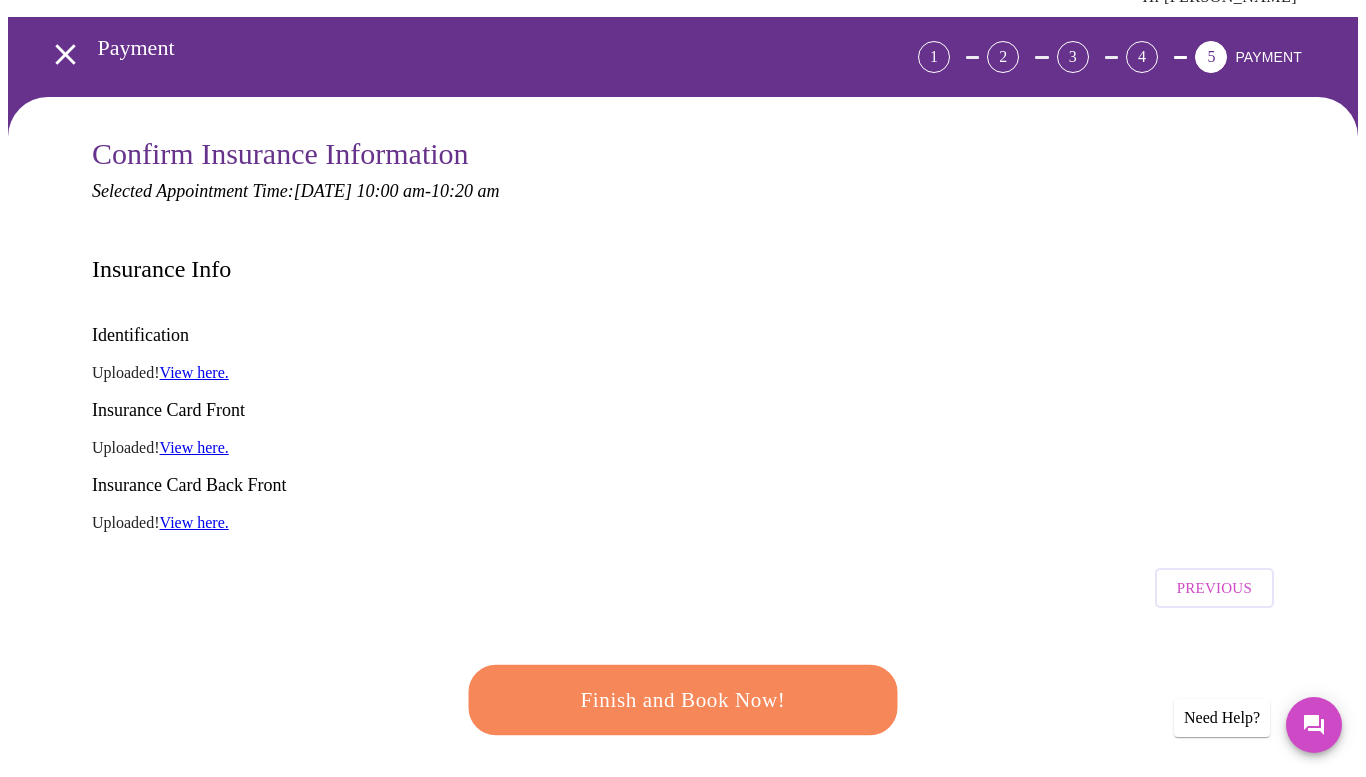 click on "Finish and Book Now!" at bounding box center [683, 700] 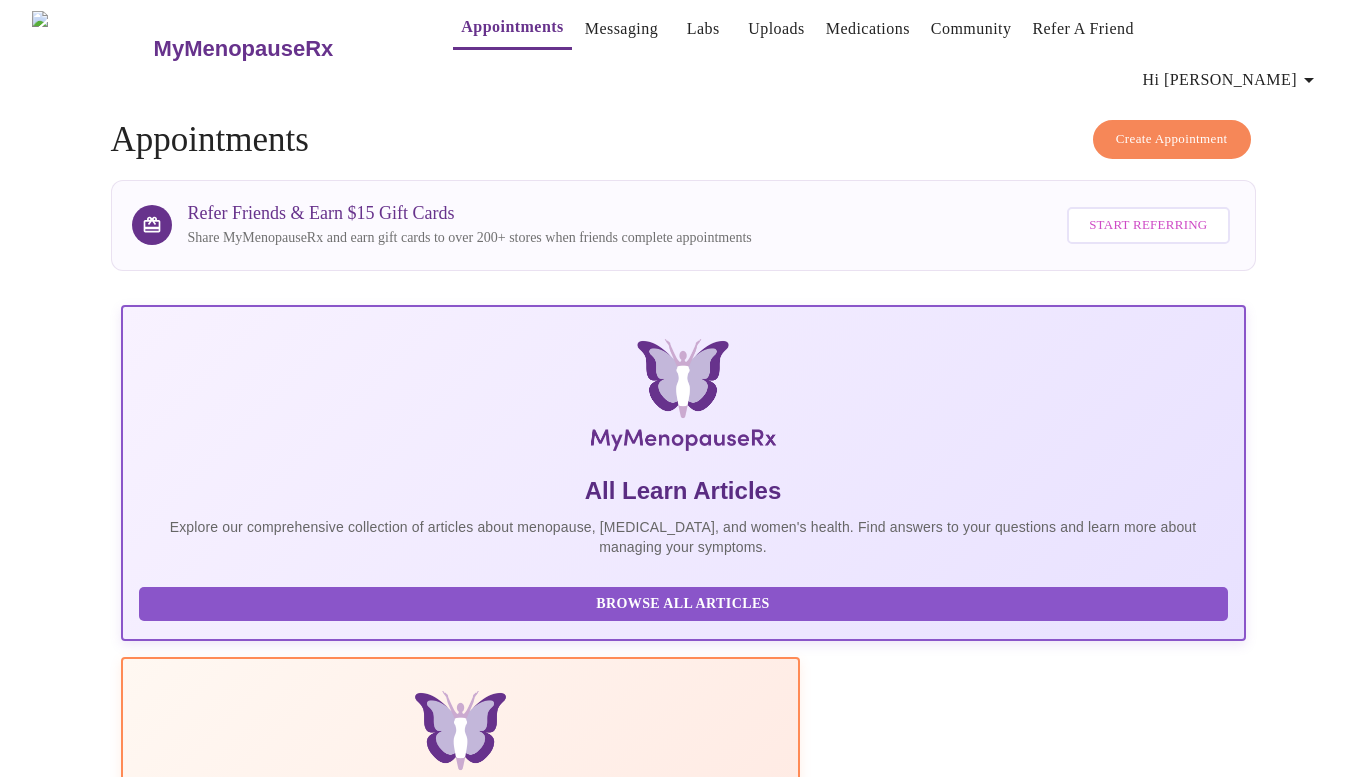scroll, scrollTop: 0, scrollLeft: 0, axis: both 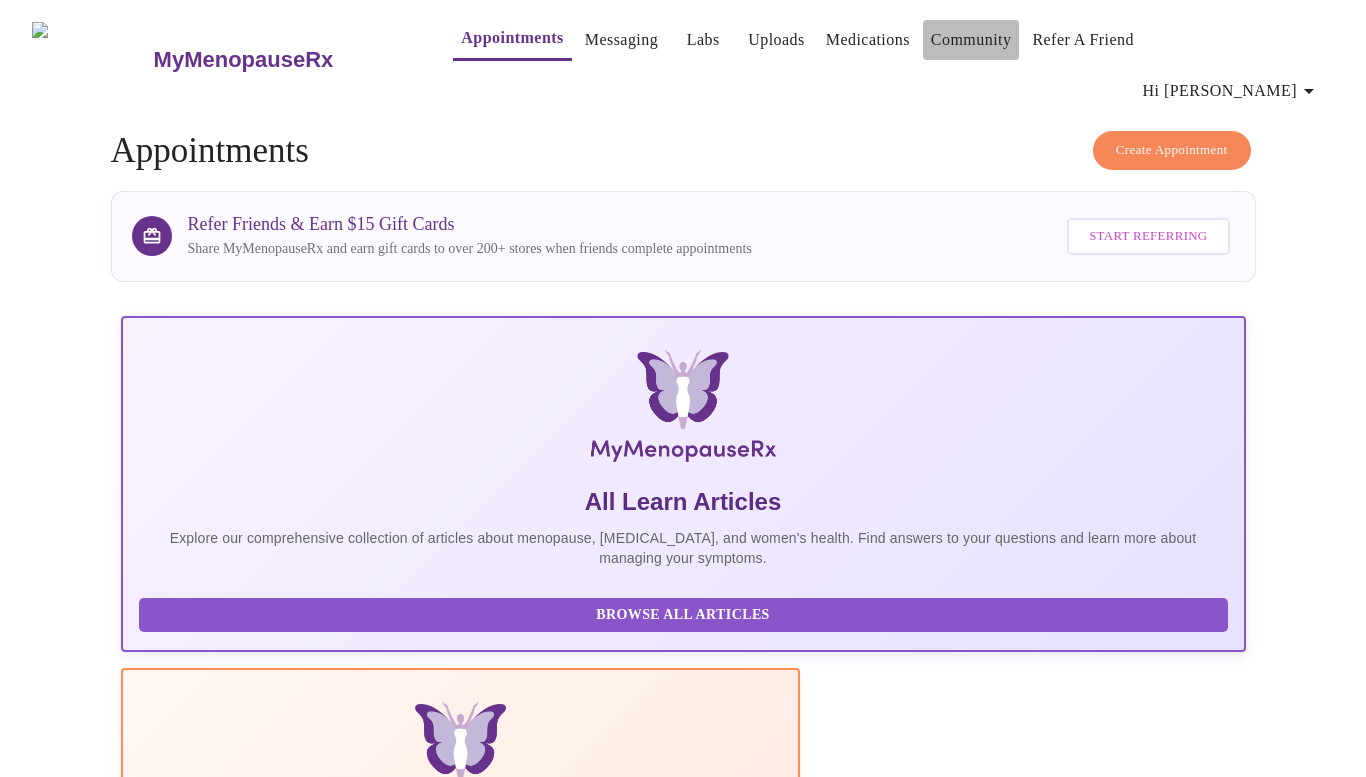 click on "Community" at bounding box center [971, 40] 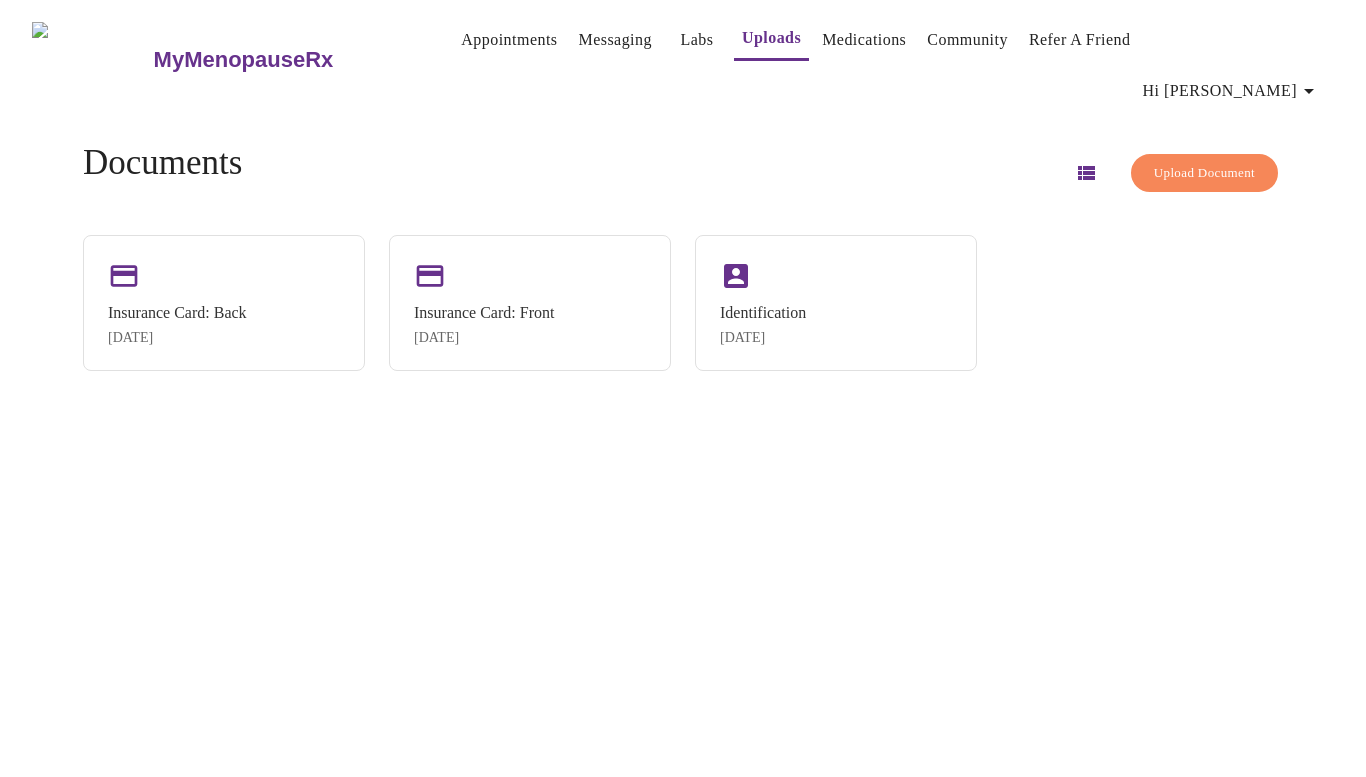 scroll, scrollTop: 0, scrollLeft: 0, axis: both 